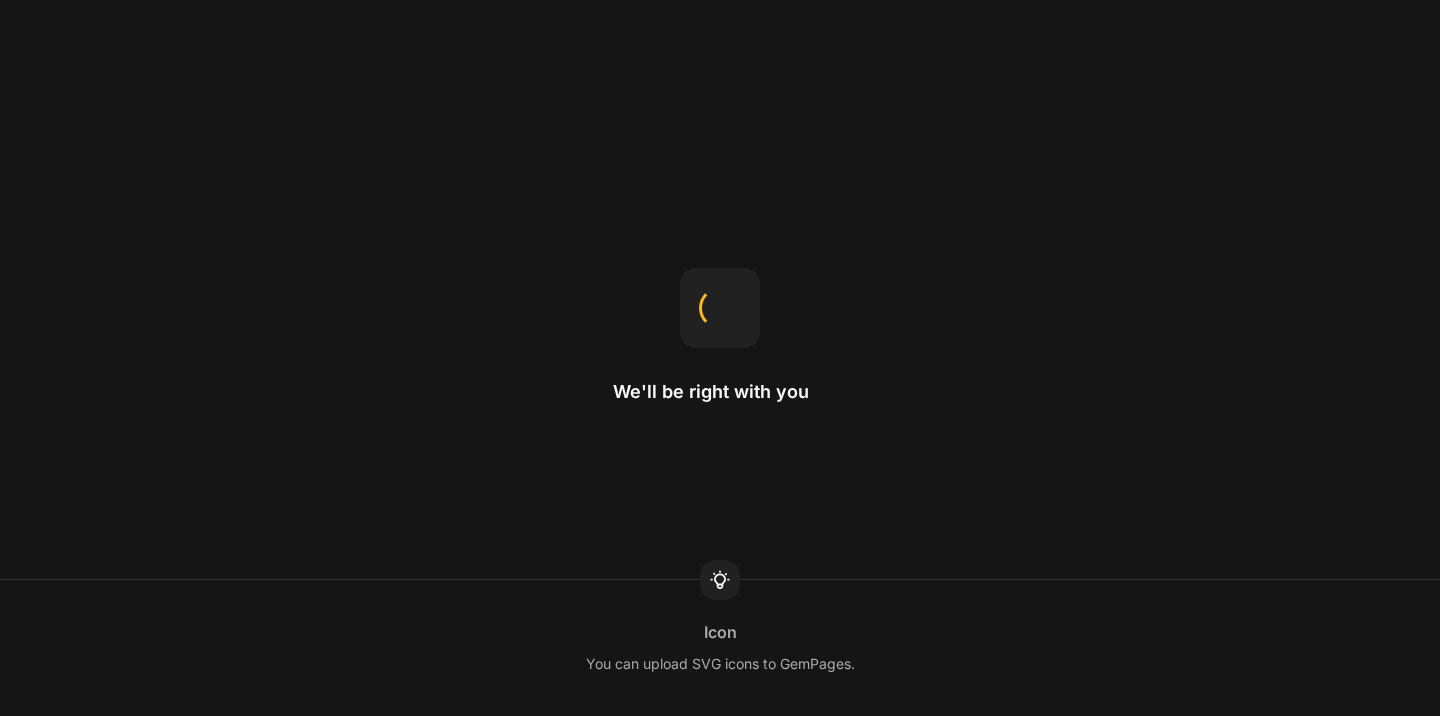 scroll, scrollTop: 0, scrollLeft: 0, axis: both 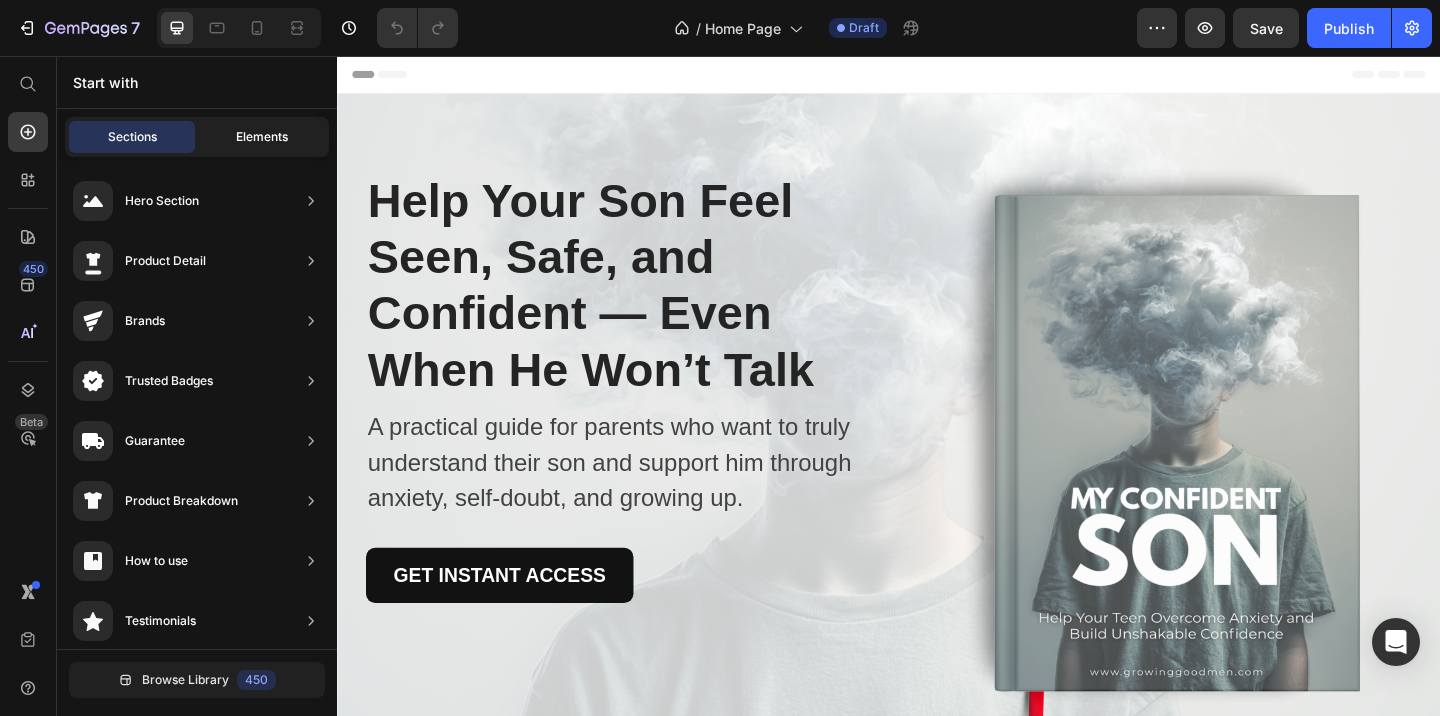 click on "Elements" at bounding box center [262, 137] 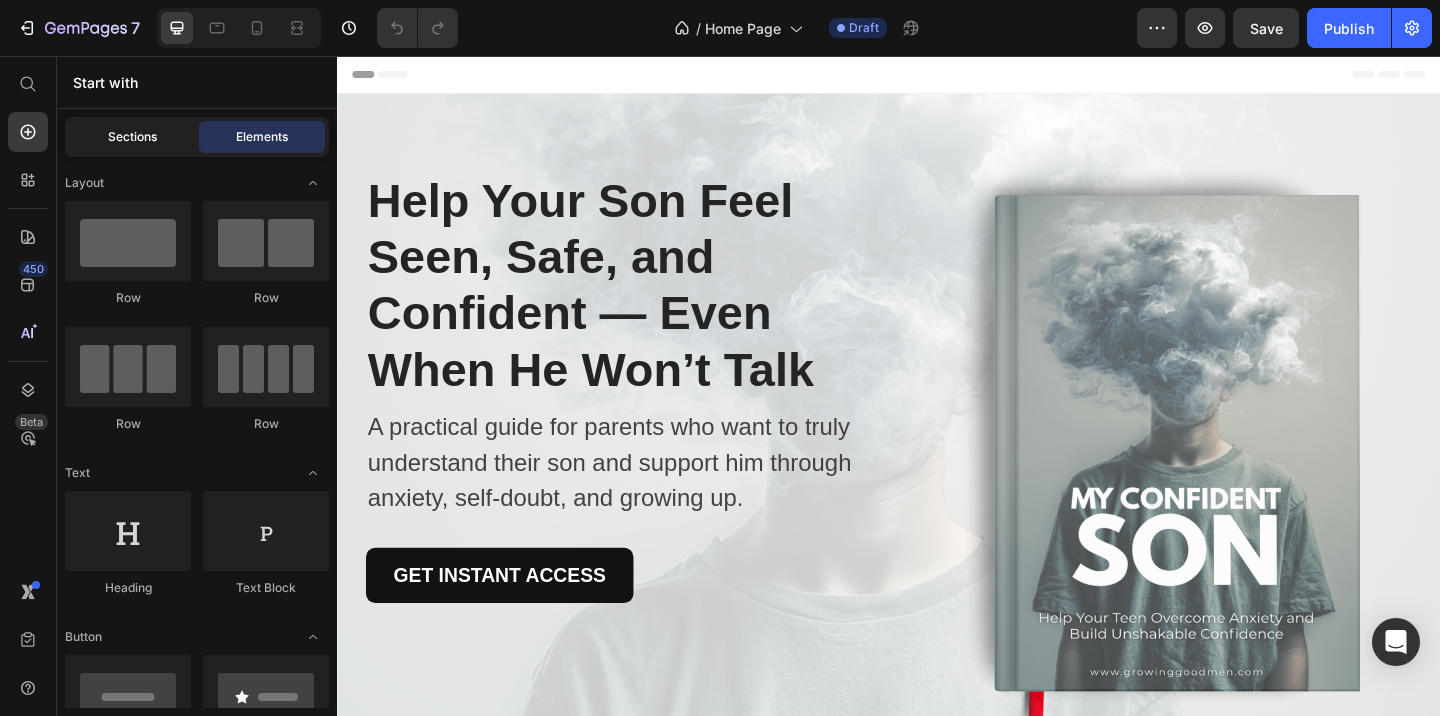 click on "Sections" 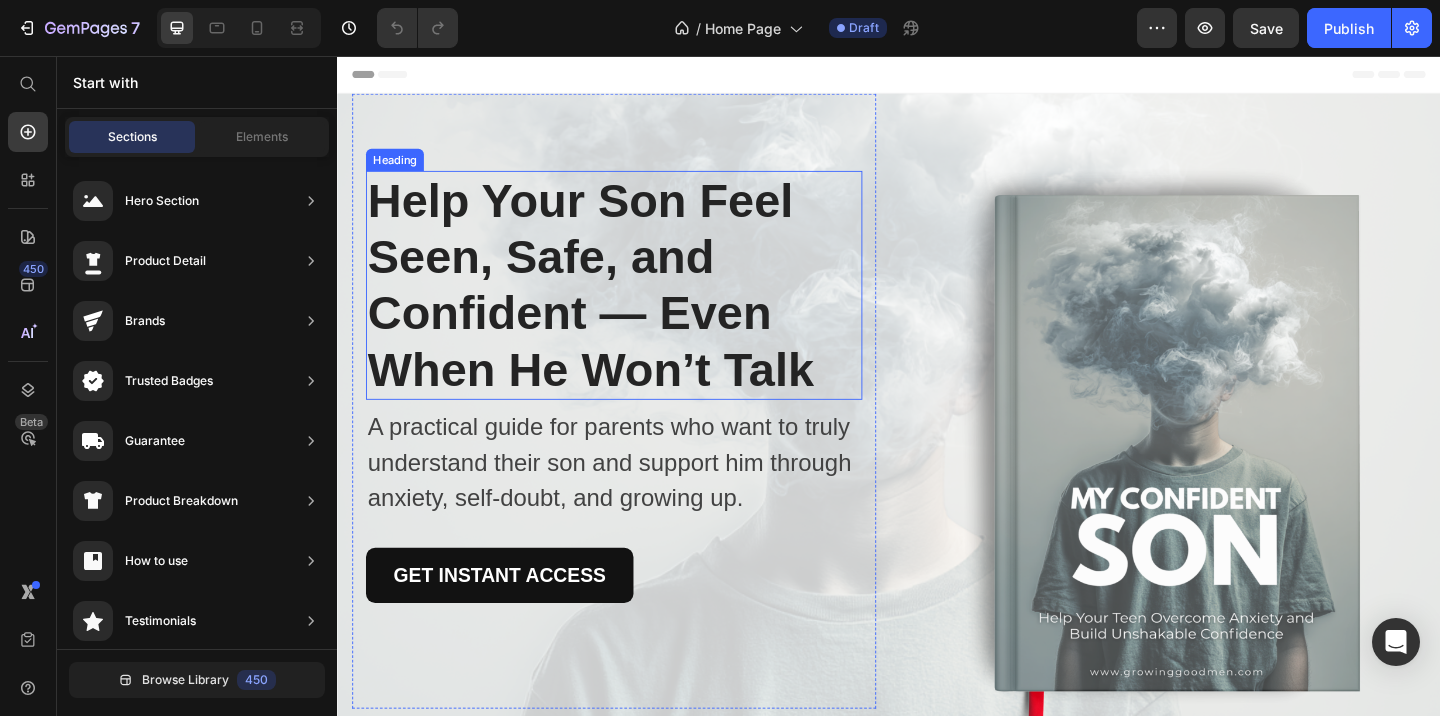 click on "Help Your Son Feel Seen, Safe, and Confident — Even When He Won’t Talk" at bounding box center [638, 305] 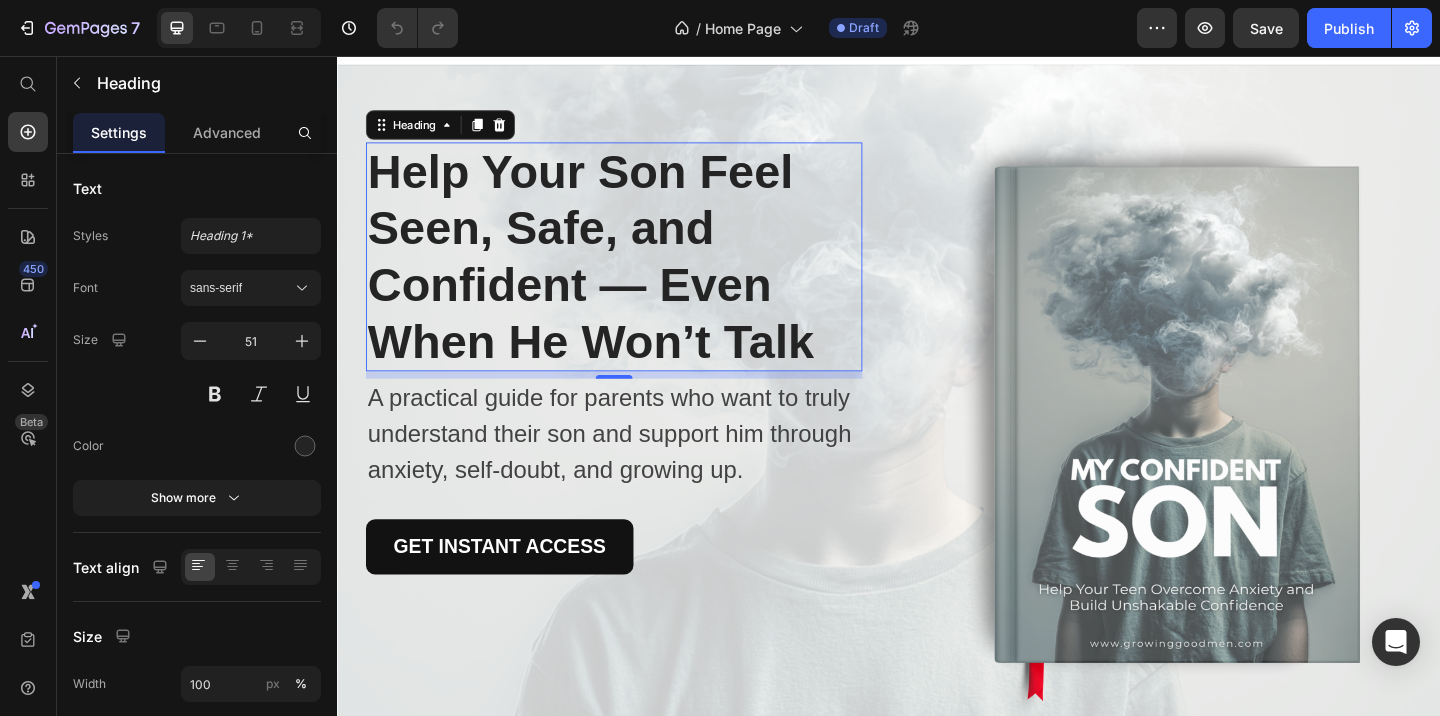 scroll, scrollTop: 0, scrollLeft: 0, axis: both 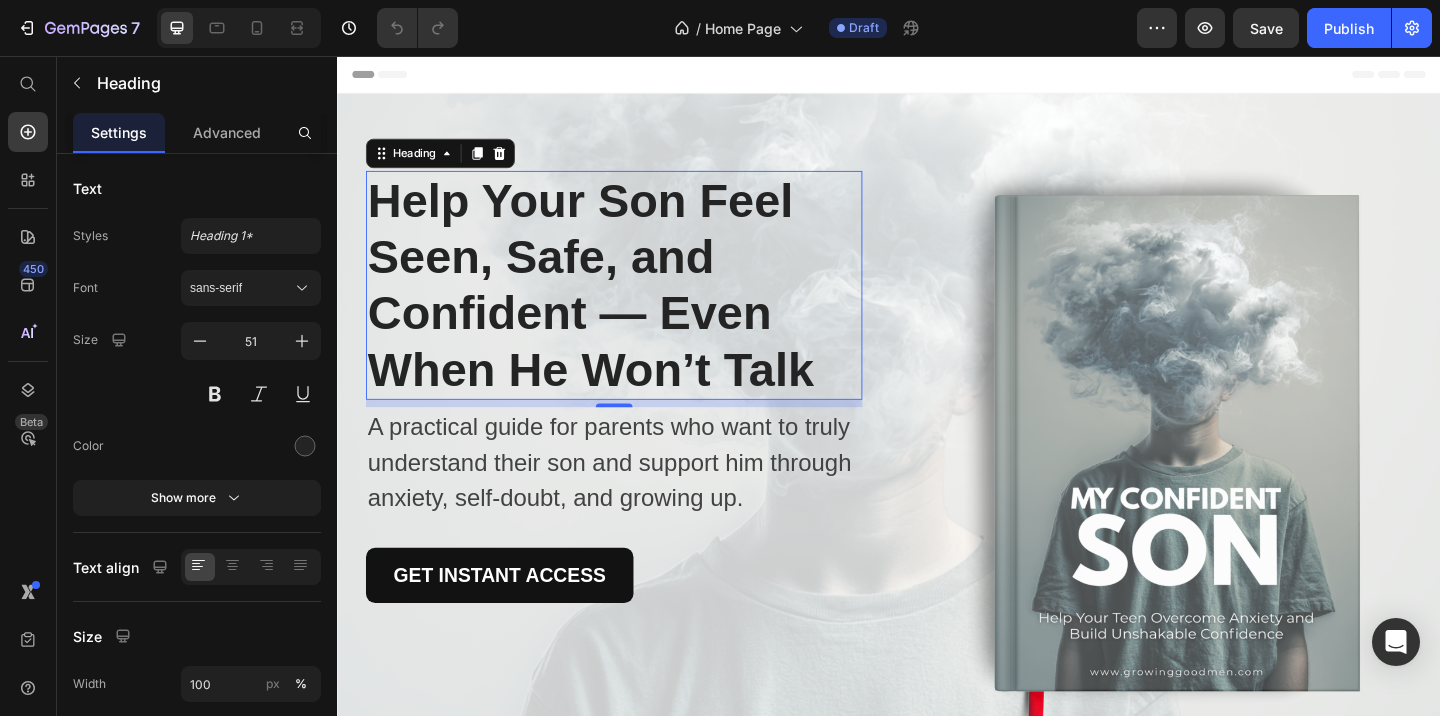 click on "Help Your Son Feel Seen, Safe, and Confident — Even When He Won’t Talk" at bounding box center [638, 305] 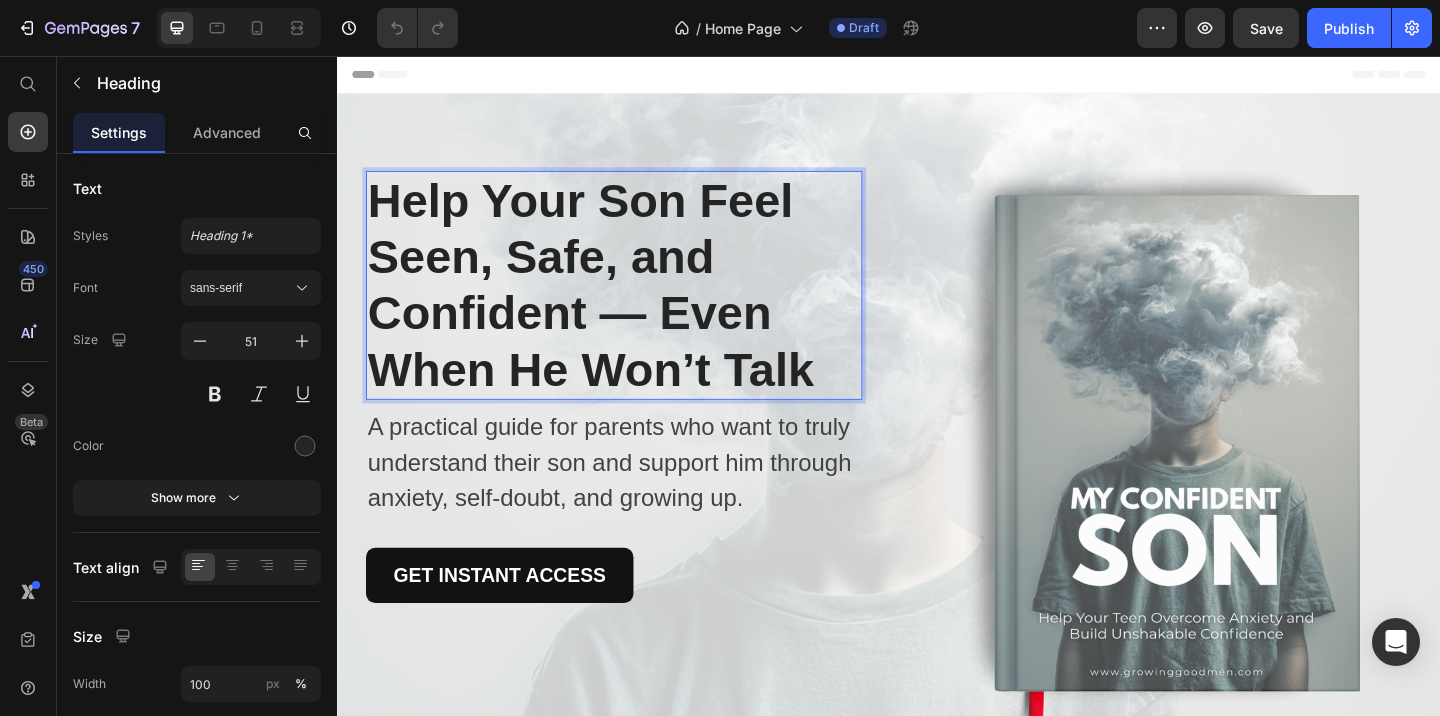 click on "Help Your Son Feel Seen, Safe, and Confident — Even When He Won’t Talk" at bounding box center (638, 305) 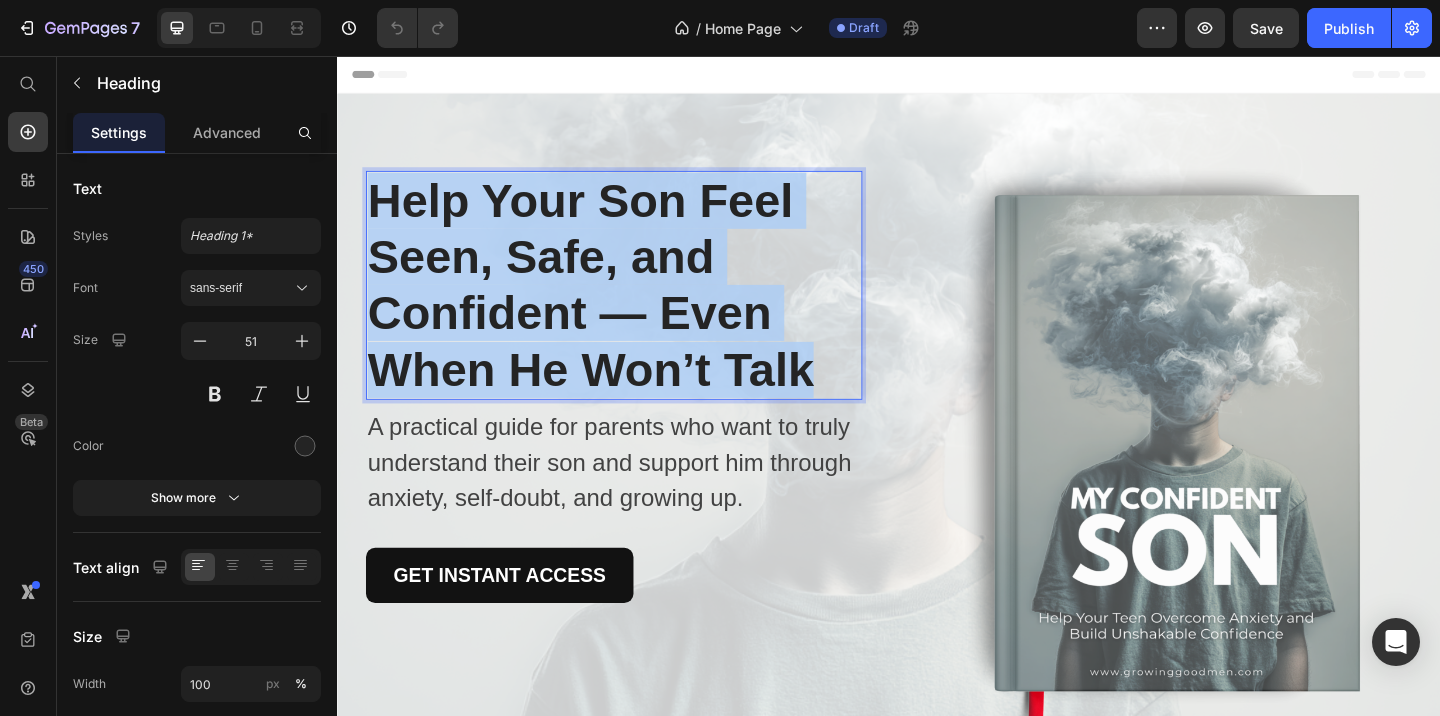 click on "Help Your Son Feel Seen, Safe, and Confident — Even When He Won’t Talk" at bounding box center [638, 305] 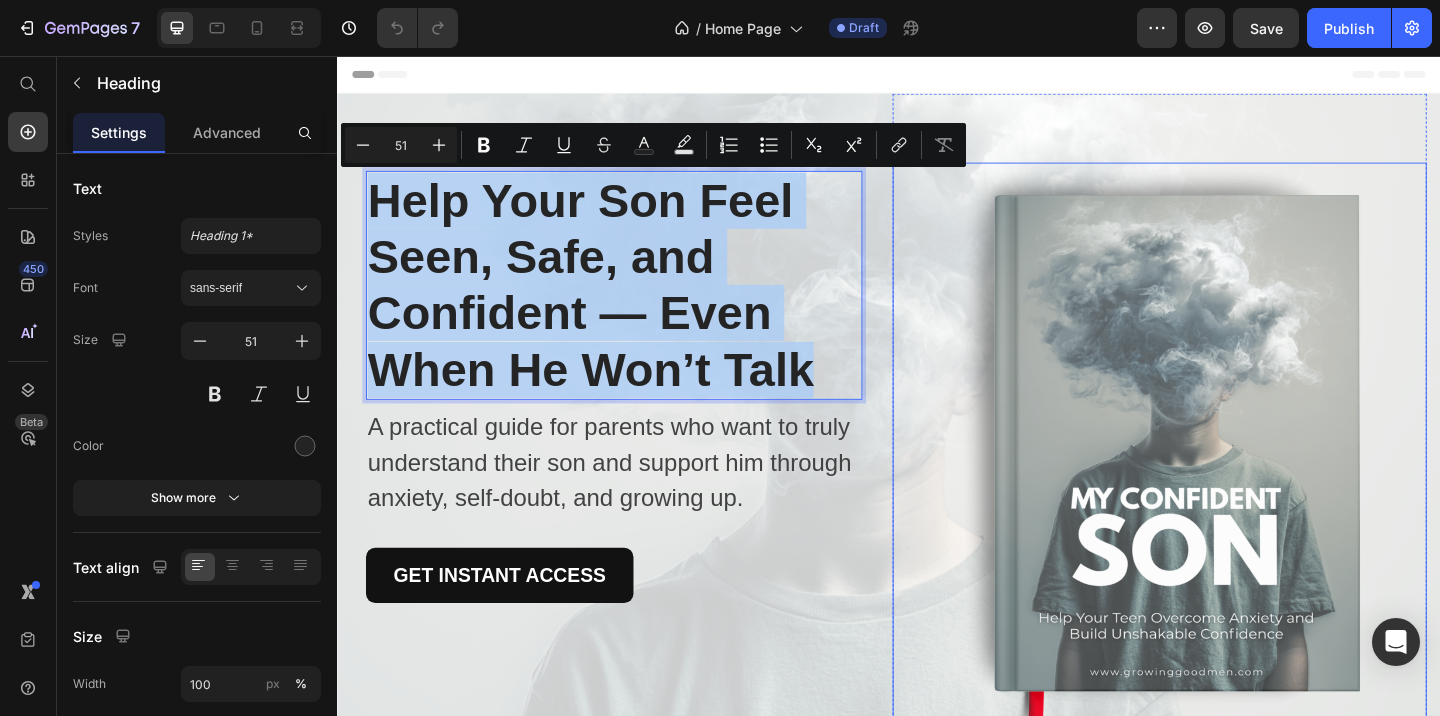 click at bounding box center (1231, 490) 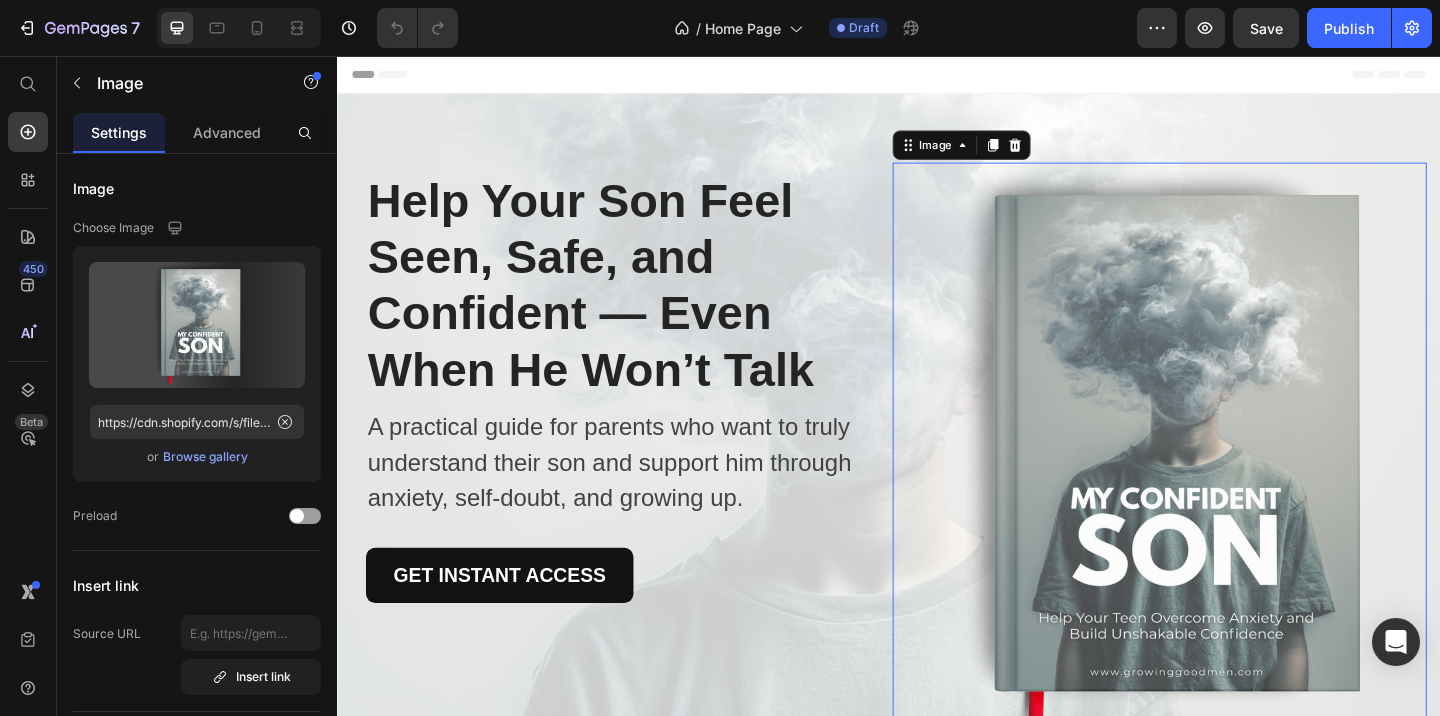 scroll, scrollTop: 99, scrollLeft: 0, axis: vertical 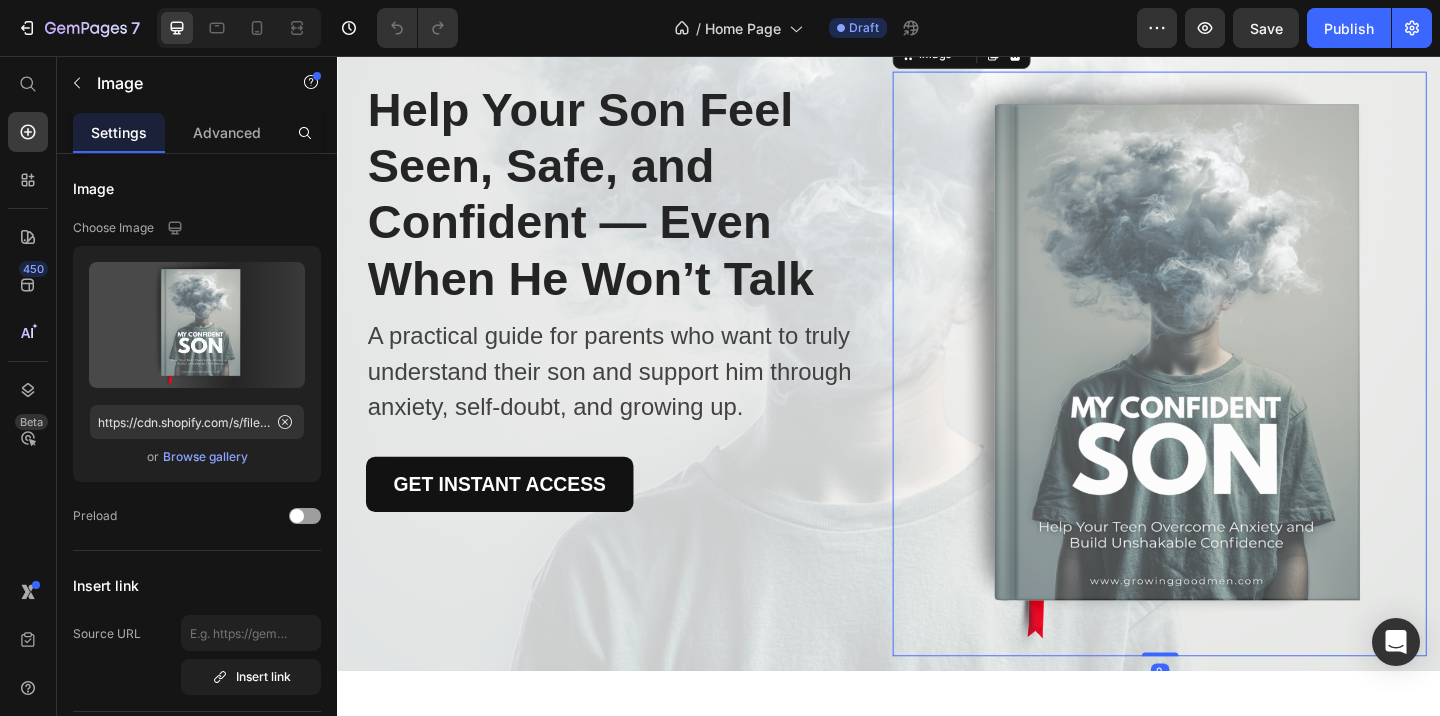 click at bounding box center (1231, 391) 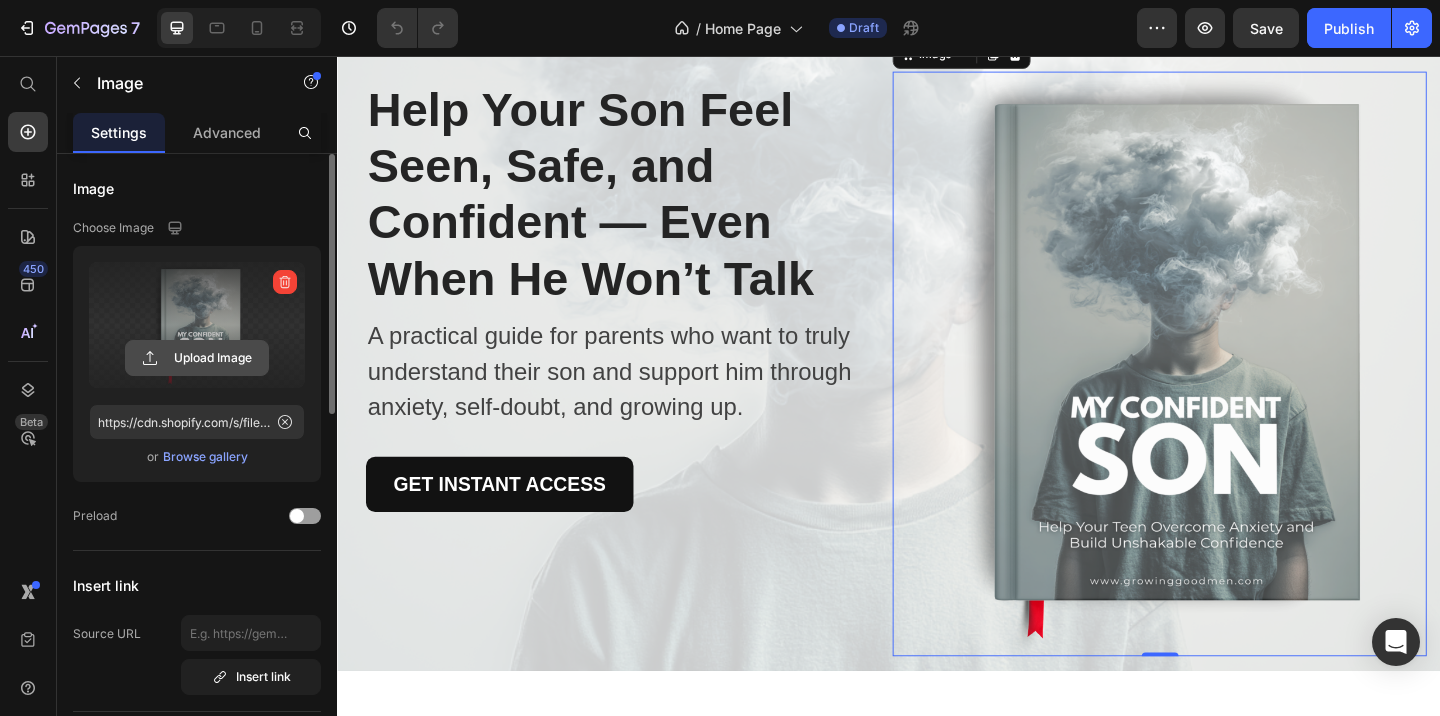 click 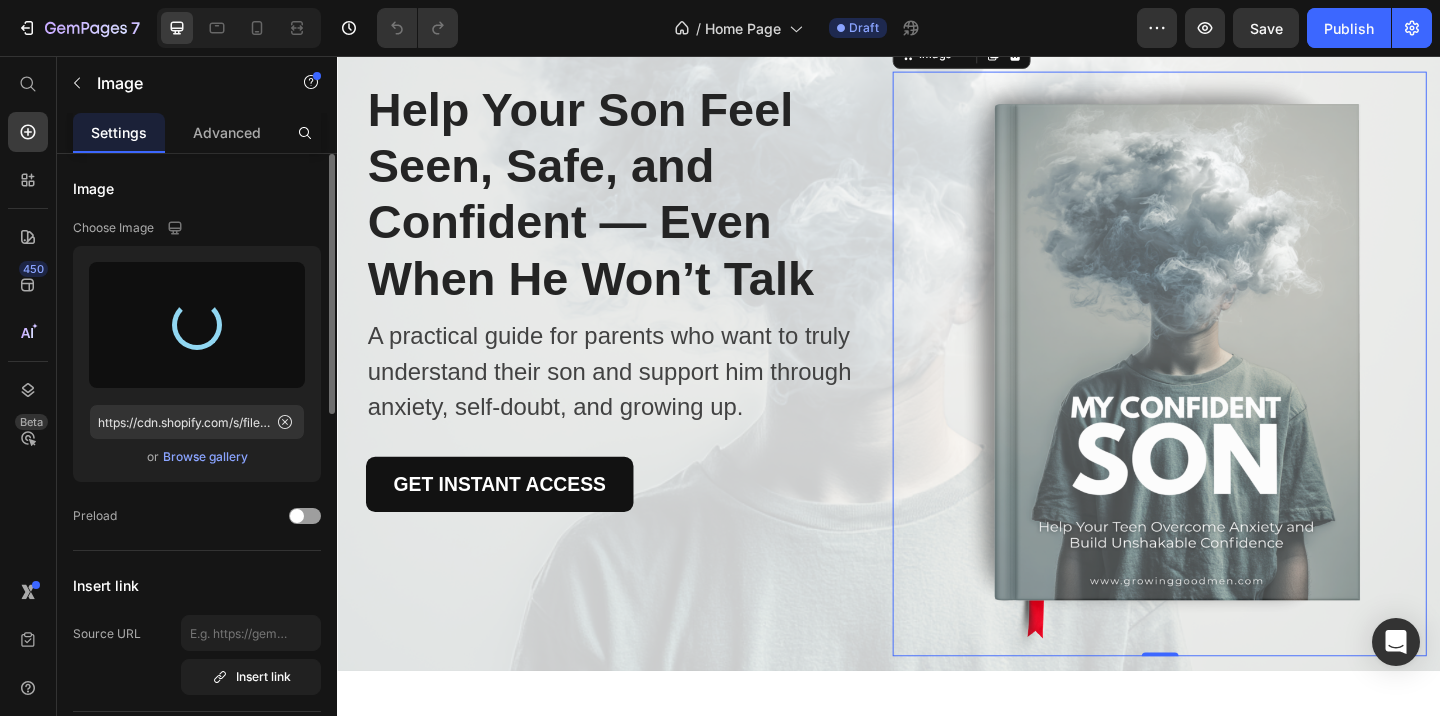 scroll, scrollTop: 0, scrollLeft: 0, axis: both 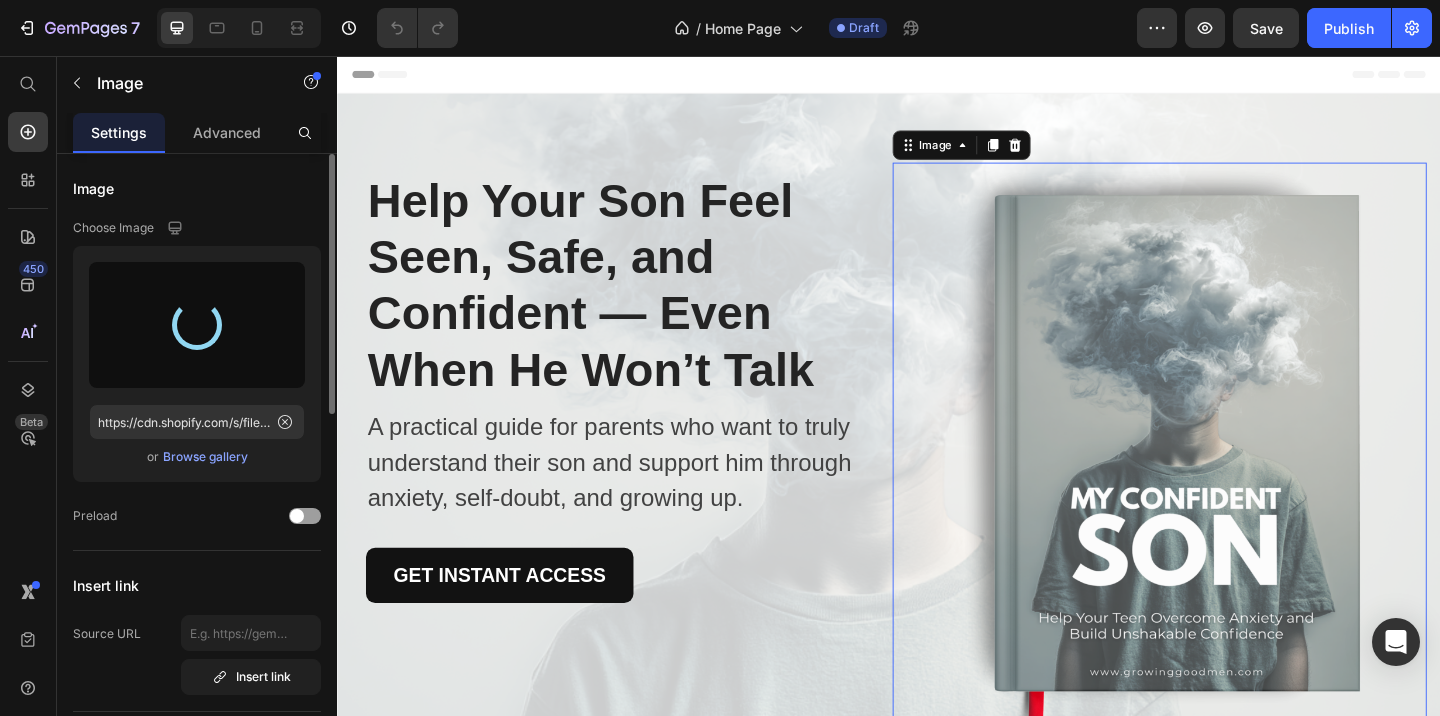 type on "https://cdn.shopify.com/s/files/1/0758/5418/4665/files/gempages_574294292634272816-35b8b976-e2de-41cb-8344-948c41909ea3.png" 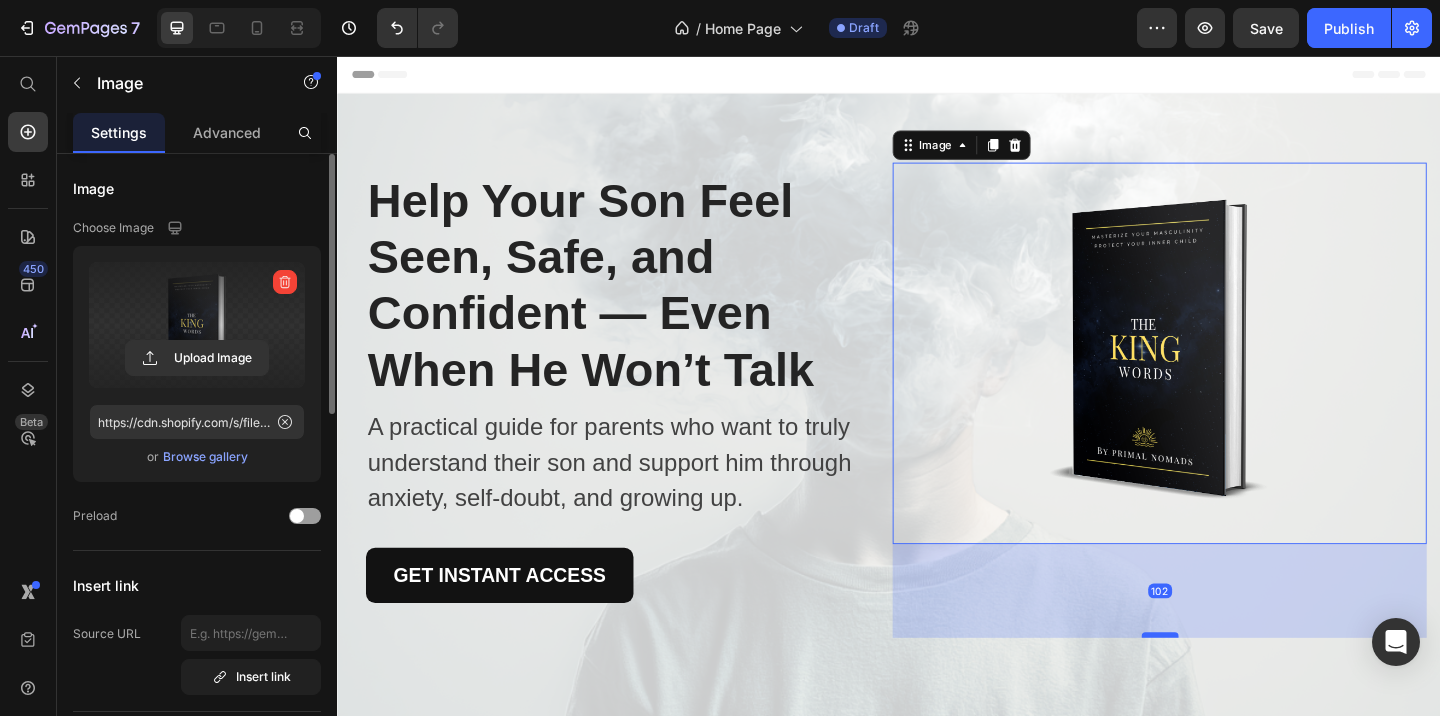 drag, startPoint x: 1236, startPoint y: 583, endPoint x: 1235, endPoint y: 685, distance: 102.0049 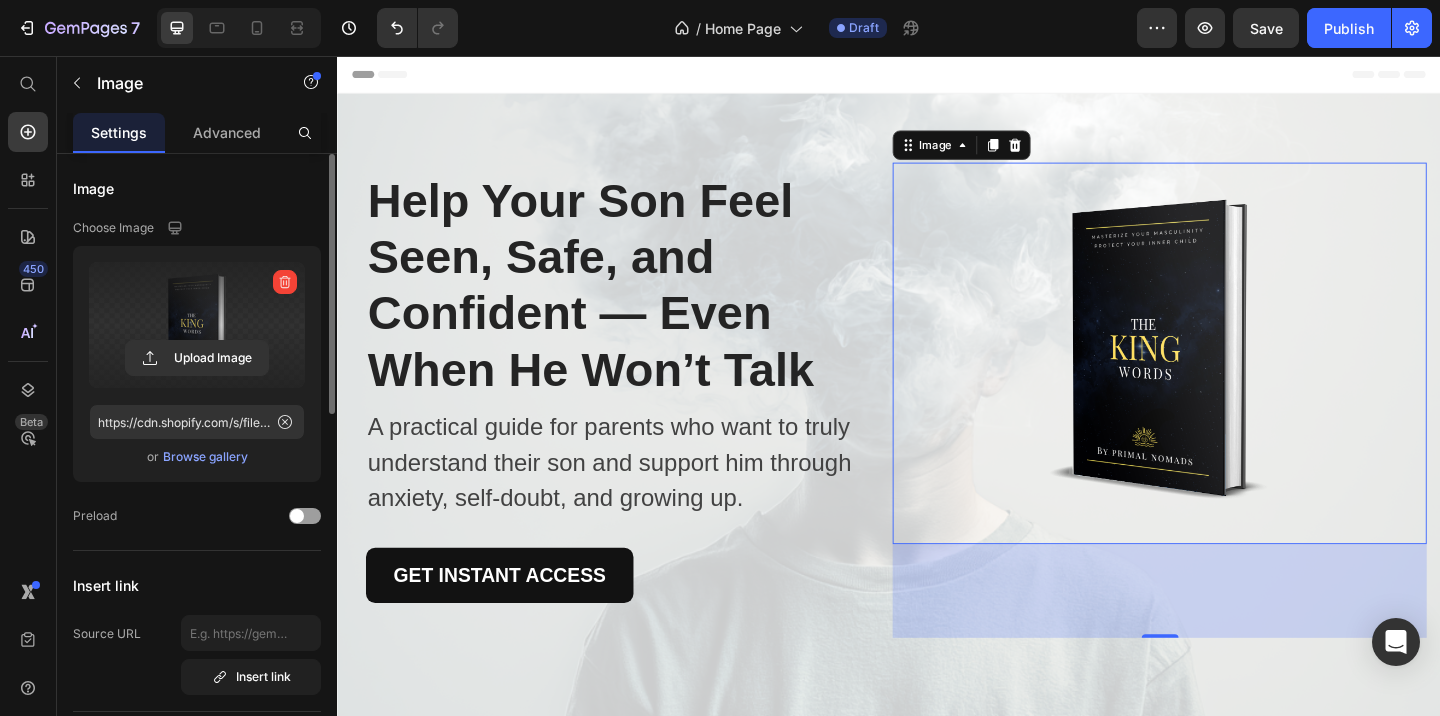 click on "102" at bounding box center [1231, 638] 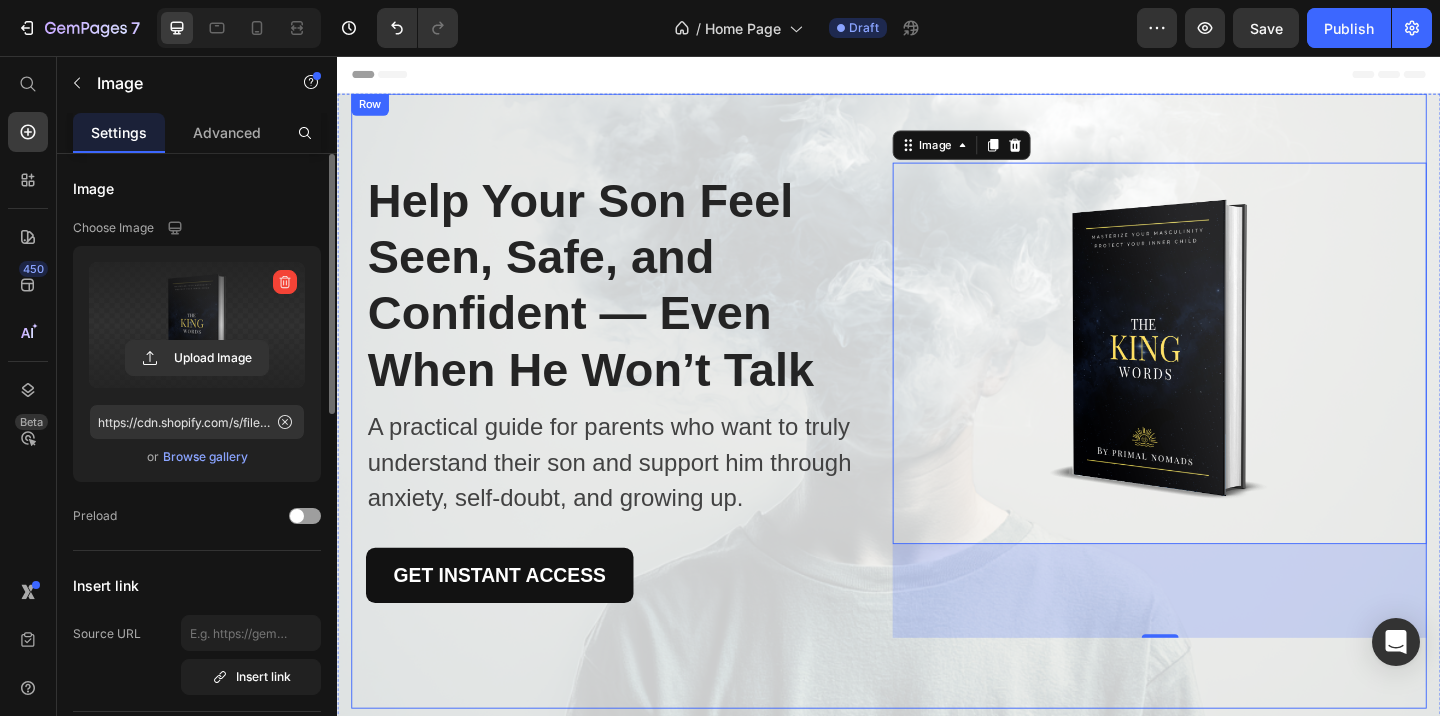 click on "Image   102 Row" at bounding box center (1231, 431) 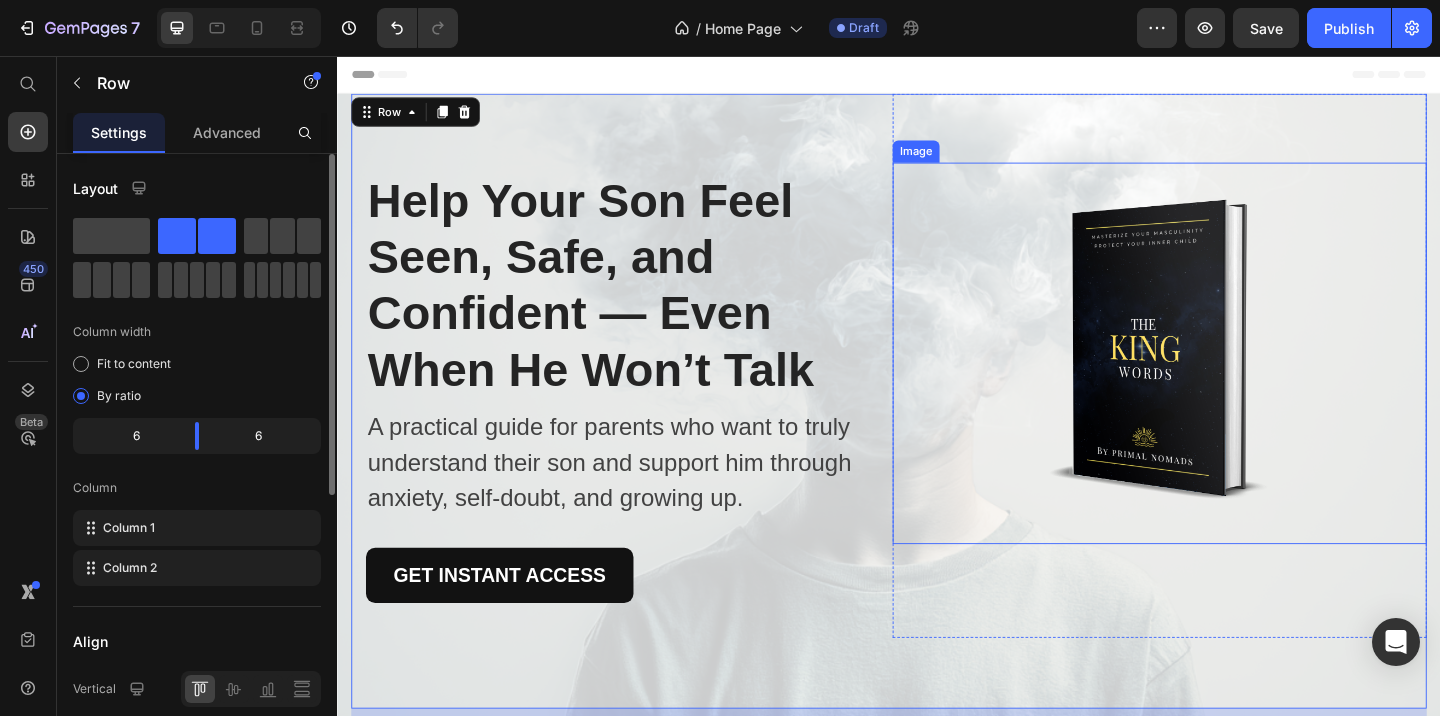 click at bounding box center (1231, 379) 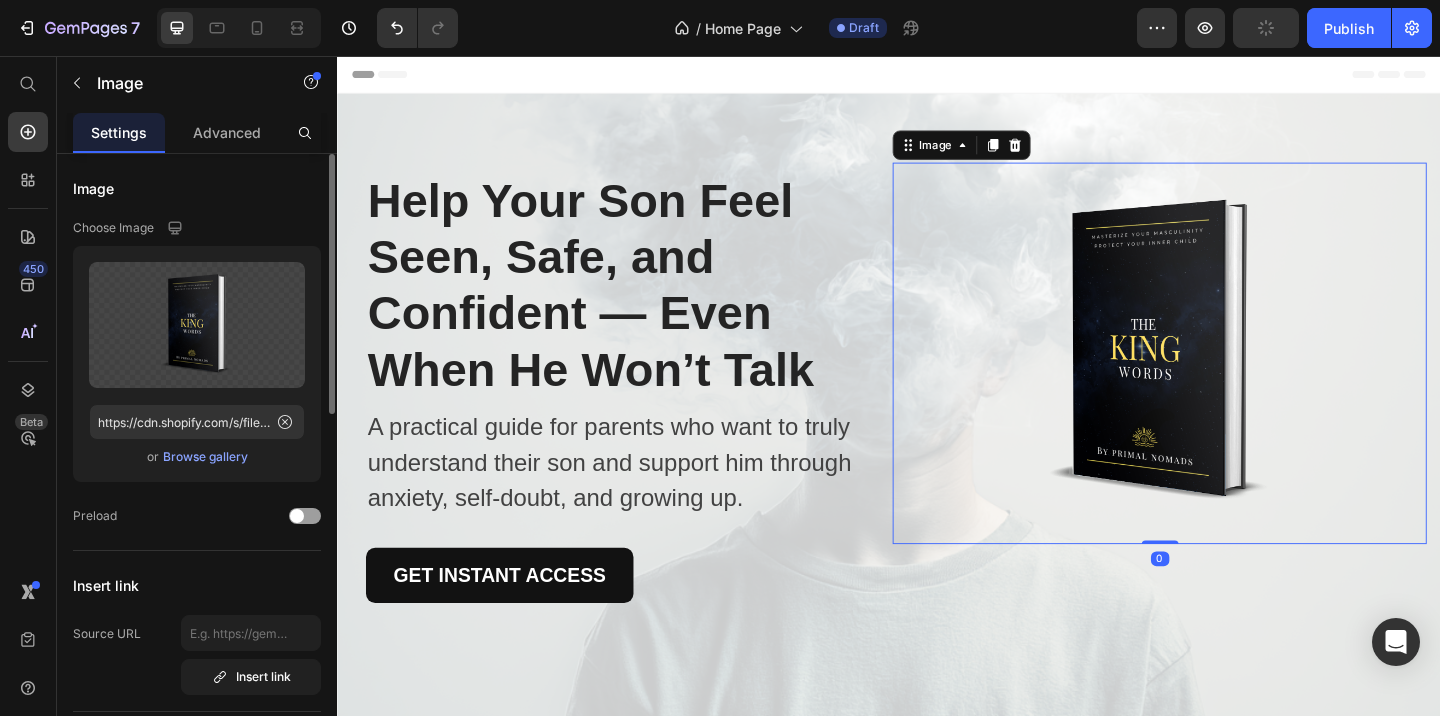 drag, startPoint x: 1226, startPoint y: 685, endPoint x: 1230, endPoint y: 587, distance: 98.0816 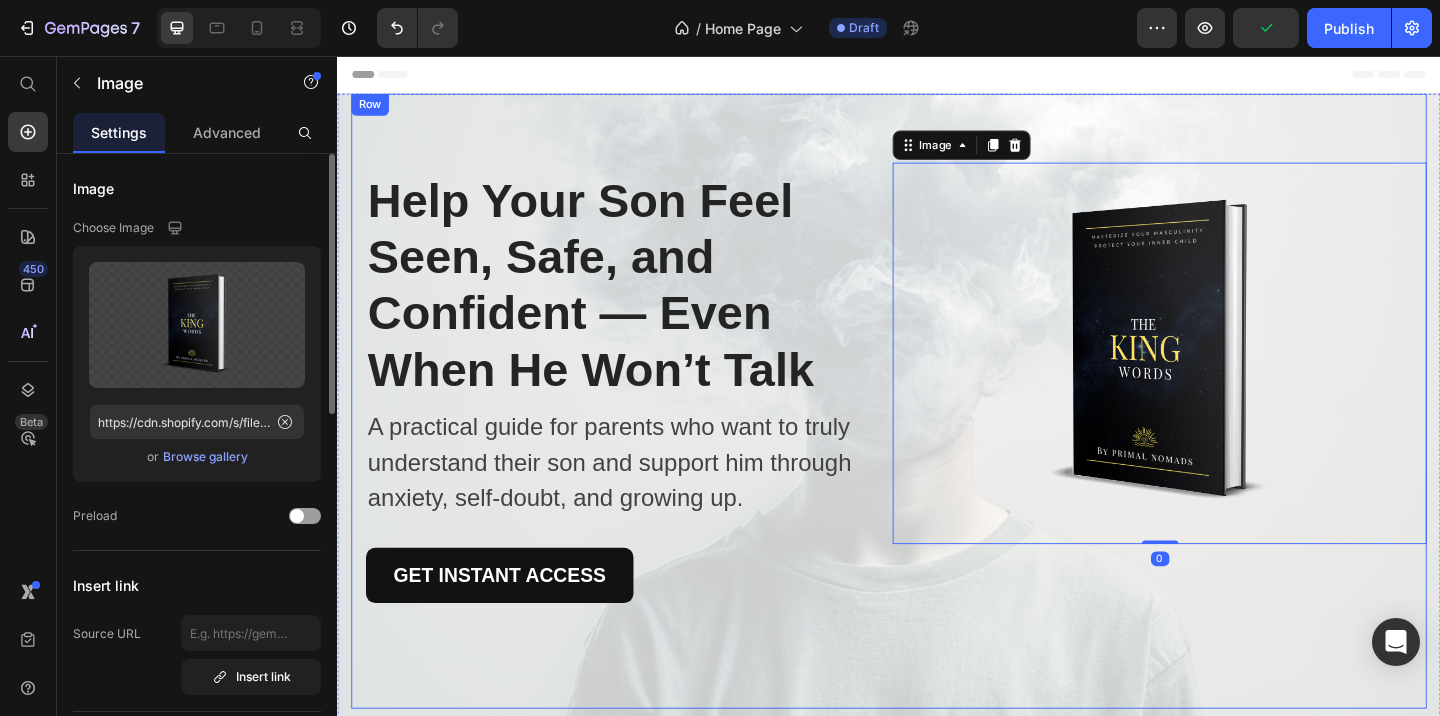 click on "Image   0 Row" at bounding box center [1231, 431] 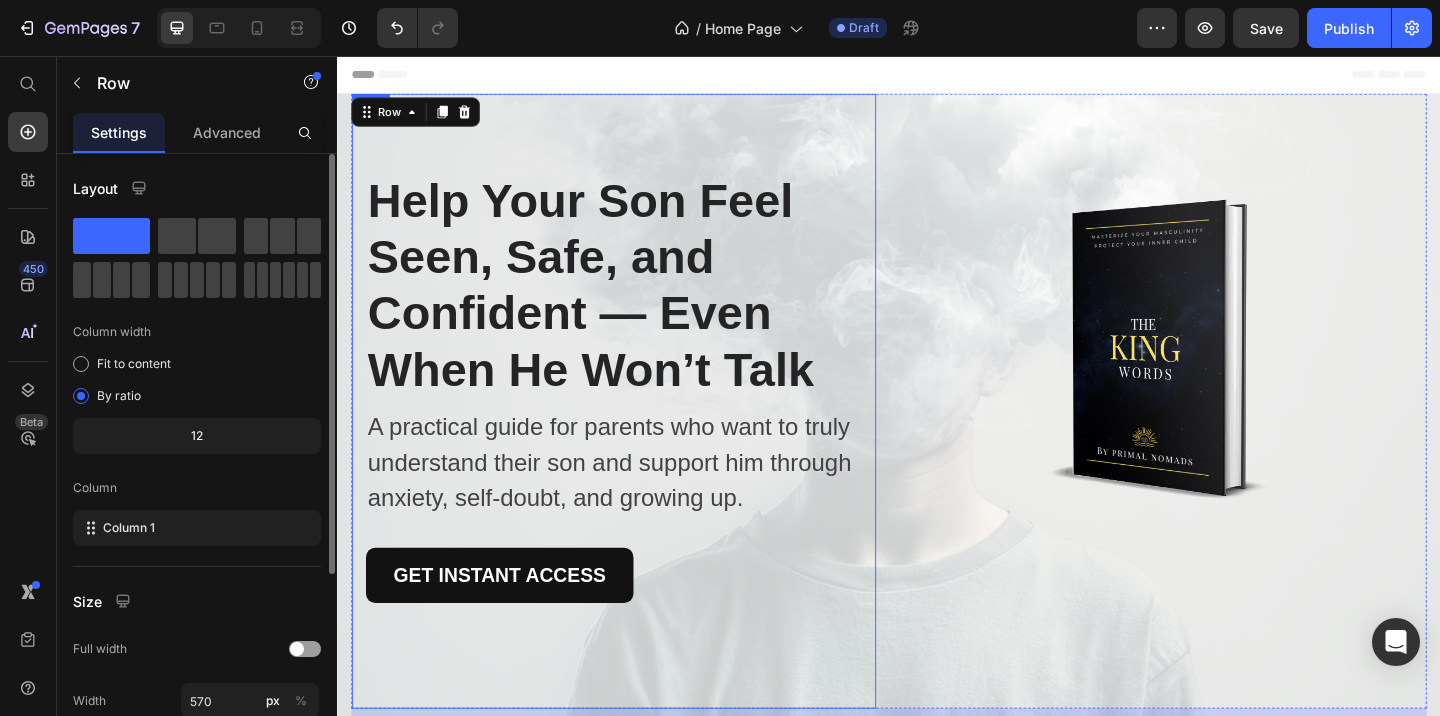click on "Help Your Son Feel Seen, Safe, and Confident — Even When He Won’t Talk Heading A practical guide for parents who want to truly understand their son and support him through anxiety, self-doubt, and growing up. Text block GET INSTANT ACCESS Button Row" at bounding box center [638, 431] 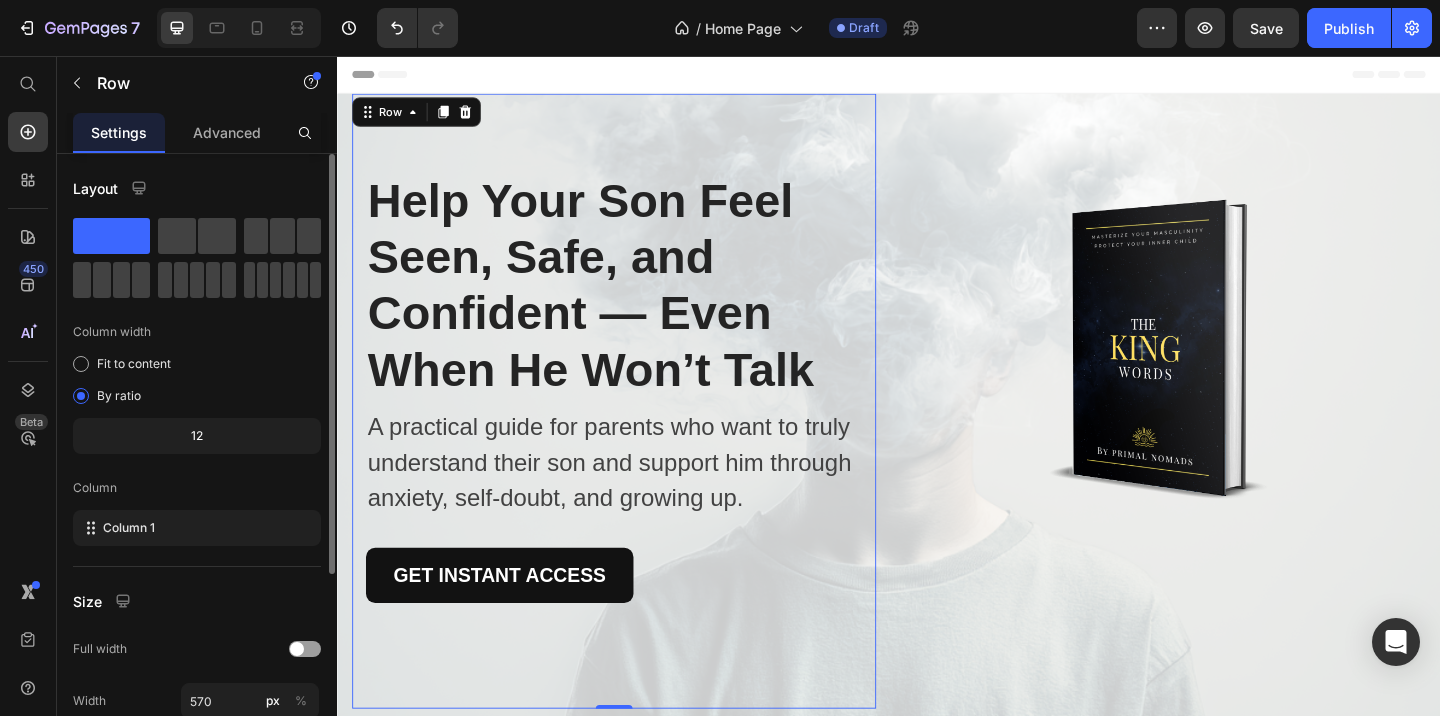 click on "Help Your Son Feel Seen, Safe, and Confident — Even When He Won’t Talk Heading A practical guide for parents who want to truly understand their son and support him through anxiety, self-doubt, and growing up. Text block GET INSTANT ACCESS Button Row   0" at bounding box center (638, 431) 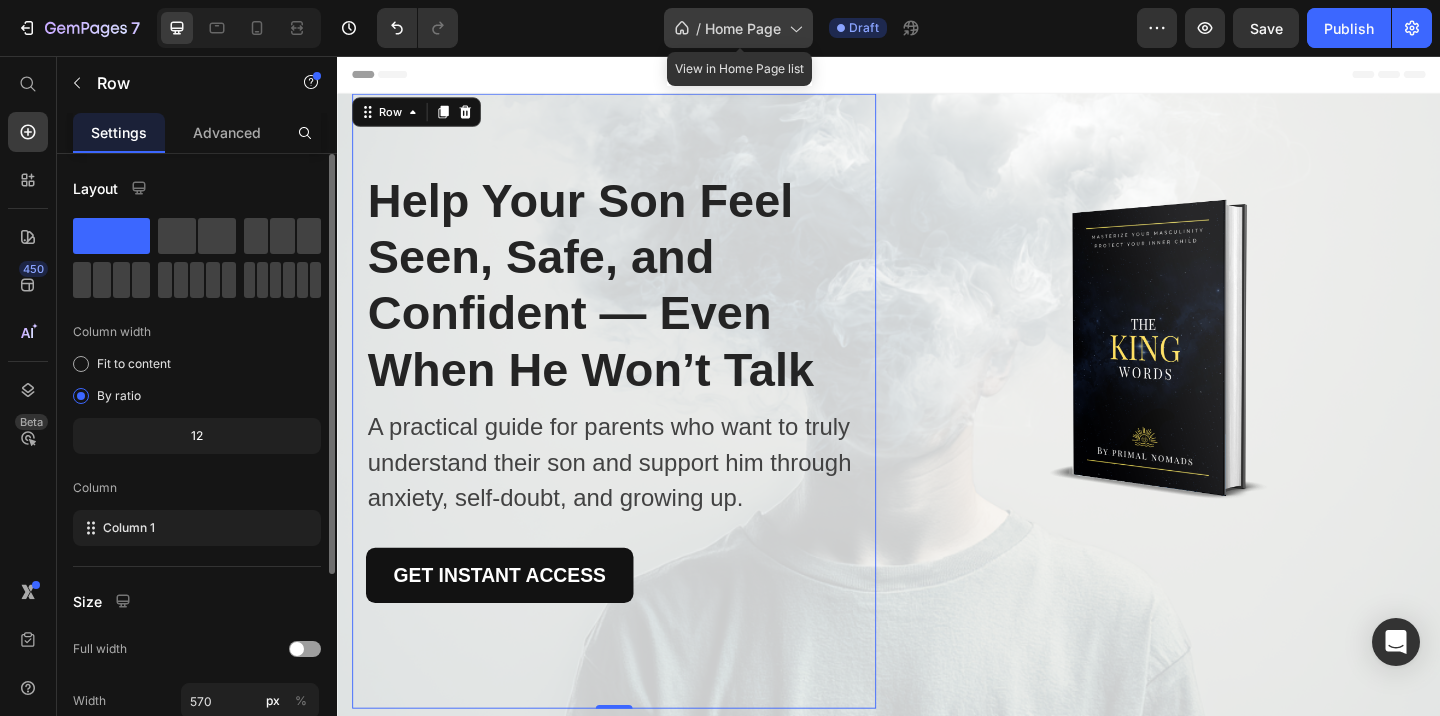 click 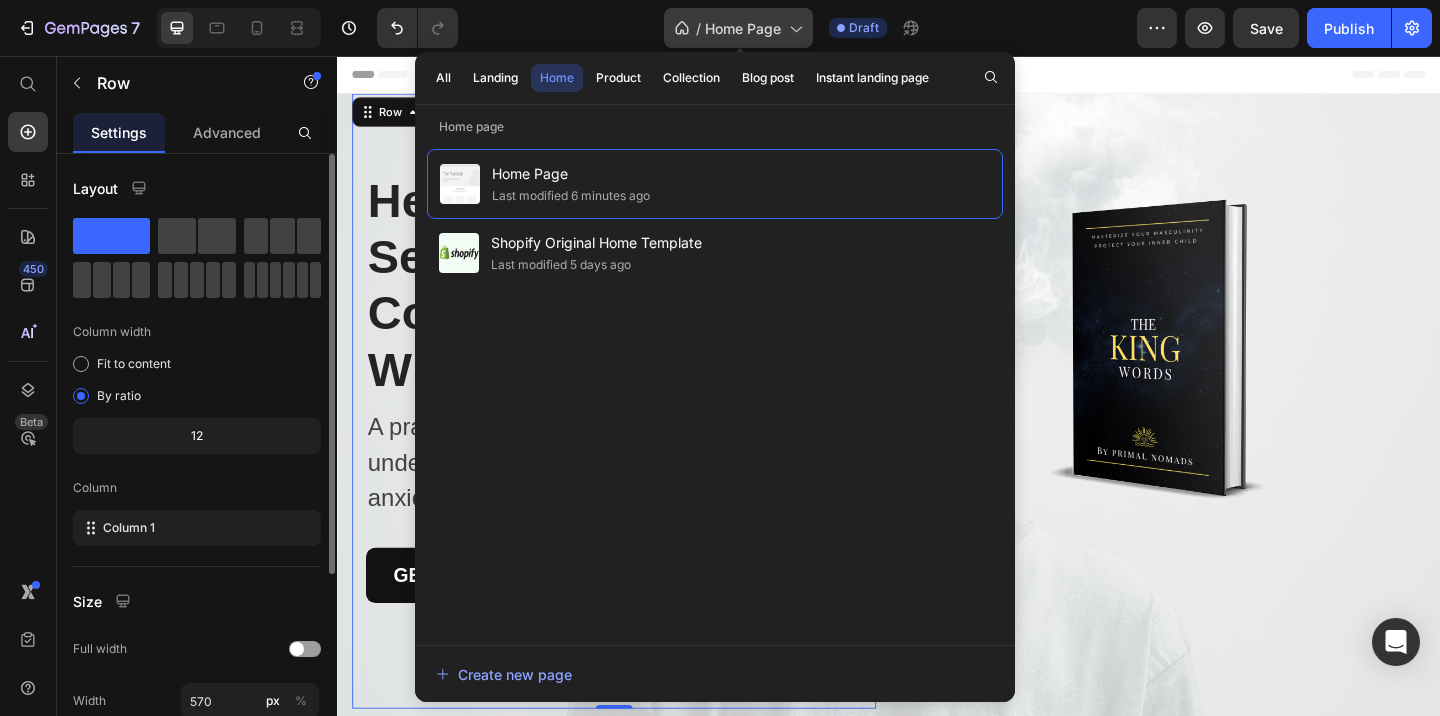 click 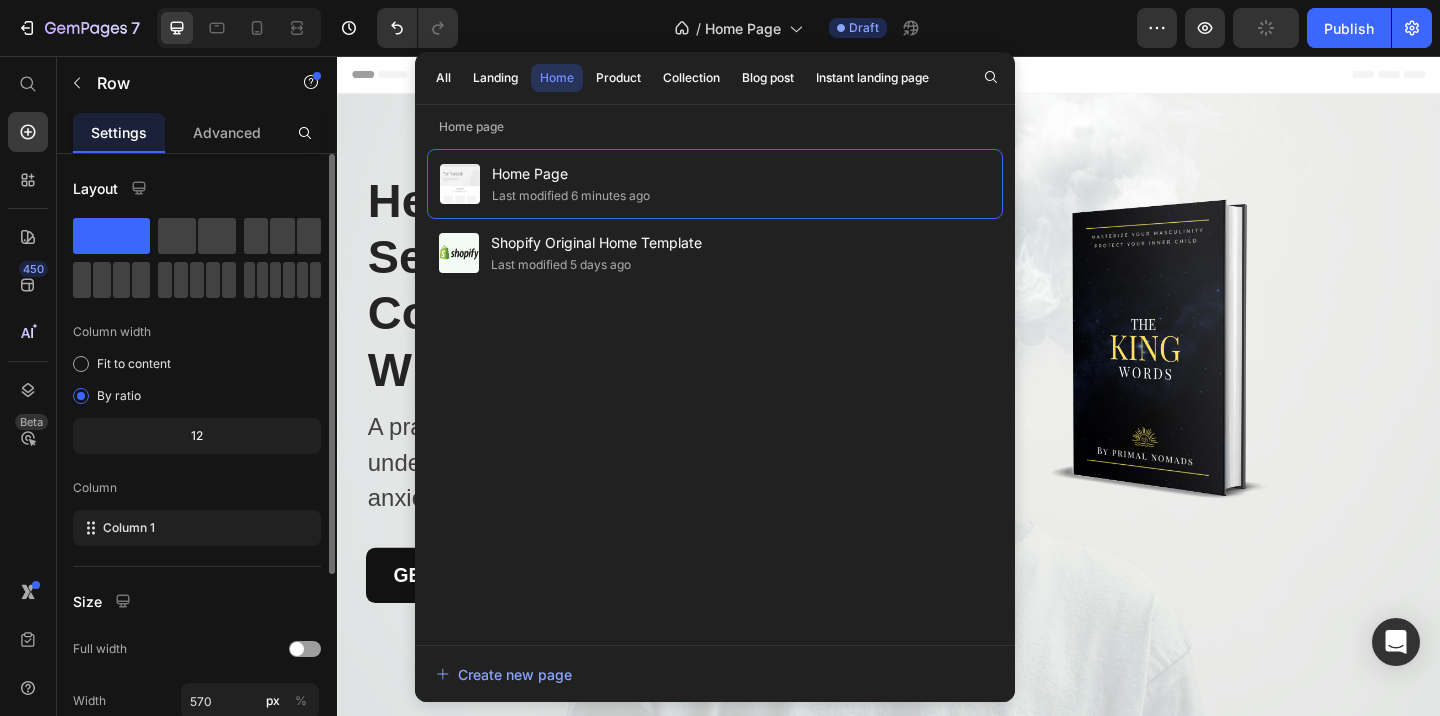 click on "Header" at bounding box center [937, 76] 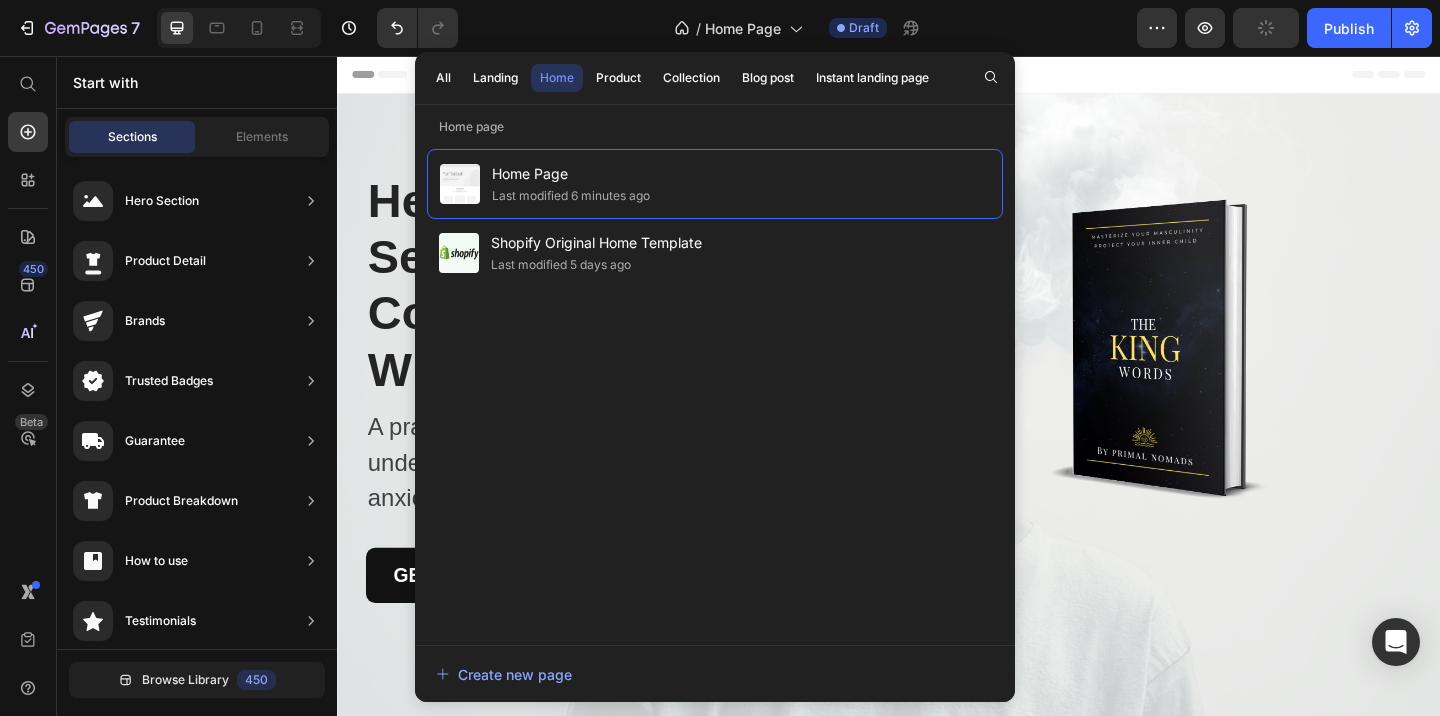 click on "Header" at bounding box center [937, 76] 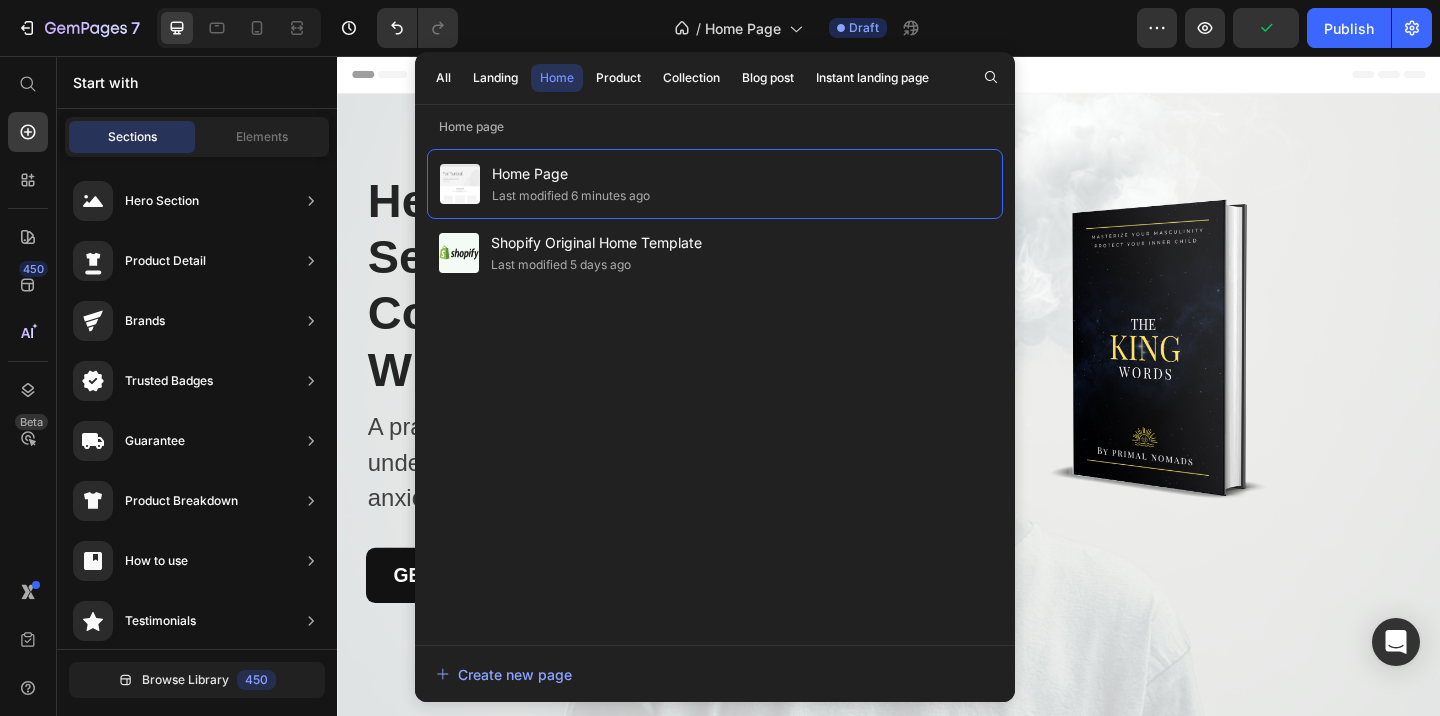 click on "Header" at bounding box center (937, 76) 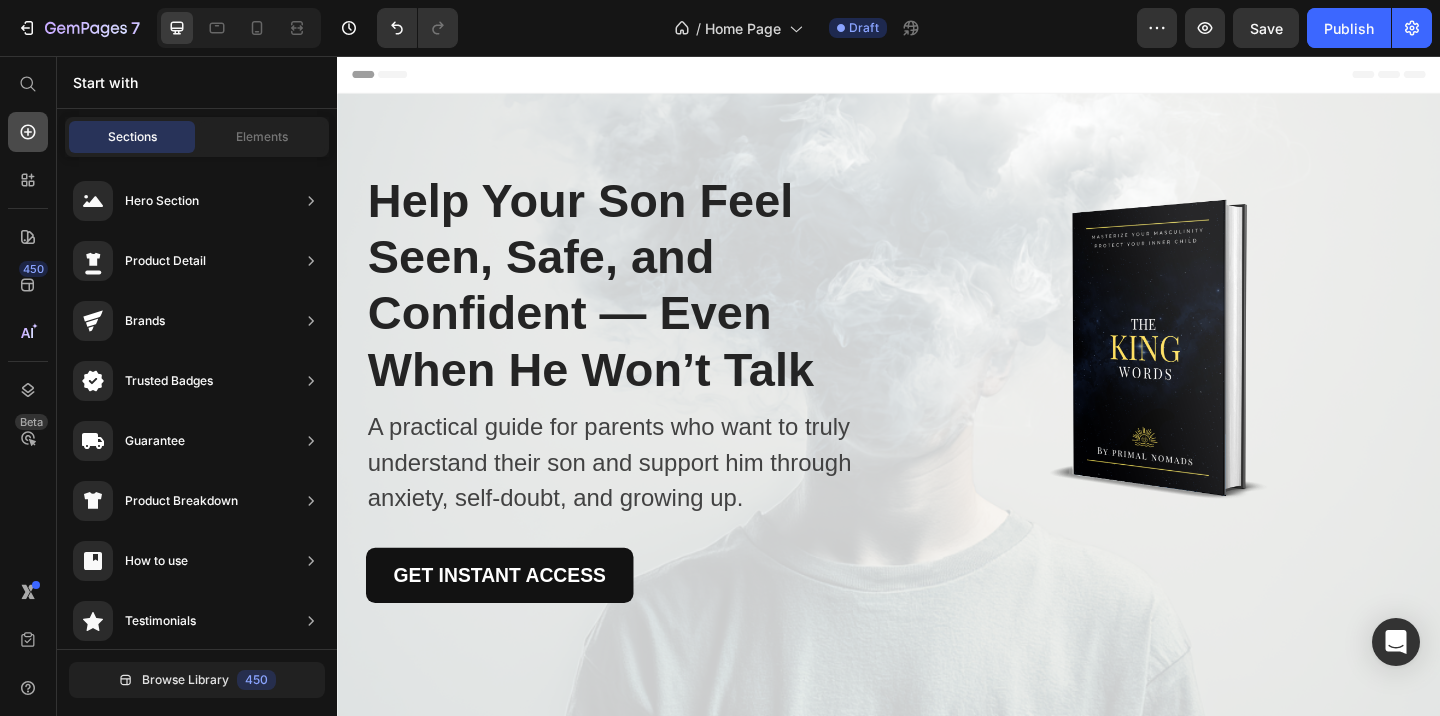 click 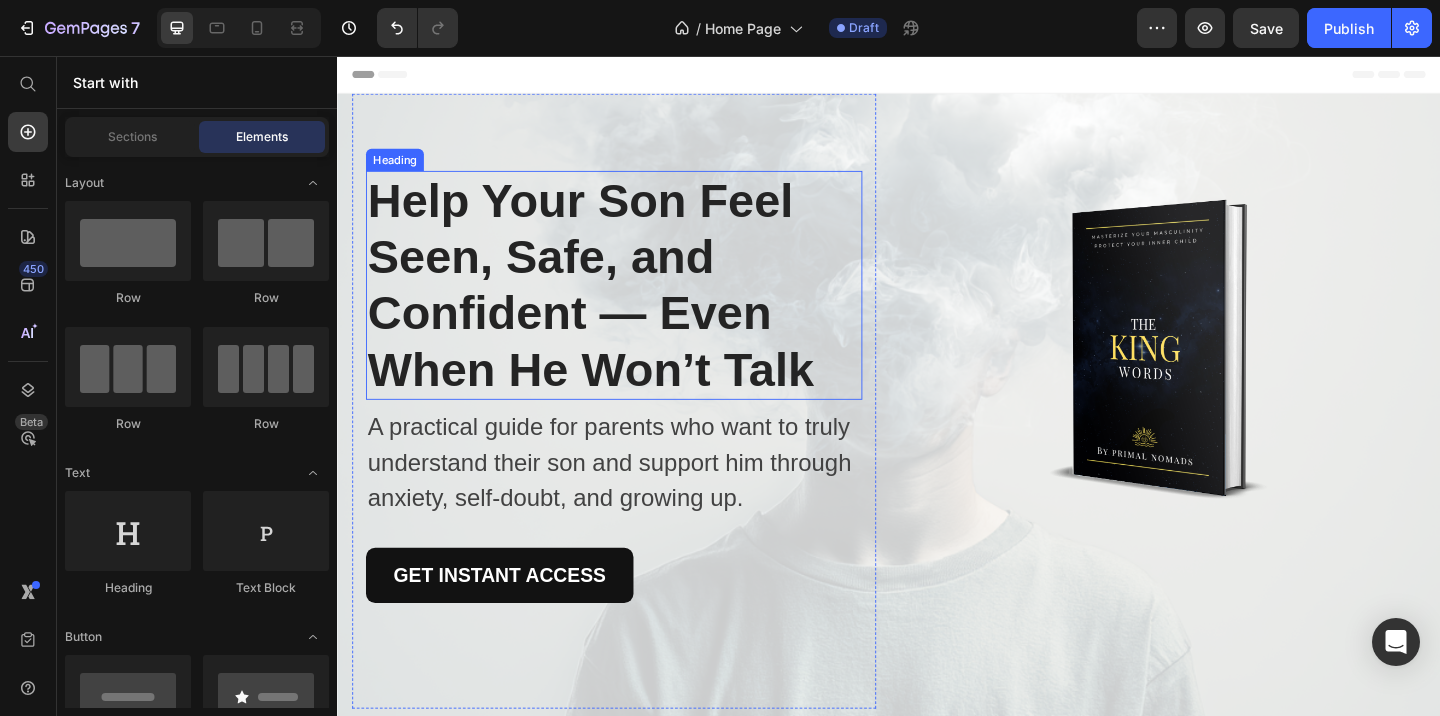 click on "Help Your Son Feel Seen, Safe, and Confident — Even When He Won’t Talk" at bounding box center [638, 305] 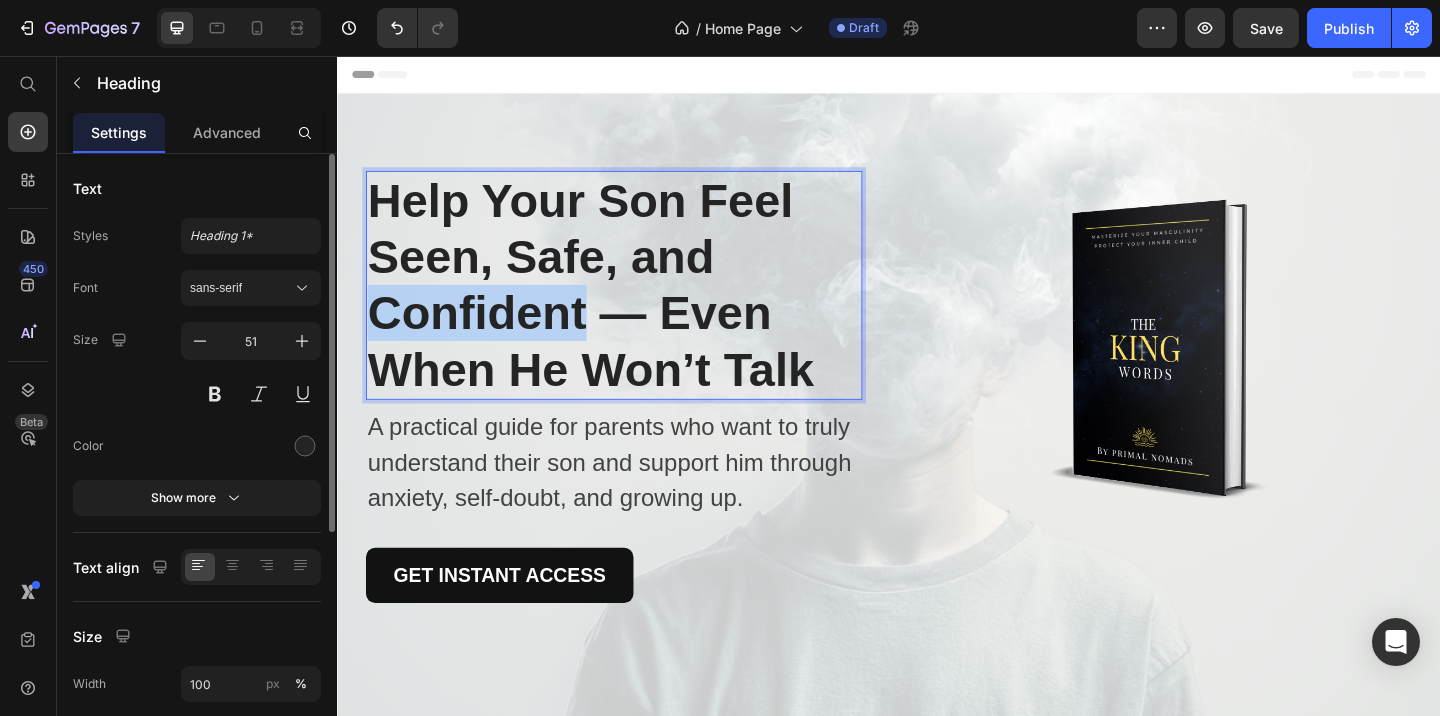 click on "Help Your Son Feel Seen, Safe, and Confident — Even When He Won’t Talk" at bounding box center [638, 305] 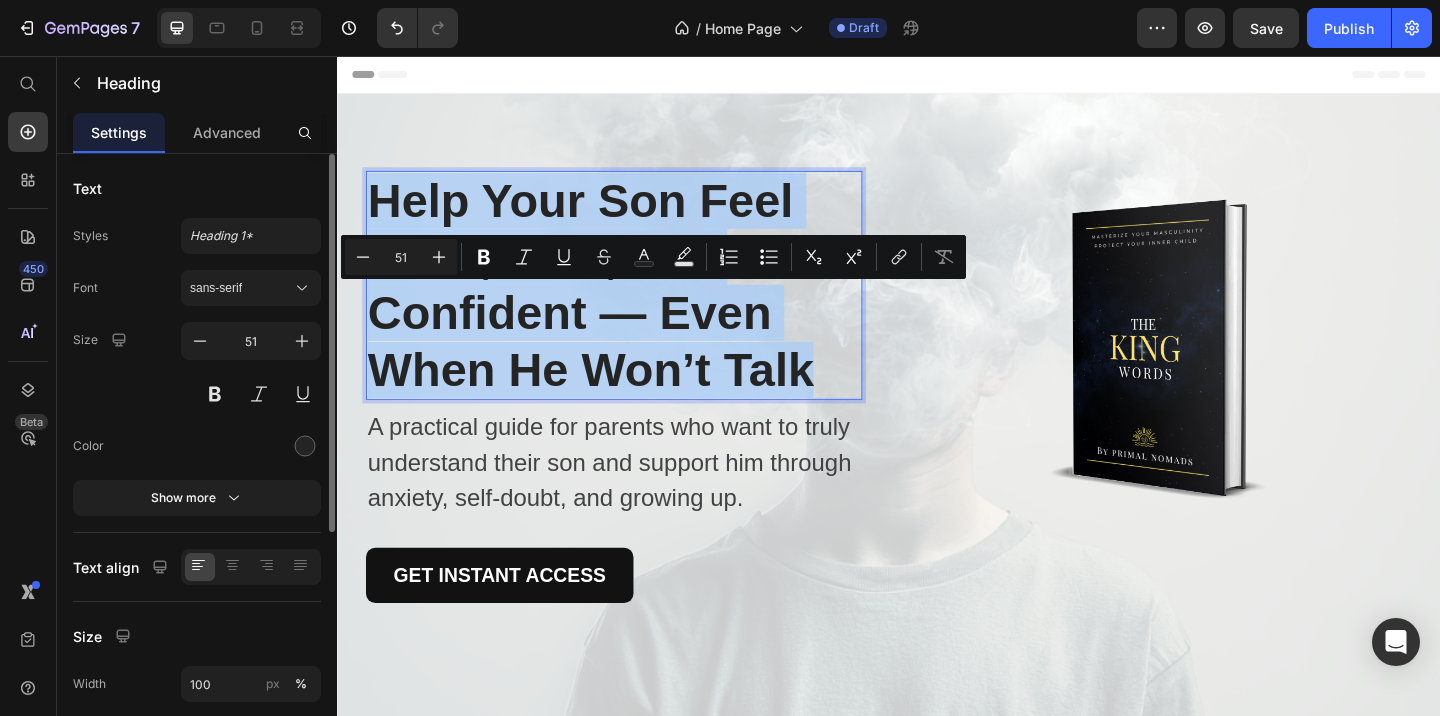 click on "Help Your Son Feel Seen, Safe, and Confident — Even When He Won’t Talk" at bounding box center [638, 305] 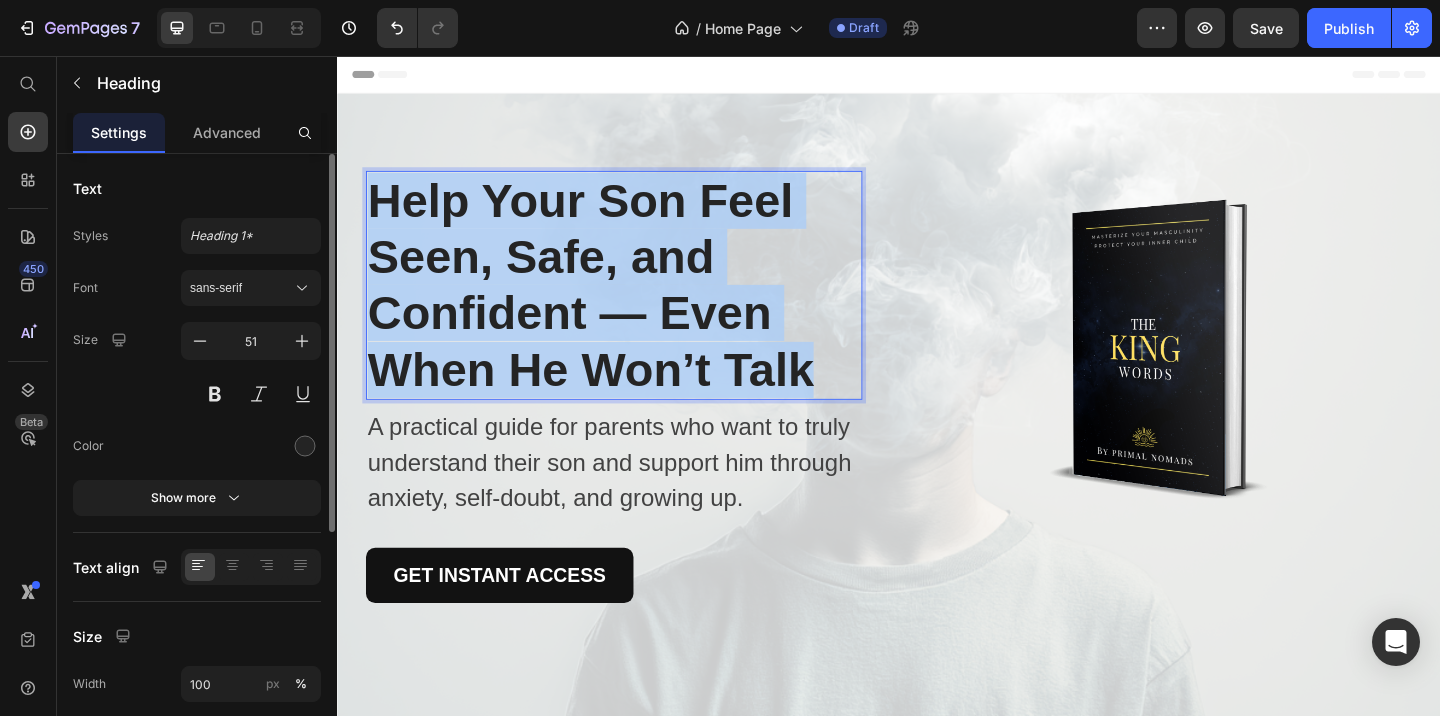 click on "Help Your Son Feel Seen, Safe, and Confident — Even When He Won’t Talk" at bounding box center [638, 305] 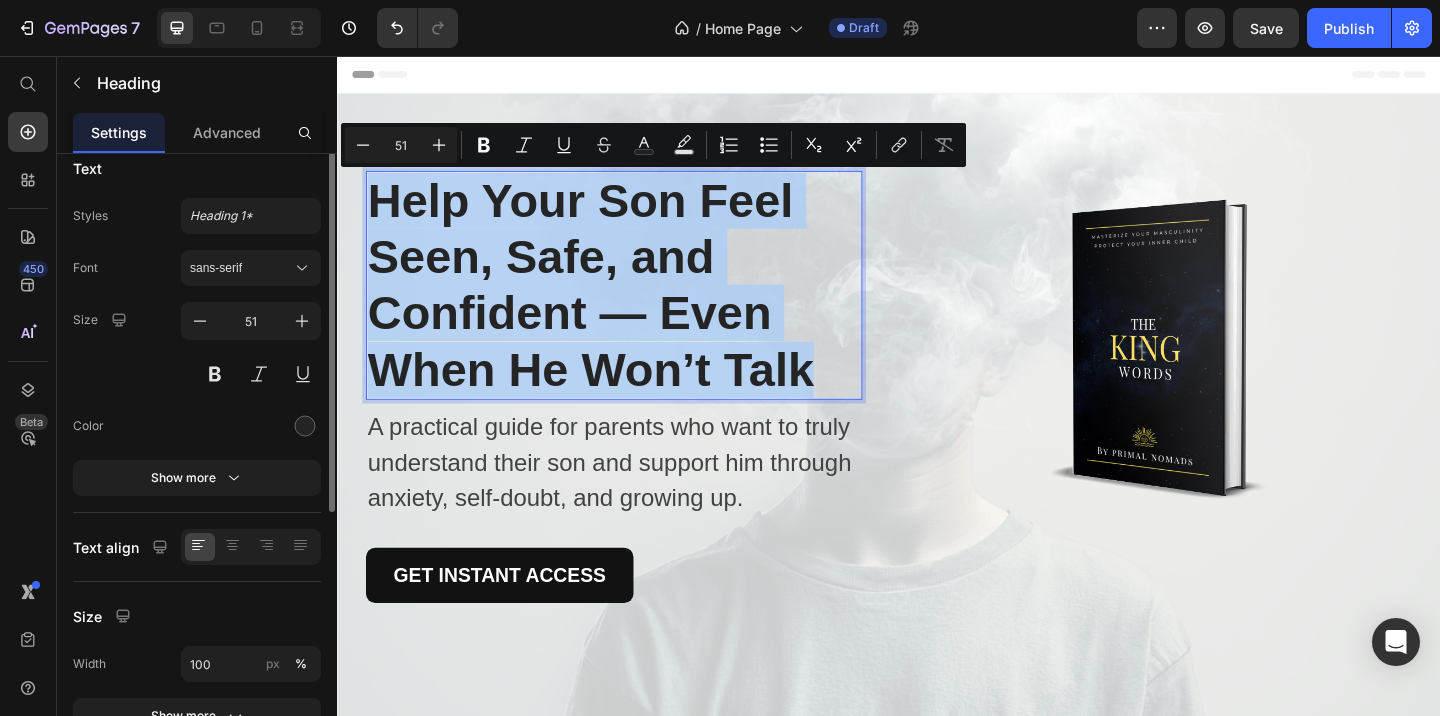 scroll, scrollTop: 0, scrollLeft: 0, axis: both 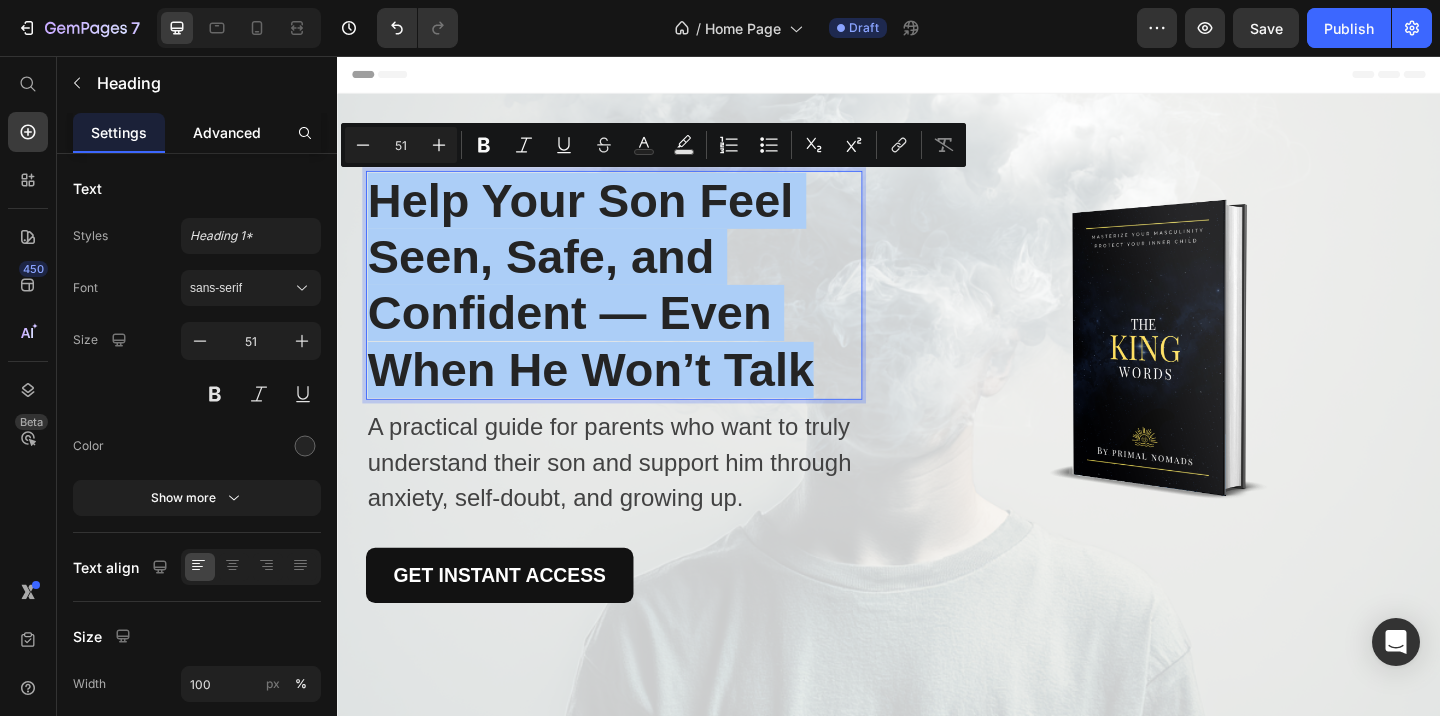 click on "Advanced" at bounding box center (227, 132) 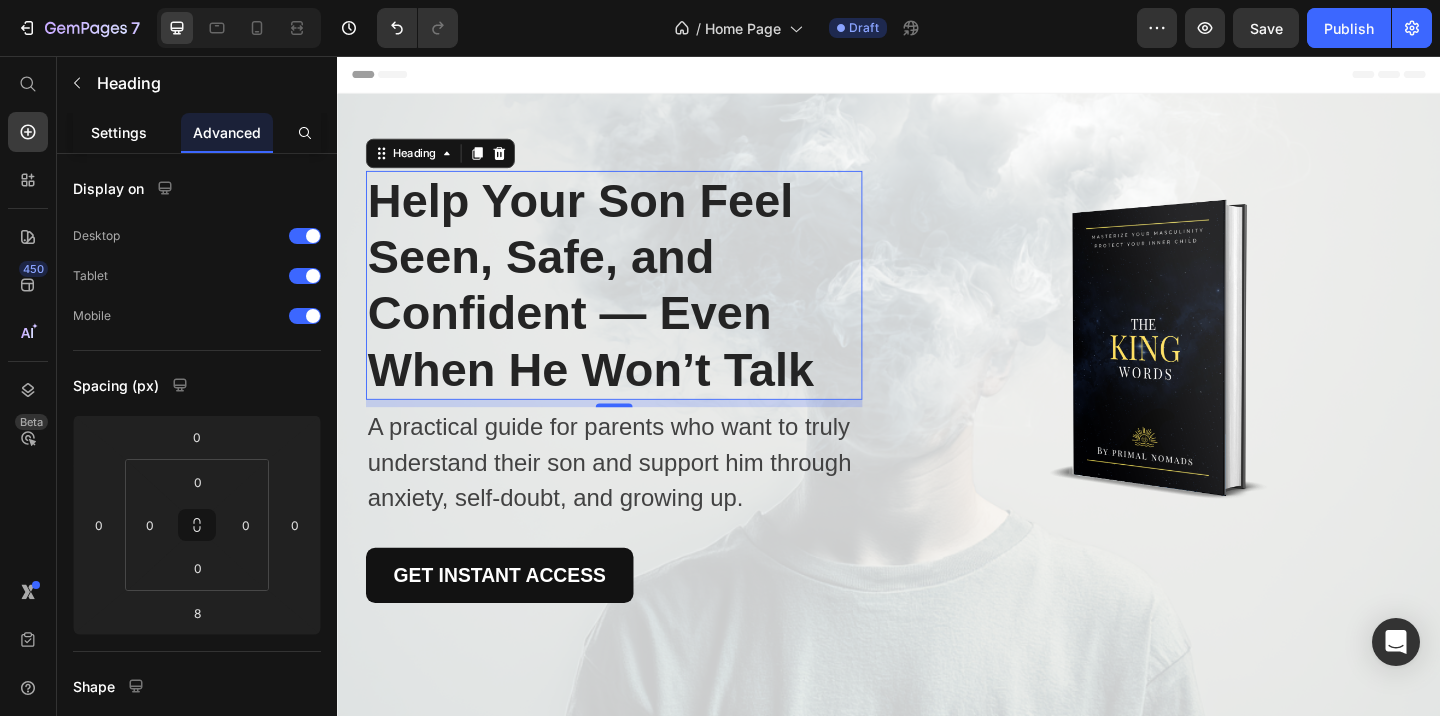 click on "Settings" at bounding box center [119, 132] 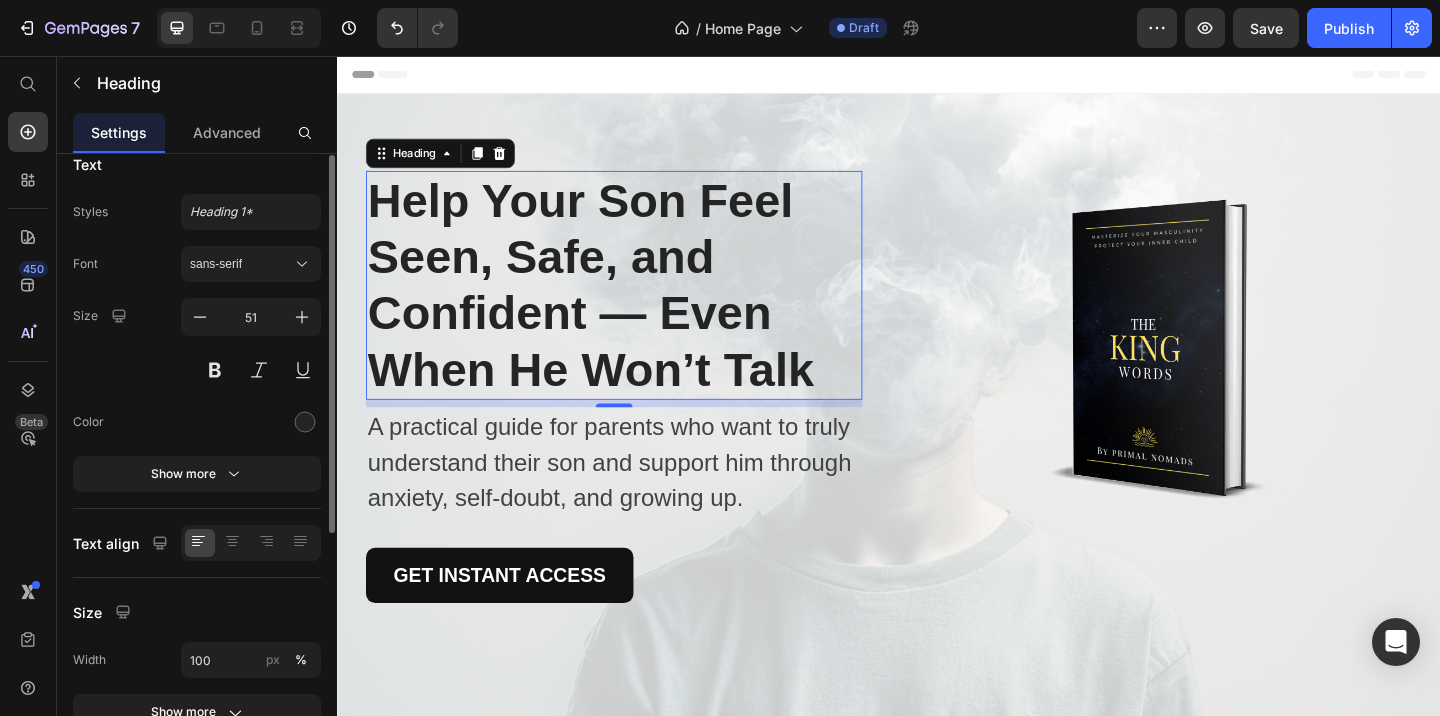 scroll, scrollTop: 0, scrollLeft: 0, axis: both 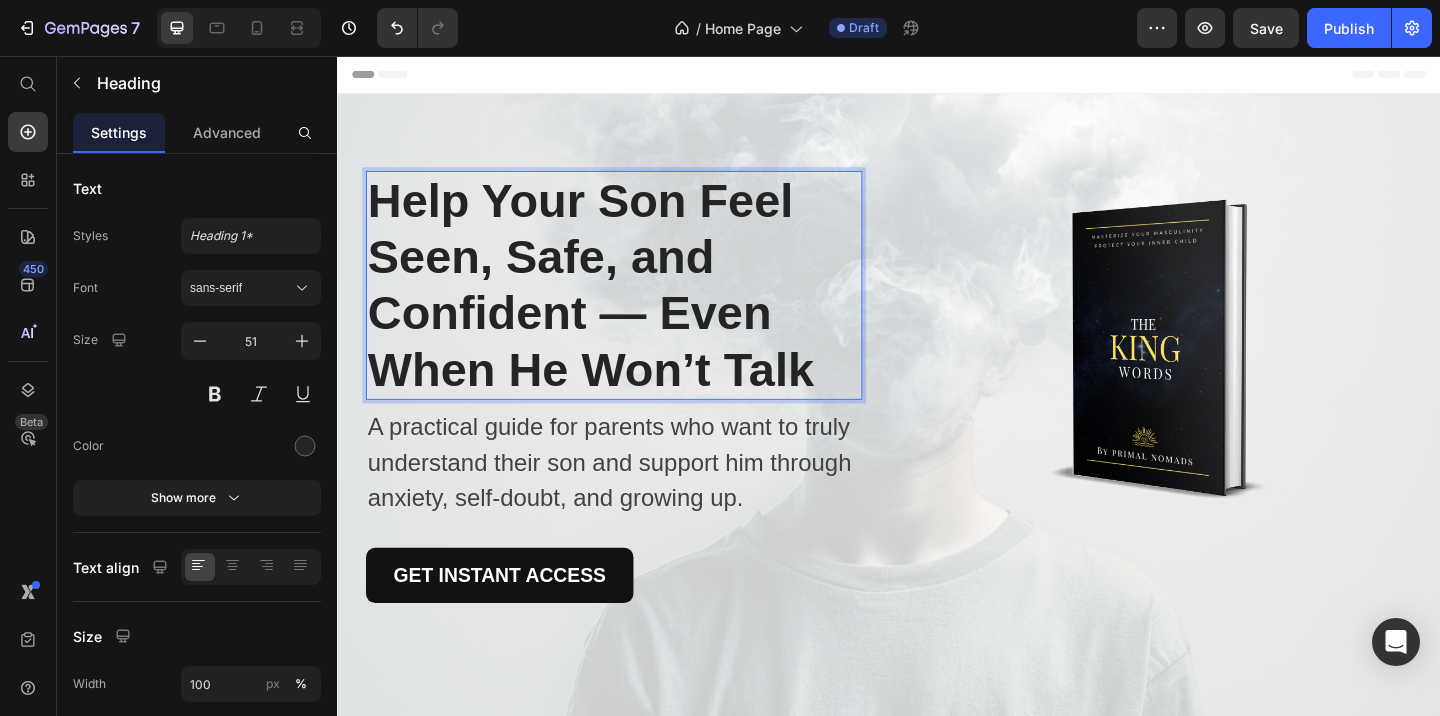 click on "Help Your Son Feel Seen, Safe, and Confident — Even When He Won’t Talk" at bounding box center [638, 305] 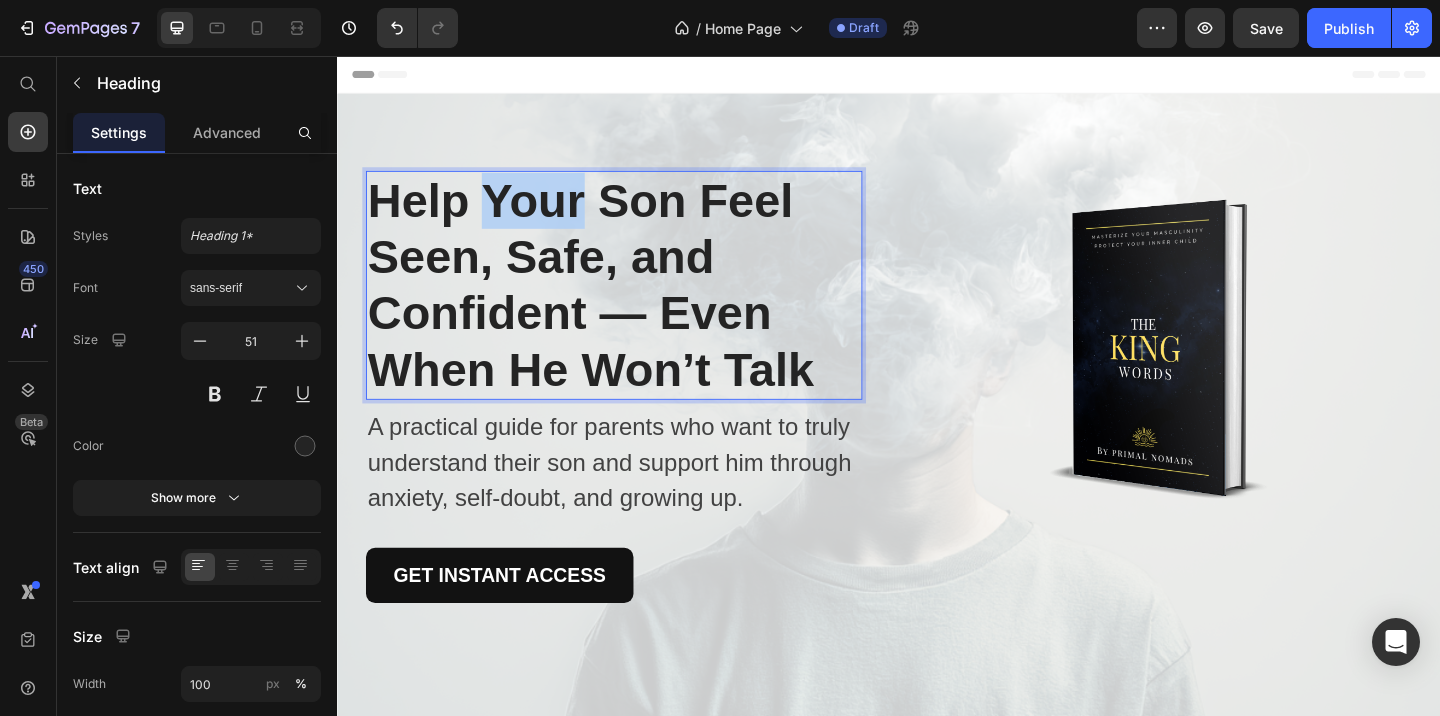 click on "Help Your Son Feel Seen, Safe, and Confident — Even When He Won’t Talk" at bounding box center [638, 305] 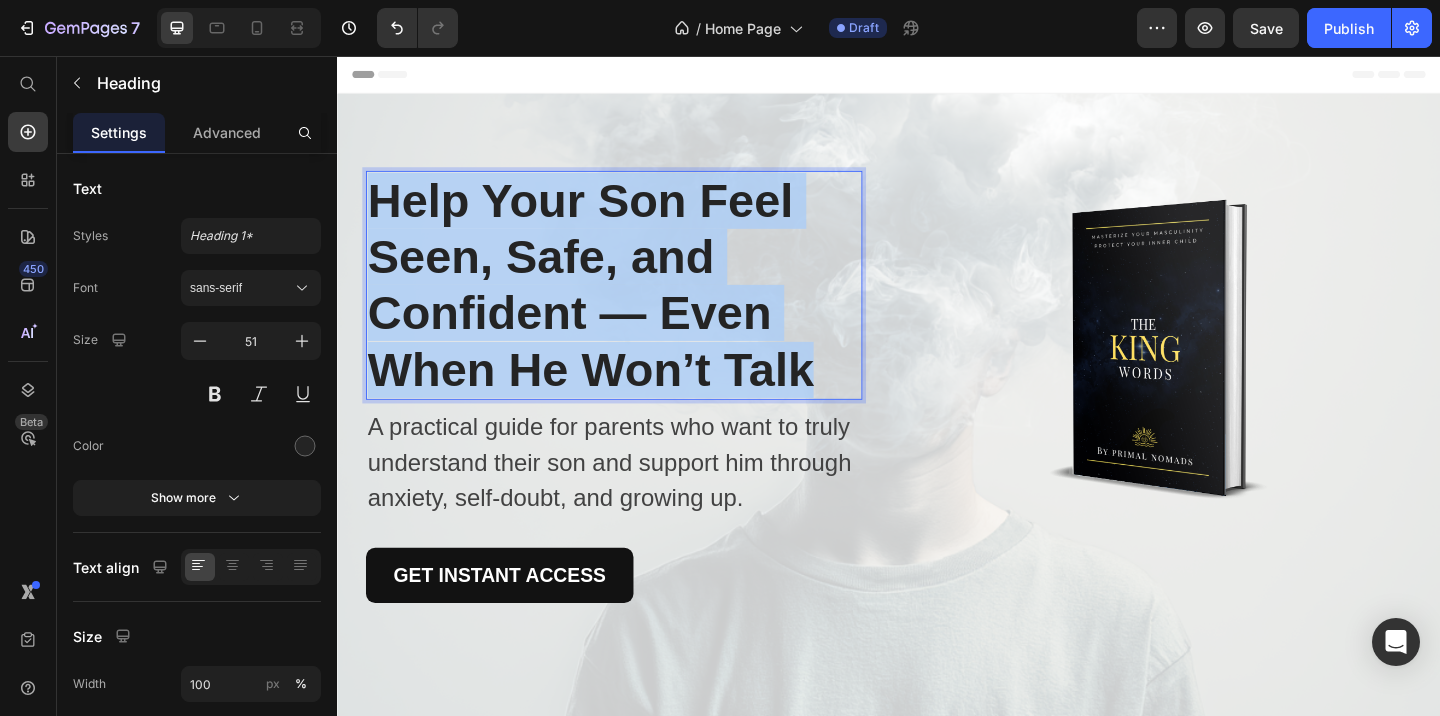 click on "Help Your Son Feel Seen, Safe, and Confident — Even When He Won’t Talk" at bounding box center [638, 305] 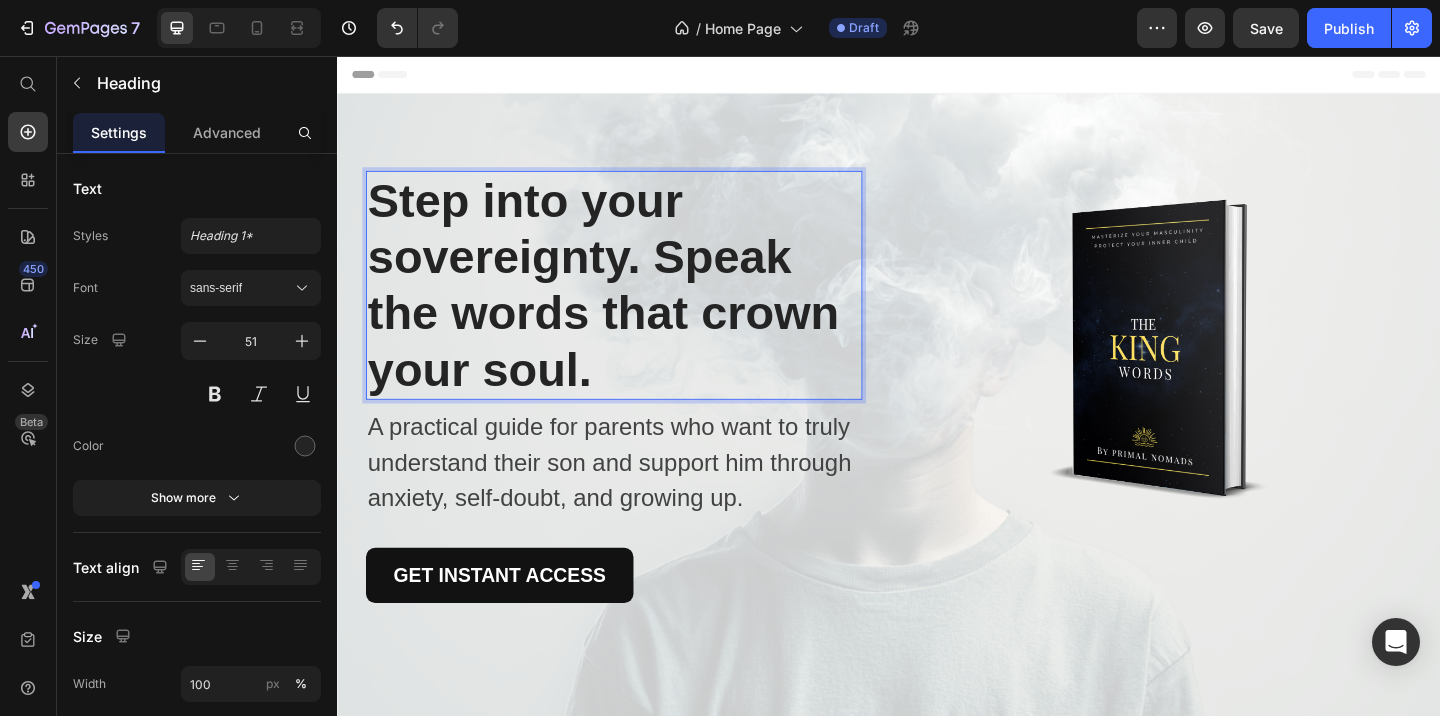 click on "Step into your sovereignty. Speak the words that crown your soul." at bounding box center [626, 305] 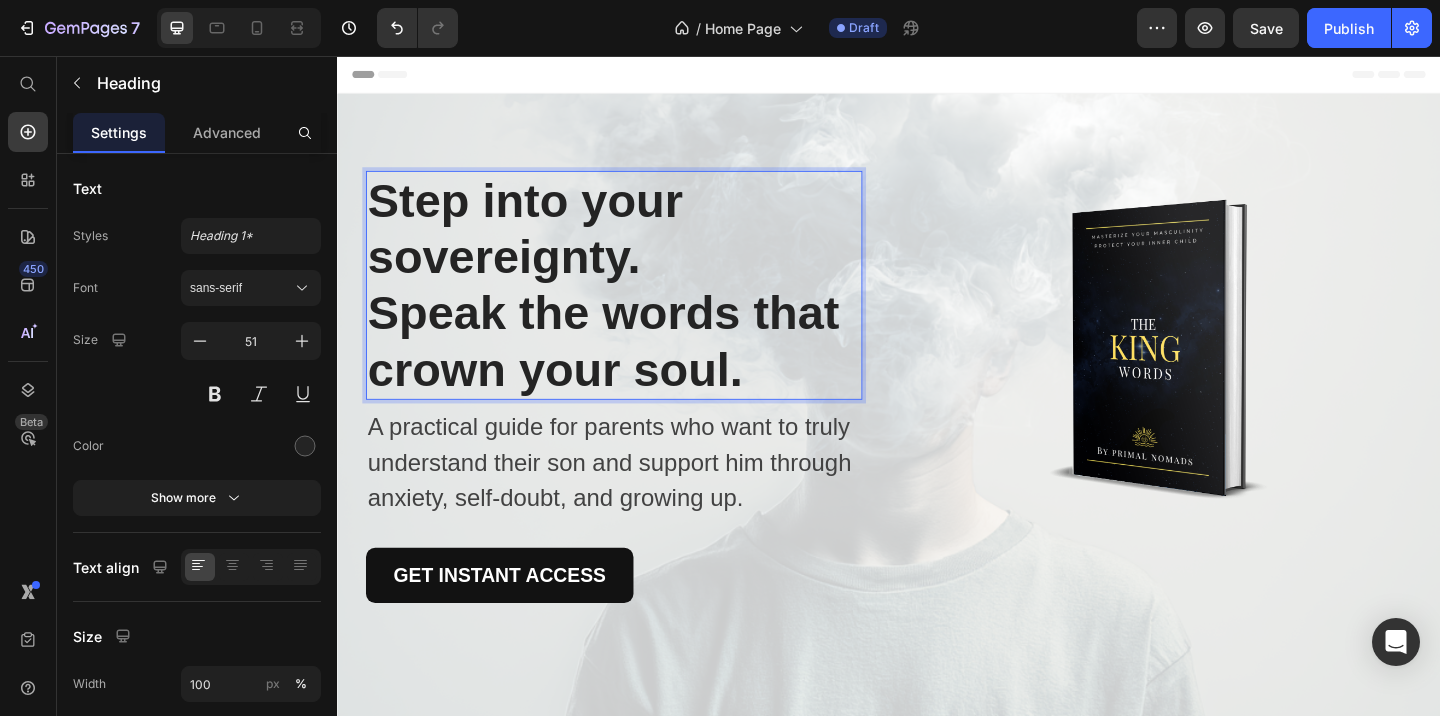 click on "Step into your sovereignty." at bounding box center [541, 244] 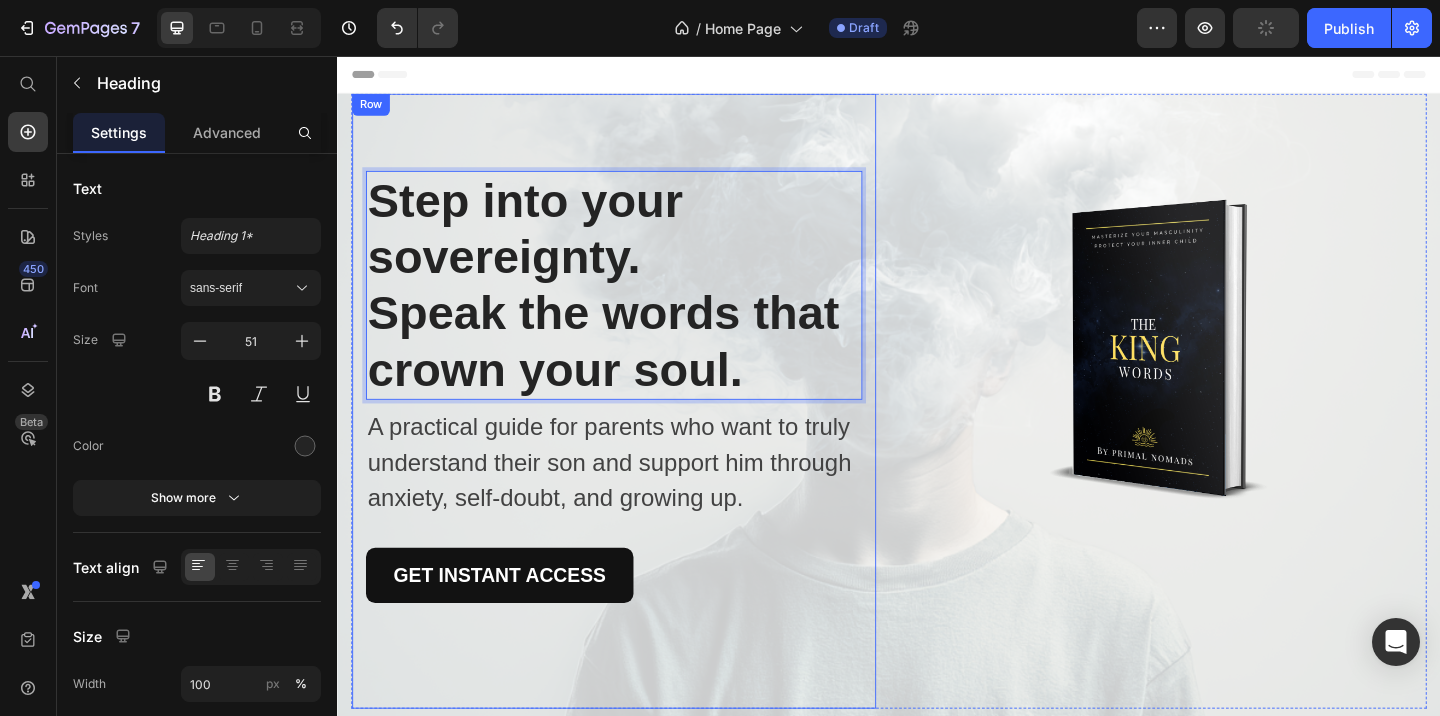 click on "Step into your sovereignty.  Speak the words that crown your soul." at bounding box center (638, 305) 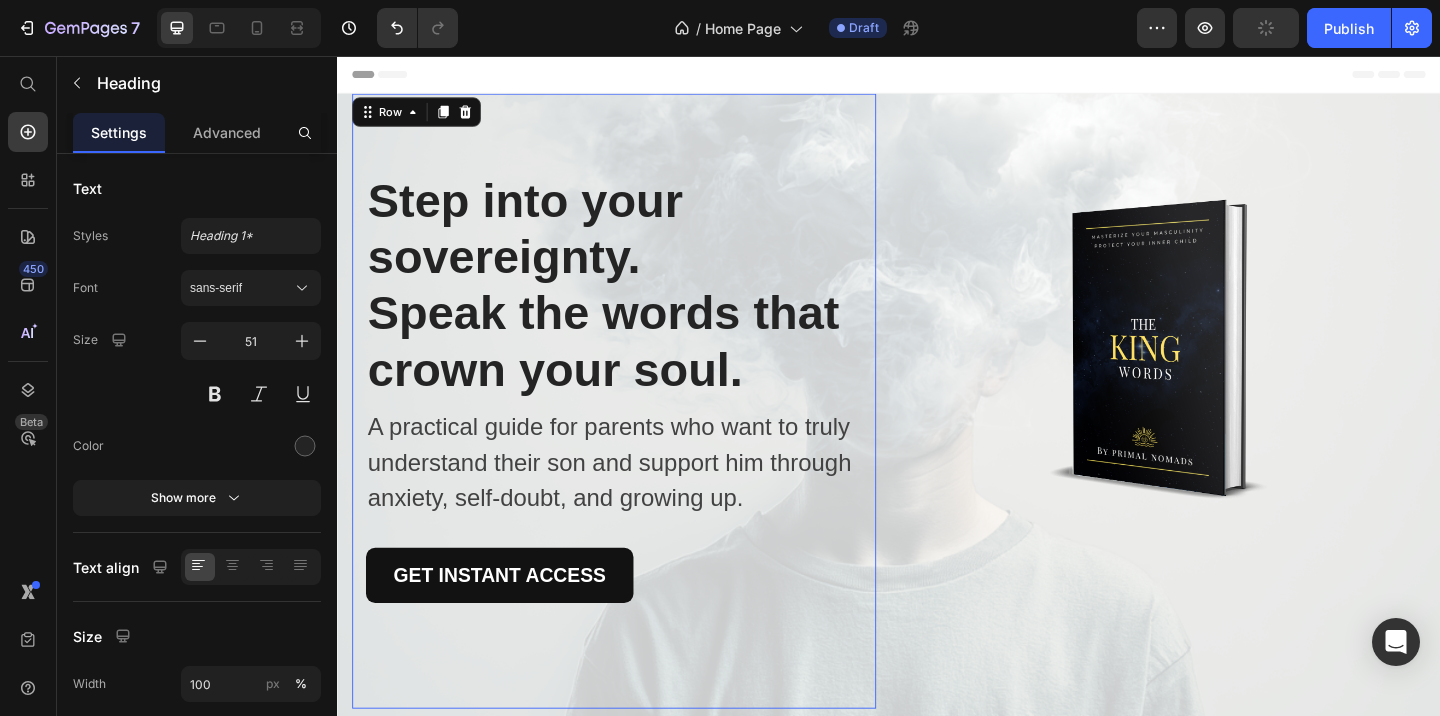 click on "⁠⁠⁠⁠⁠⁠⁠ Step into your sovereignty.  Speak the words that crown your soul. Heading A practical guide for parents who want to truly understand their son and support him through anxiety, self-doubt, and growing up. Text block GET INSTANT ACCESS Button Row   0" at bounding box center (638, 431) 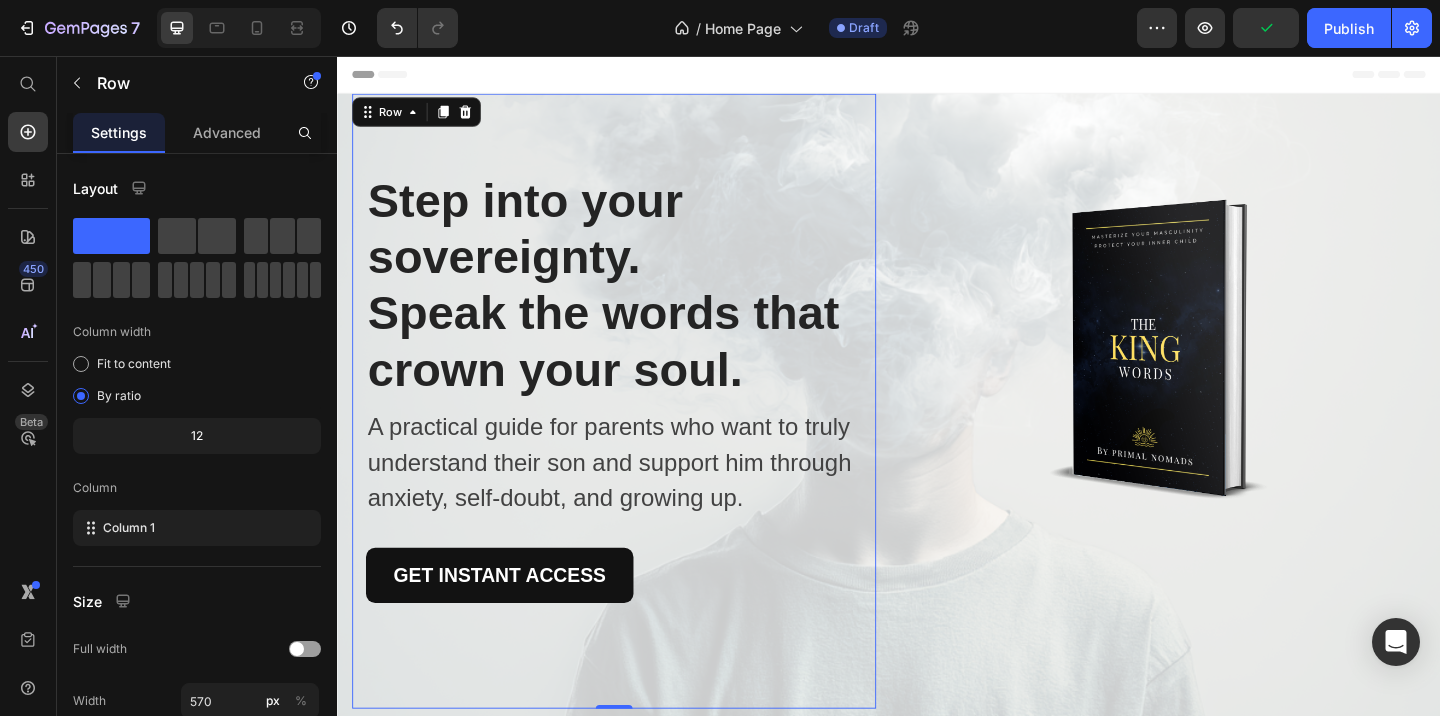click on "⁠⁠⁠⁠⁠⁠⁠ Step into your sovereignty.  Speak the words that crown your soul." at bounding box center [638, 305] 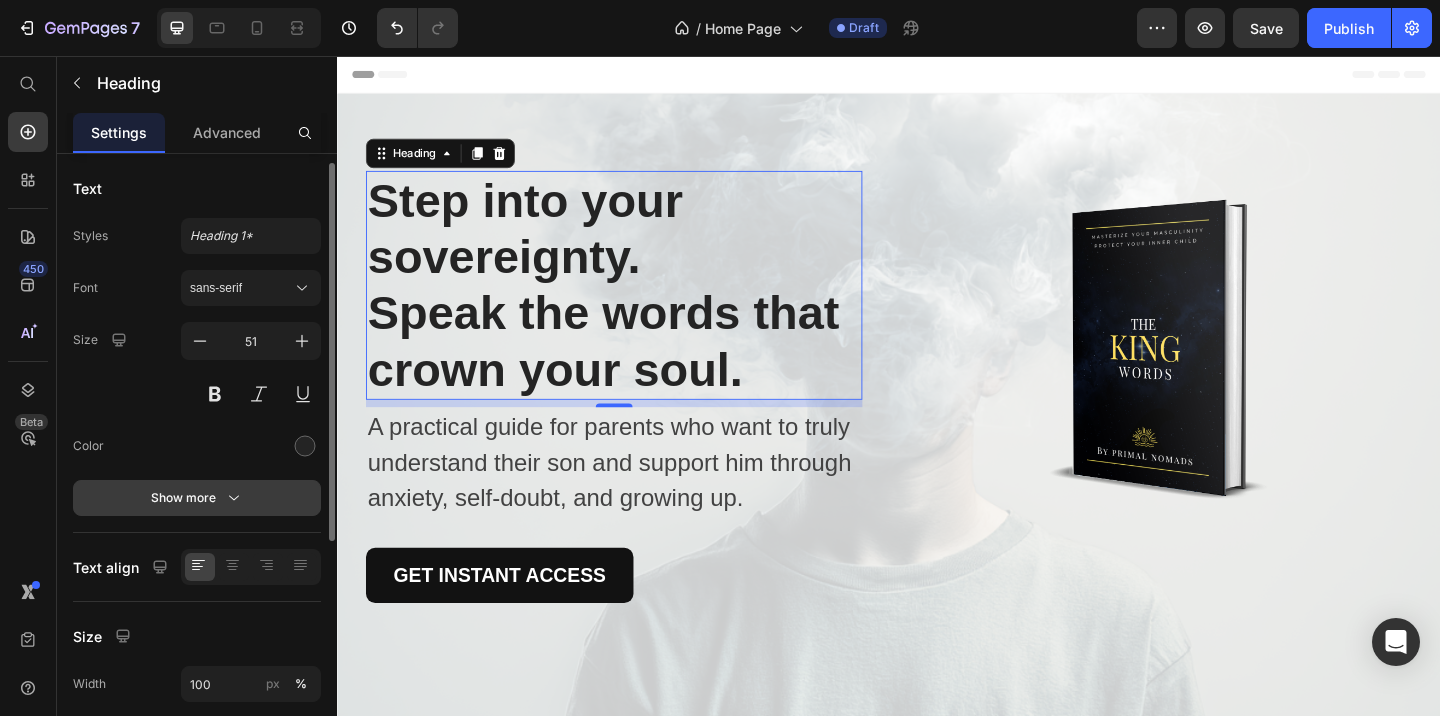 scroll, scrollTop: 13, scrollLeft: 0, axis: vertical 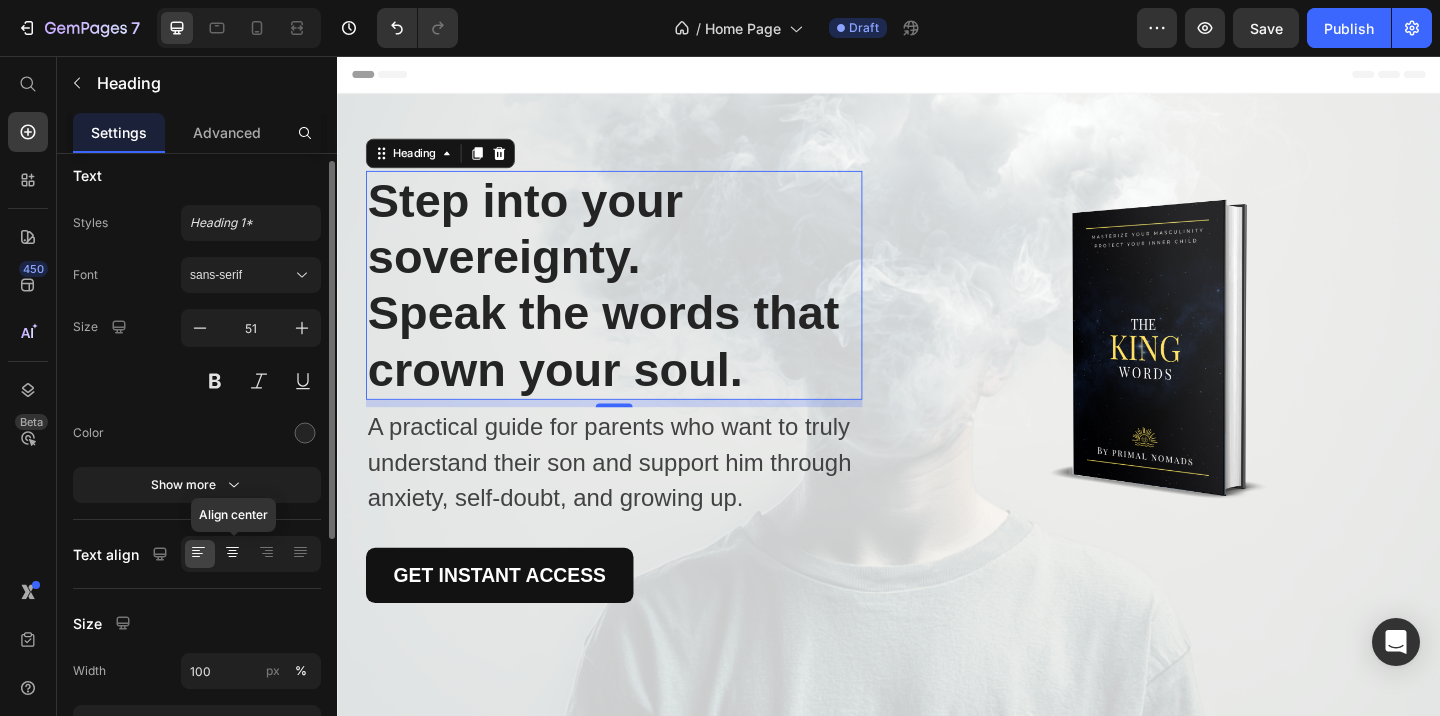 click 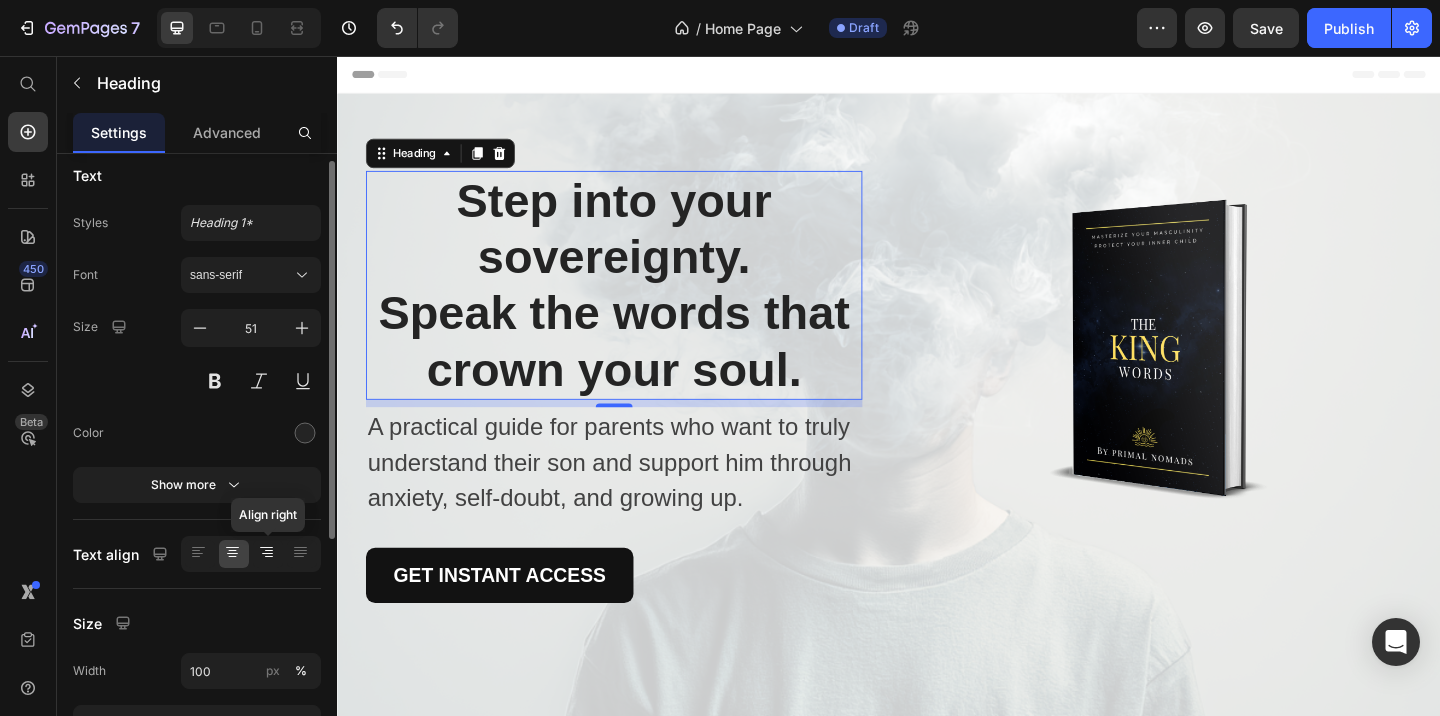 click 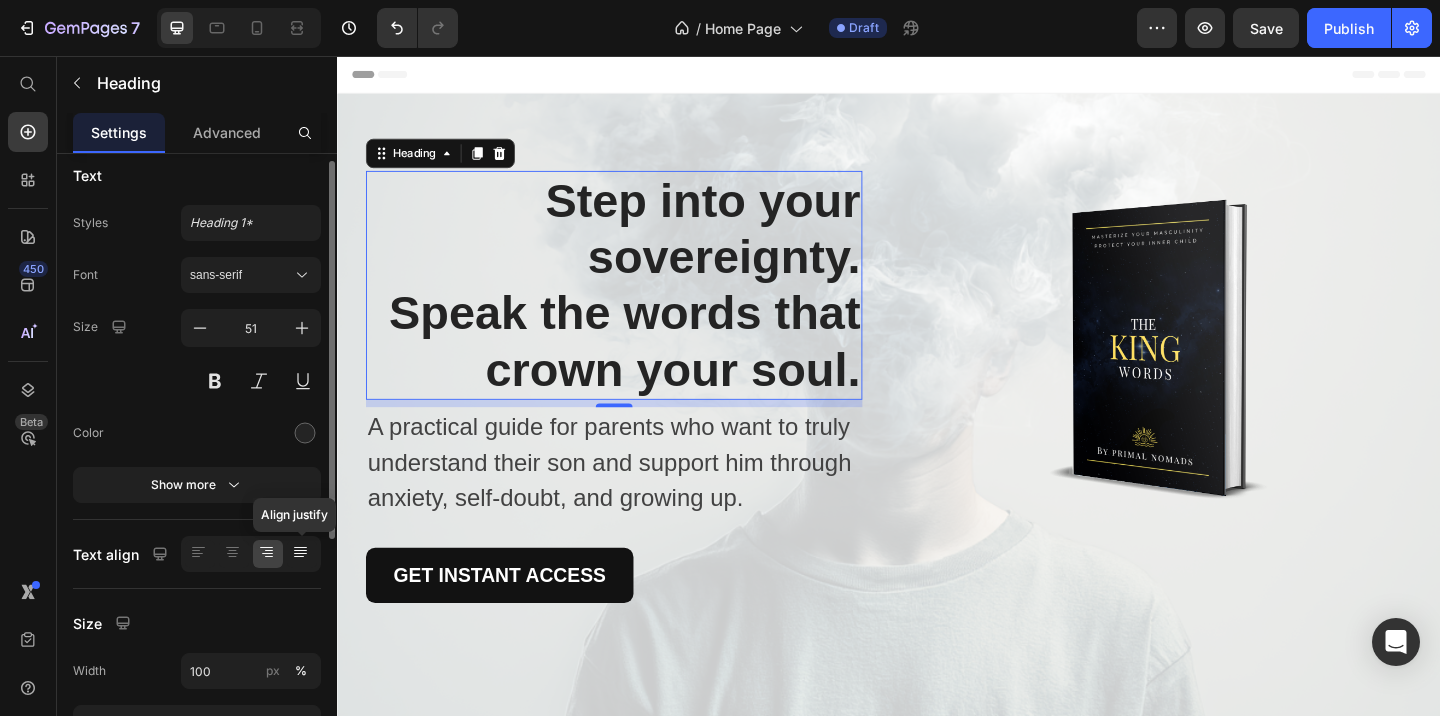 click 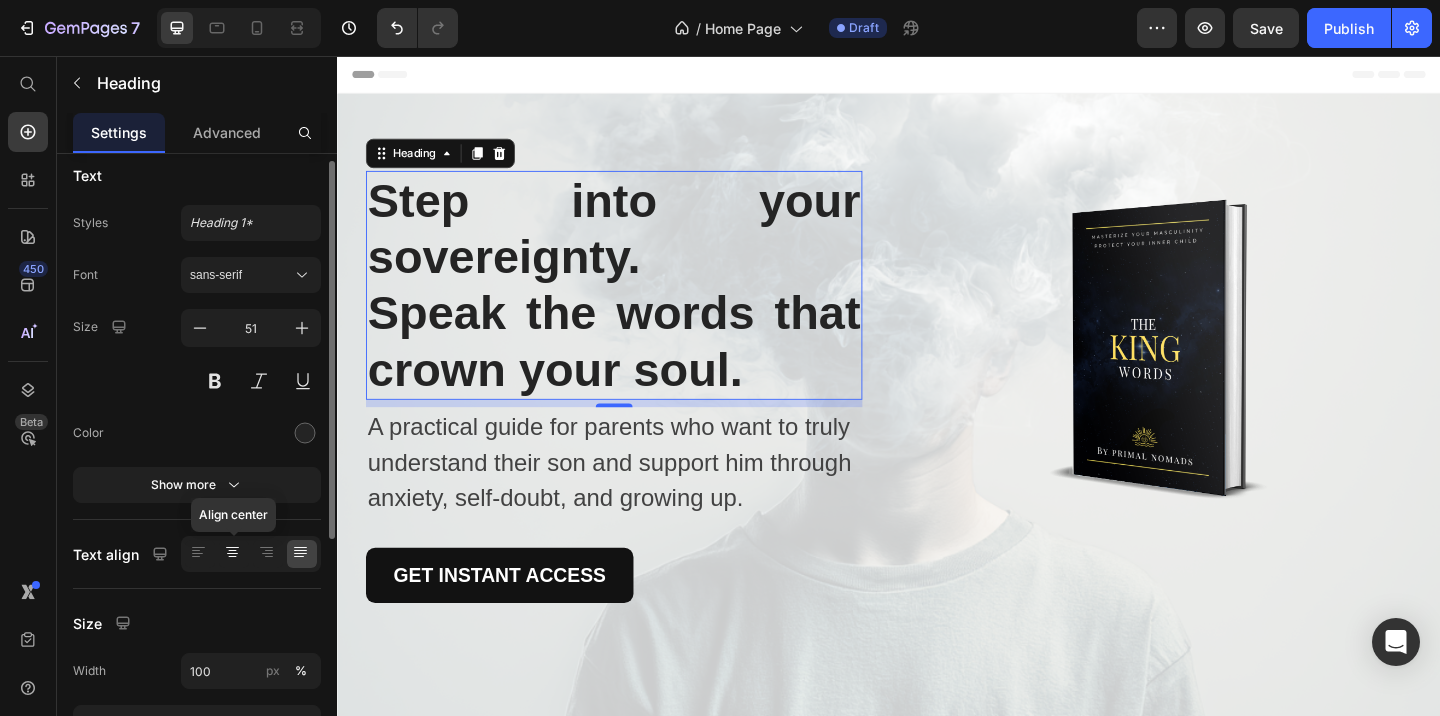 click 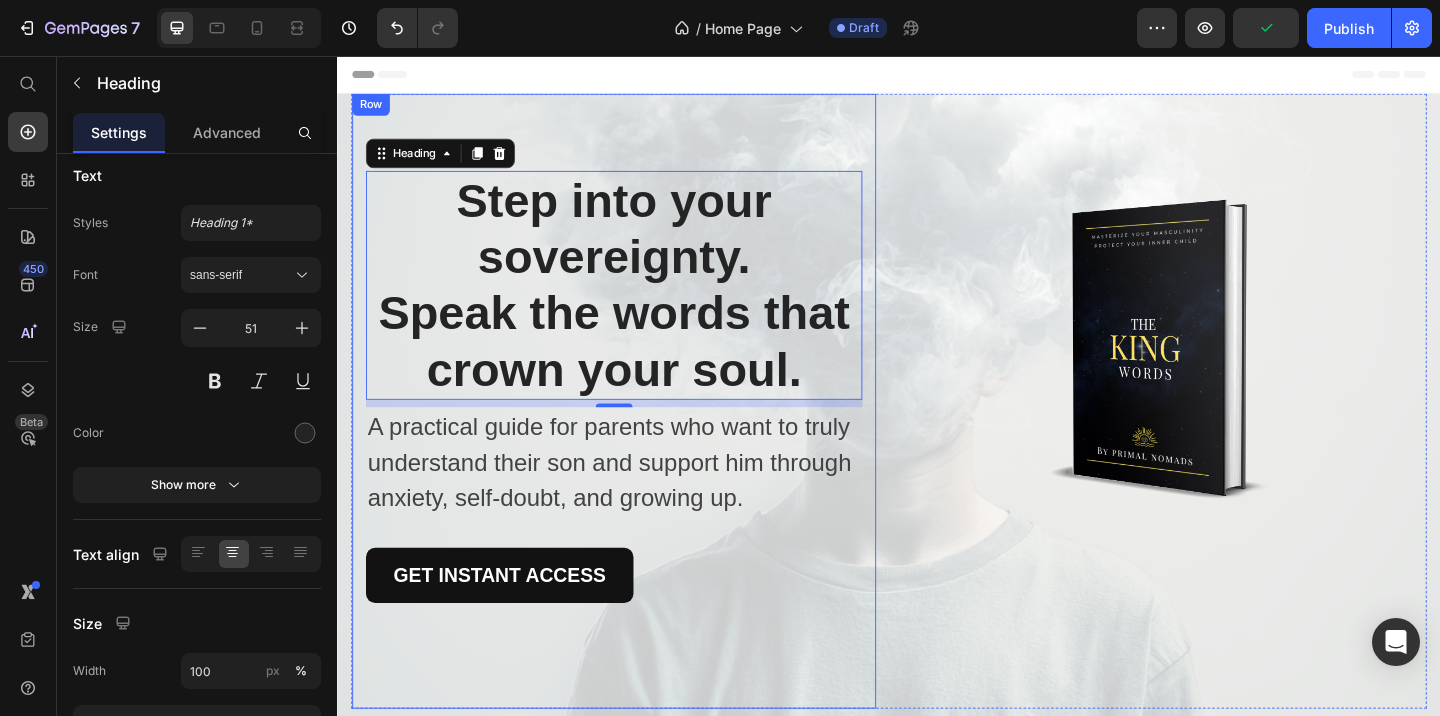 click on "A practical guide for parents who want to truly understand their son and support him through anxiety, self-doubt, and growing up." at bounding box center [638, 498] 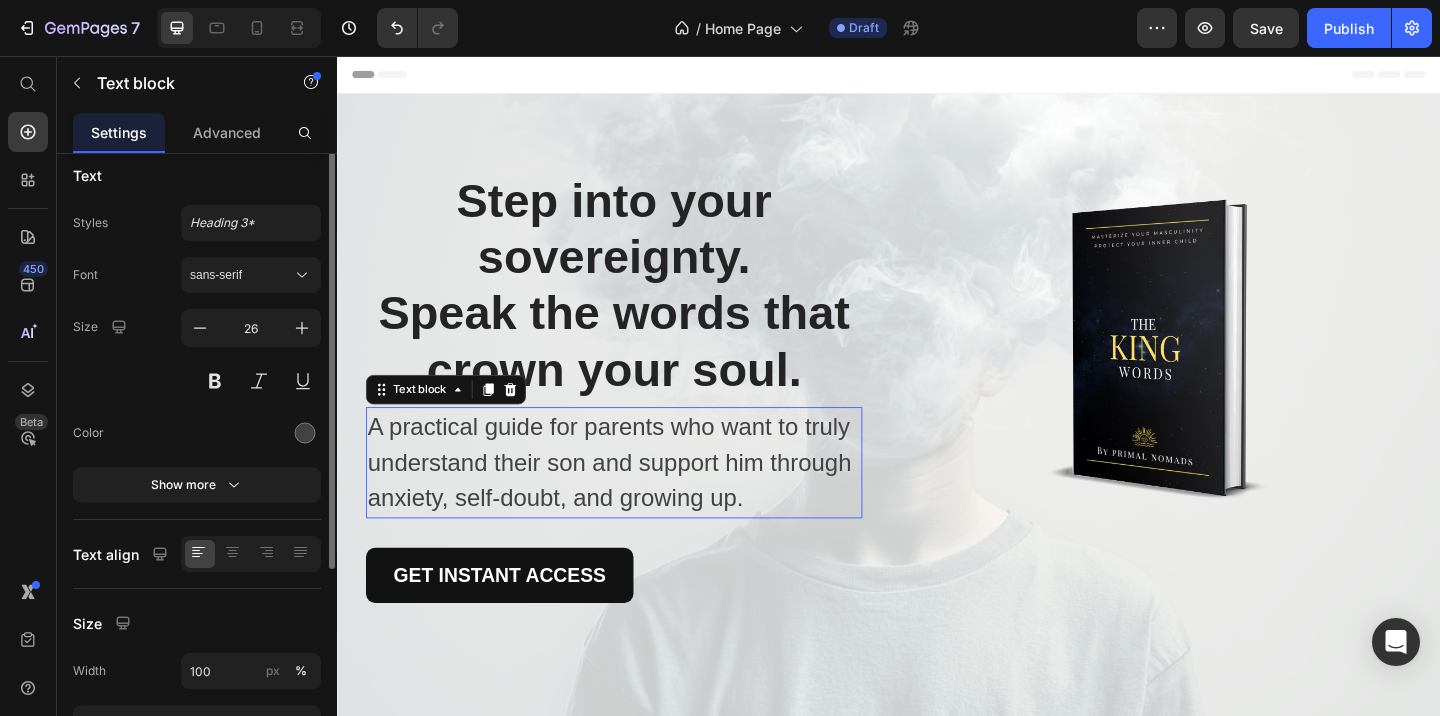 scroll, scrollTop: 0, scrollLeft: 0, axis: both 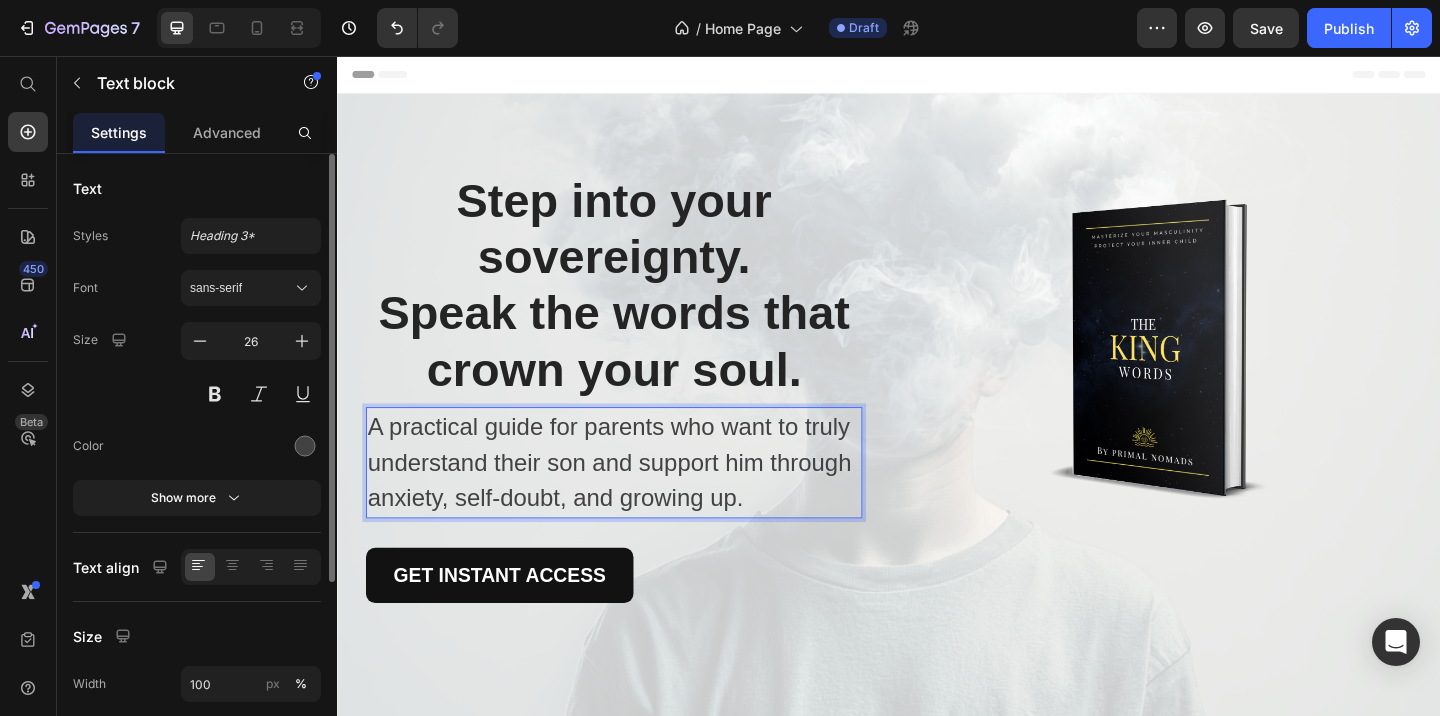 click on "A practical guide for parents who want to truly understand their son and support him through anxiety, self-doubt, and growing up." at bounding box center [638, 498] 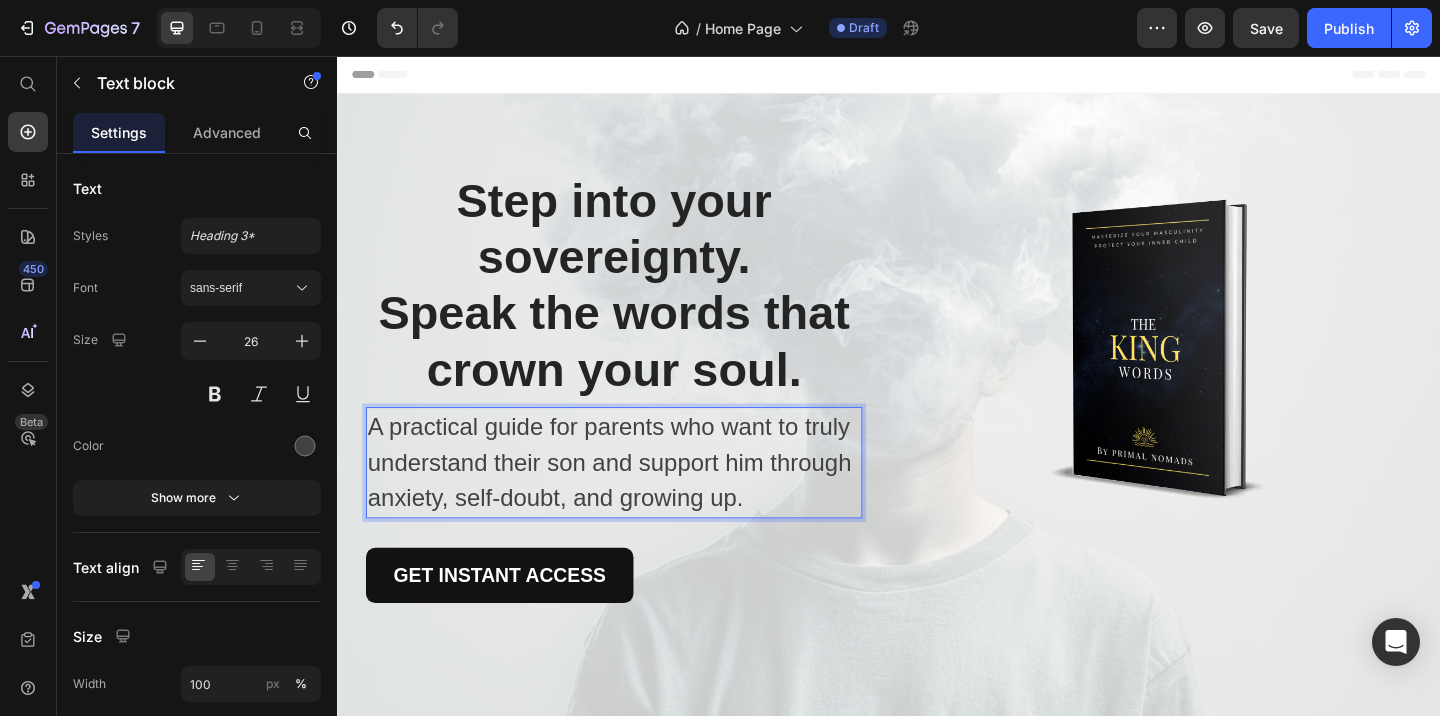 click on "A practical guide for parents who want to truly understand their son and support him through anxiety, self-doubt, and growing up." at bounding box center (638, 498) 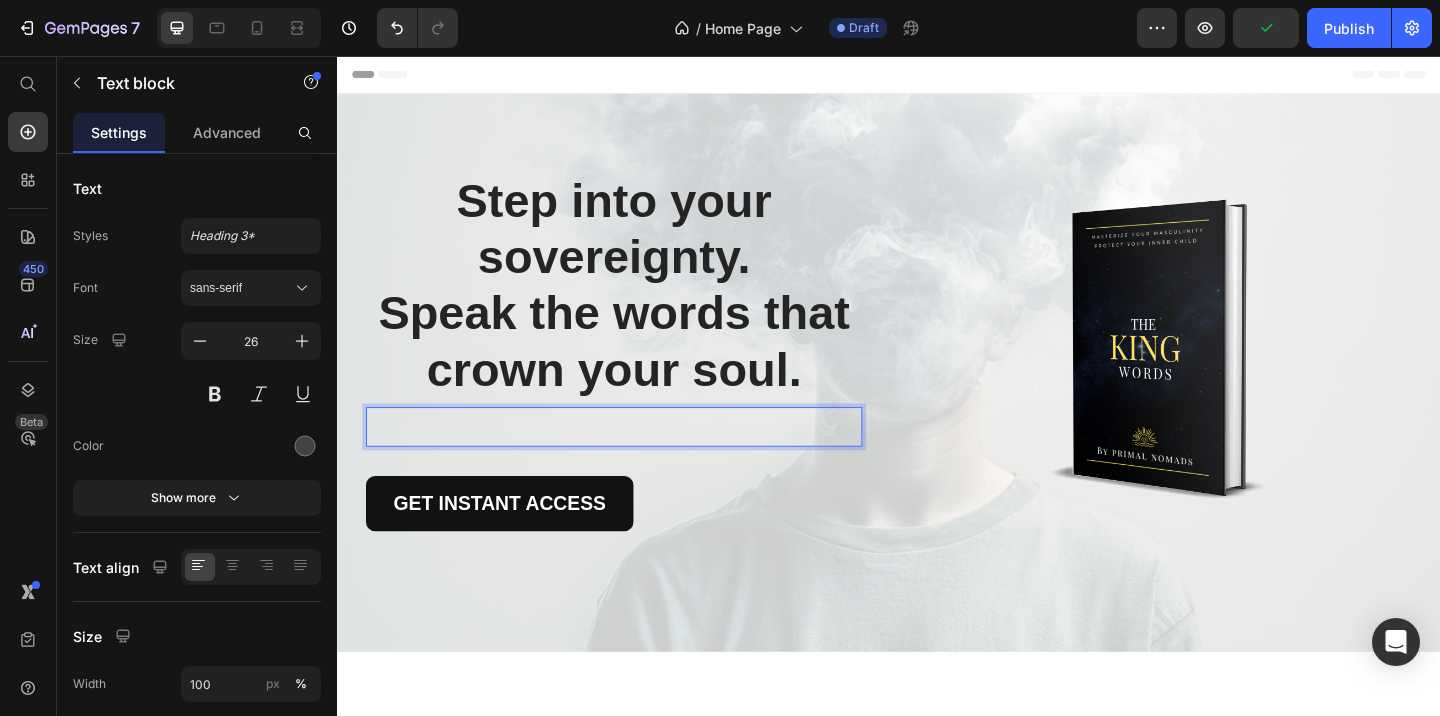 click at bounding box center (638, 459) 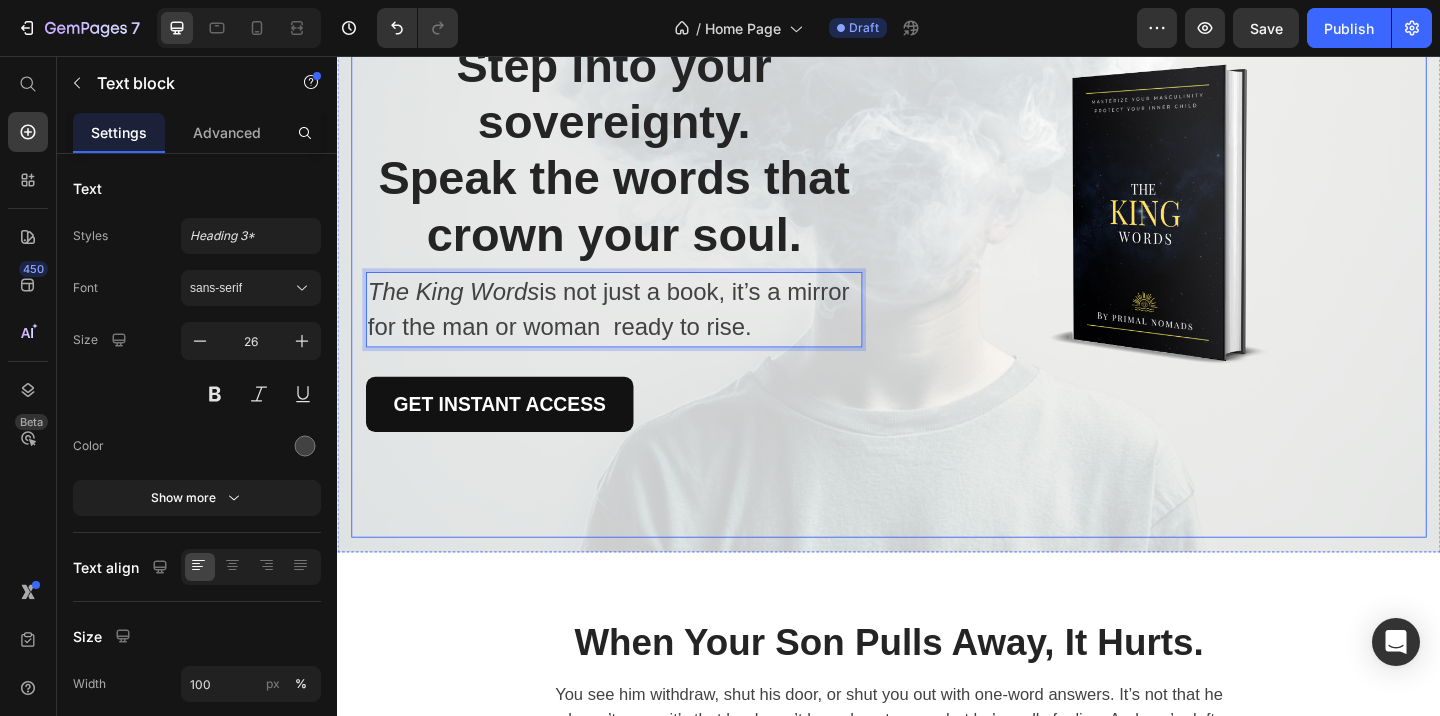 scroll, scrollTop: 157, scrollLeft: 0, axis: vertical 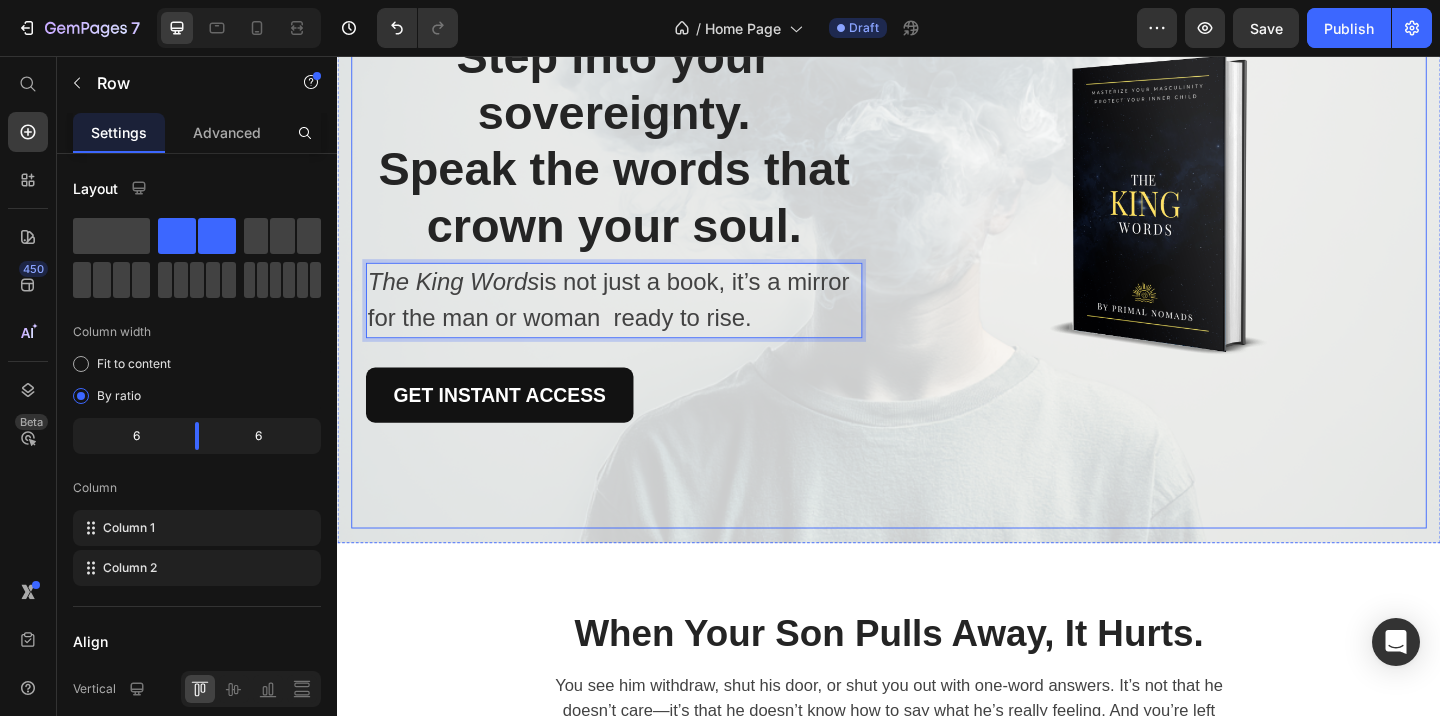 click on "Image Row" at bounding box center [1231, 255] 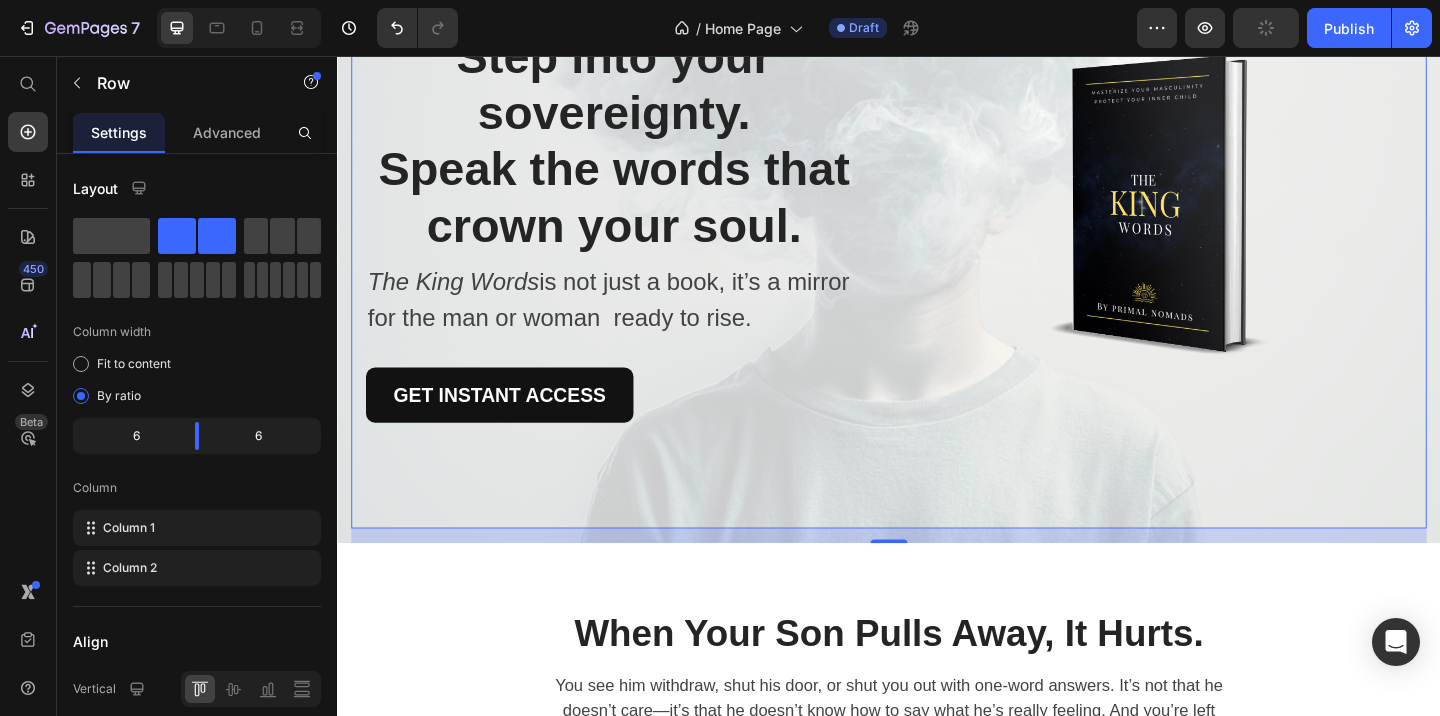 click on "16" at bounding box center [937, 578] 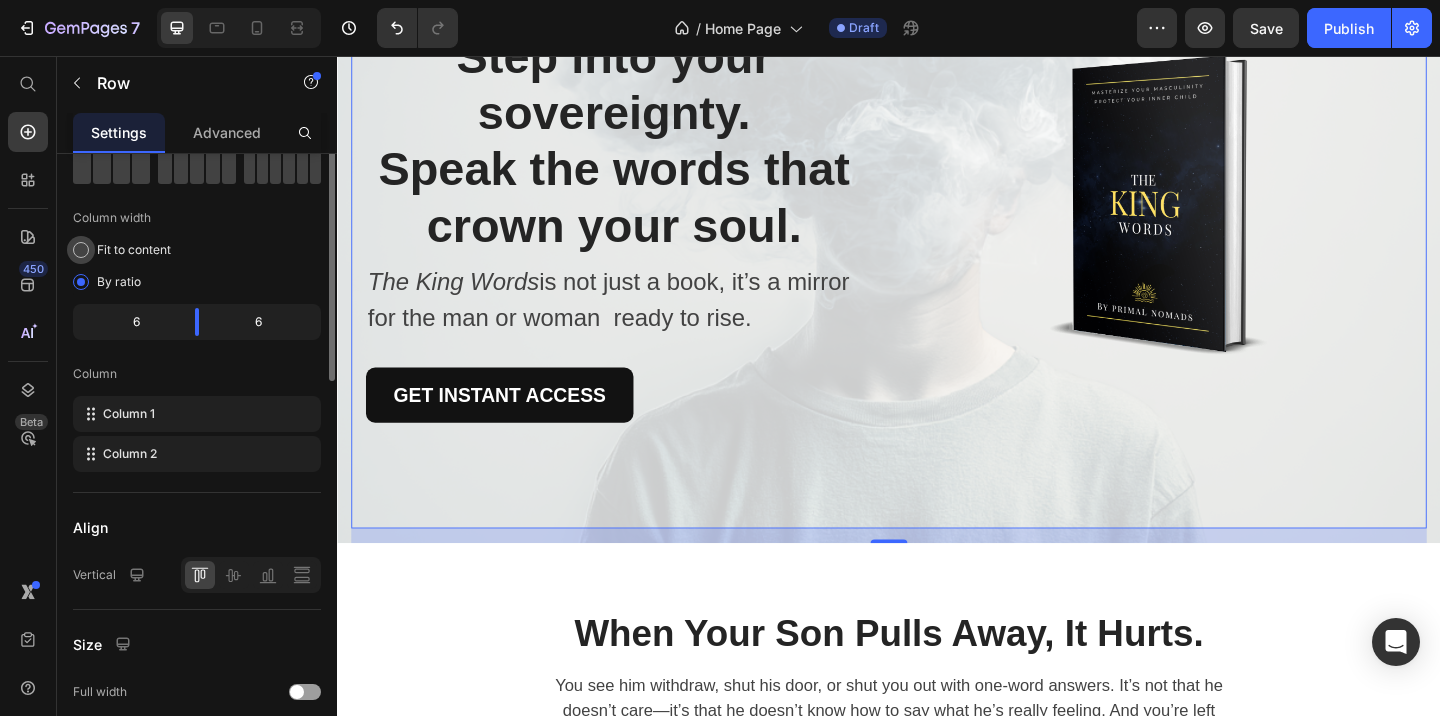 scroll, scrollTop: 0, scrollLeft: 0, axis: both 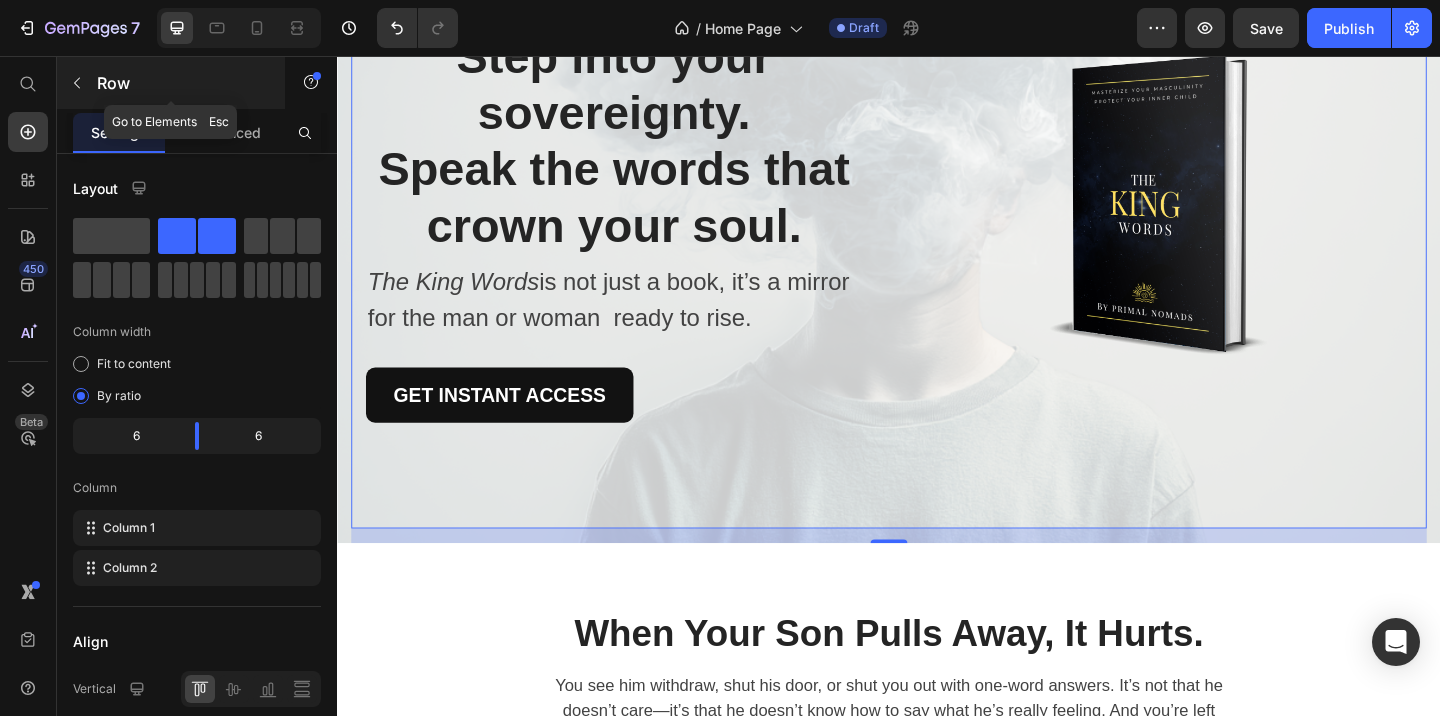 click 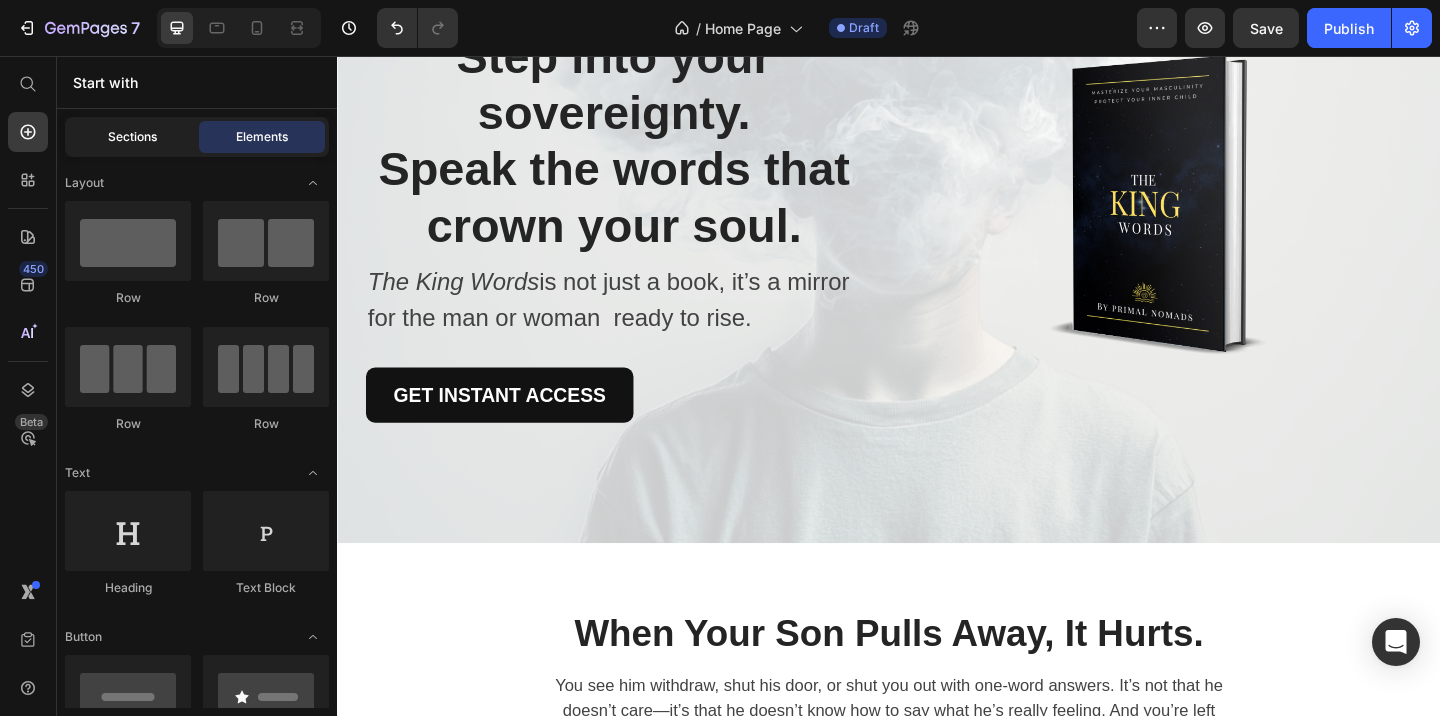 click on "Sections" at bounding box center [132, 137] 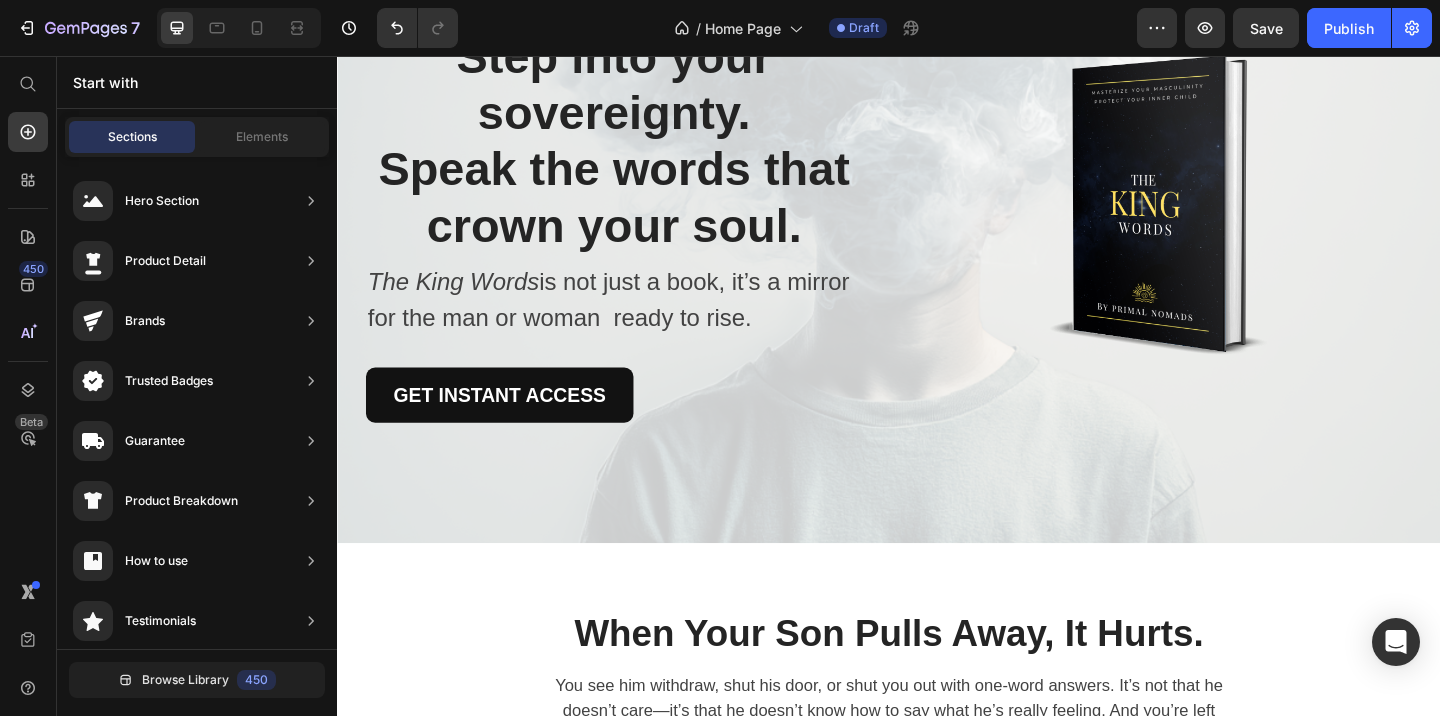 click on "Sections" at bounding box center (132, 137) 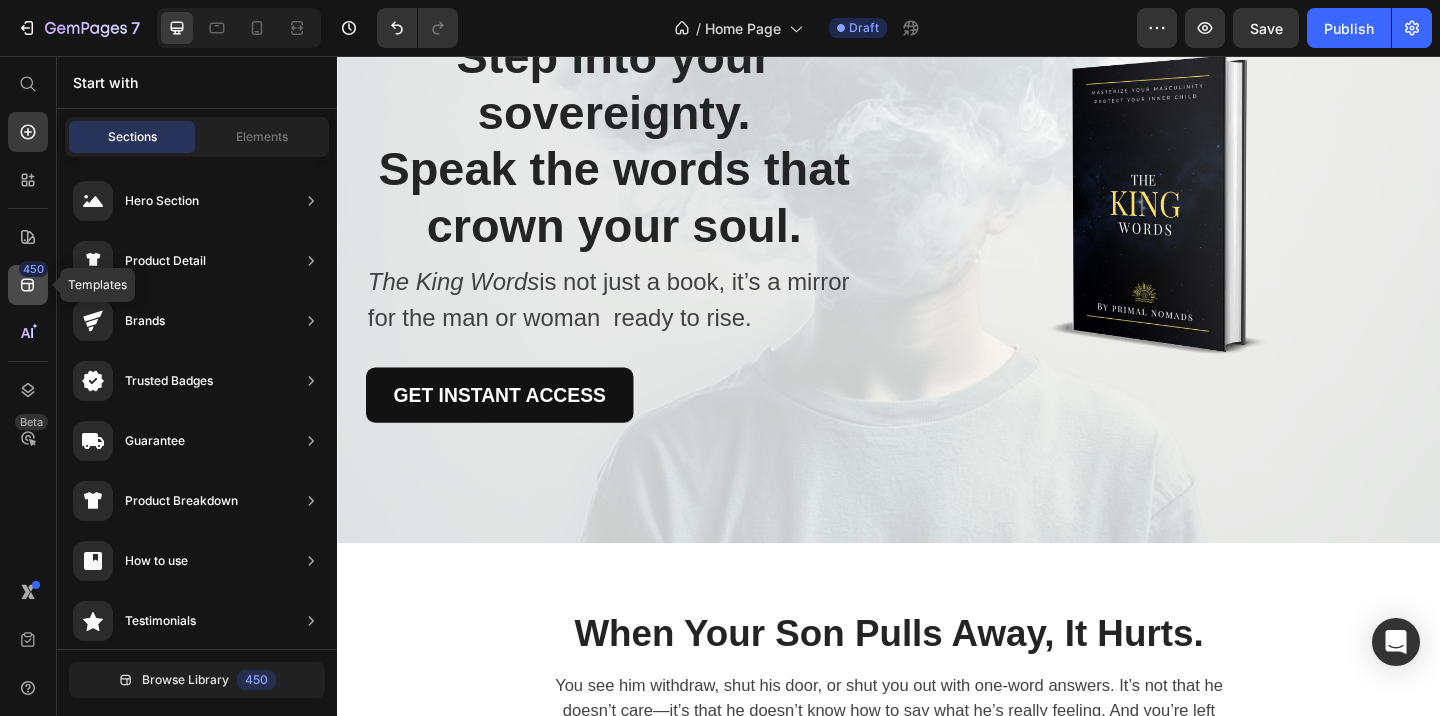 click 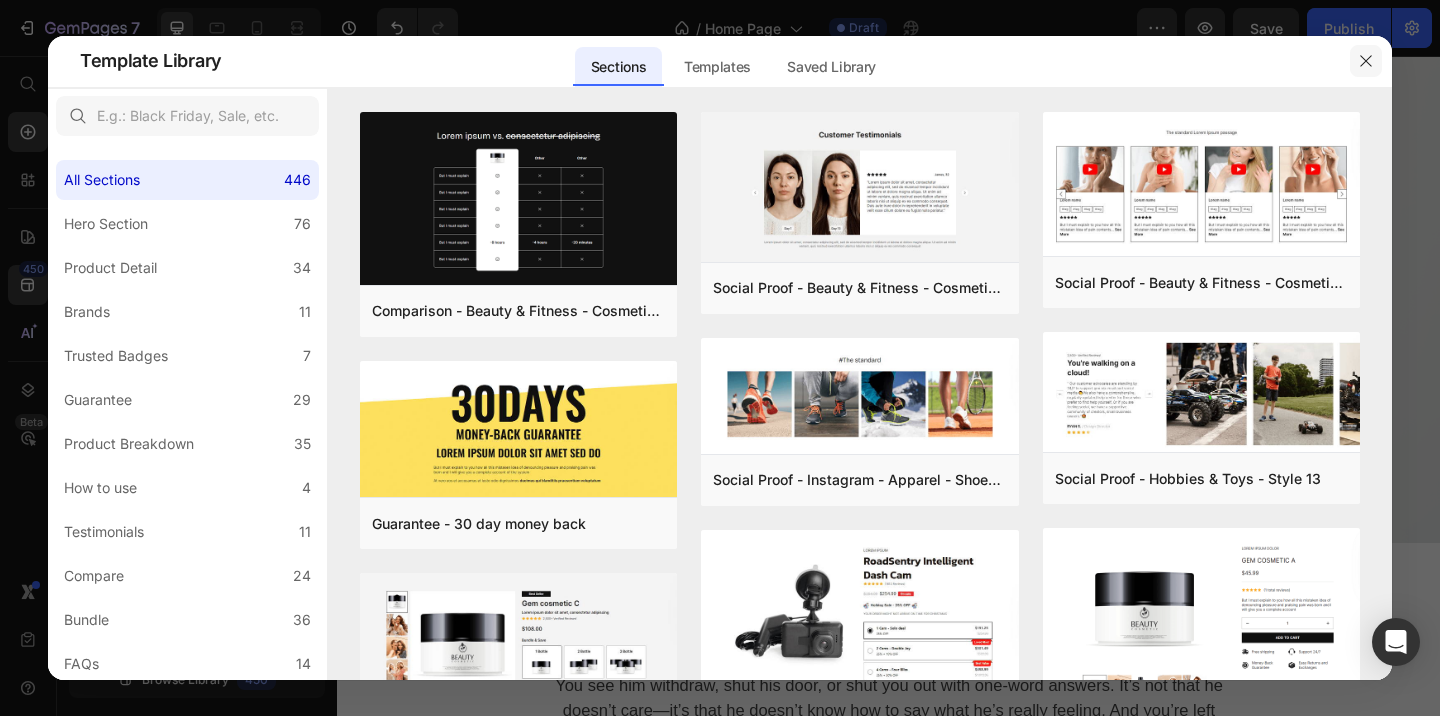 click 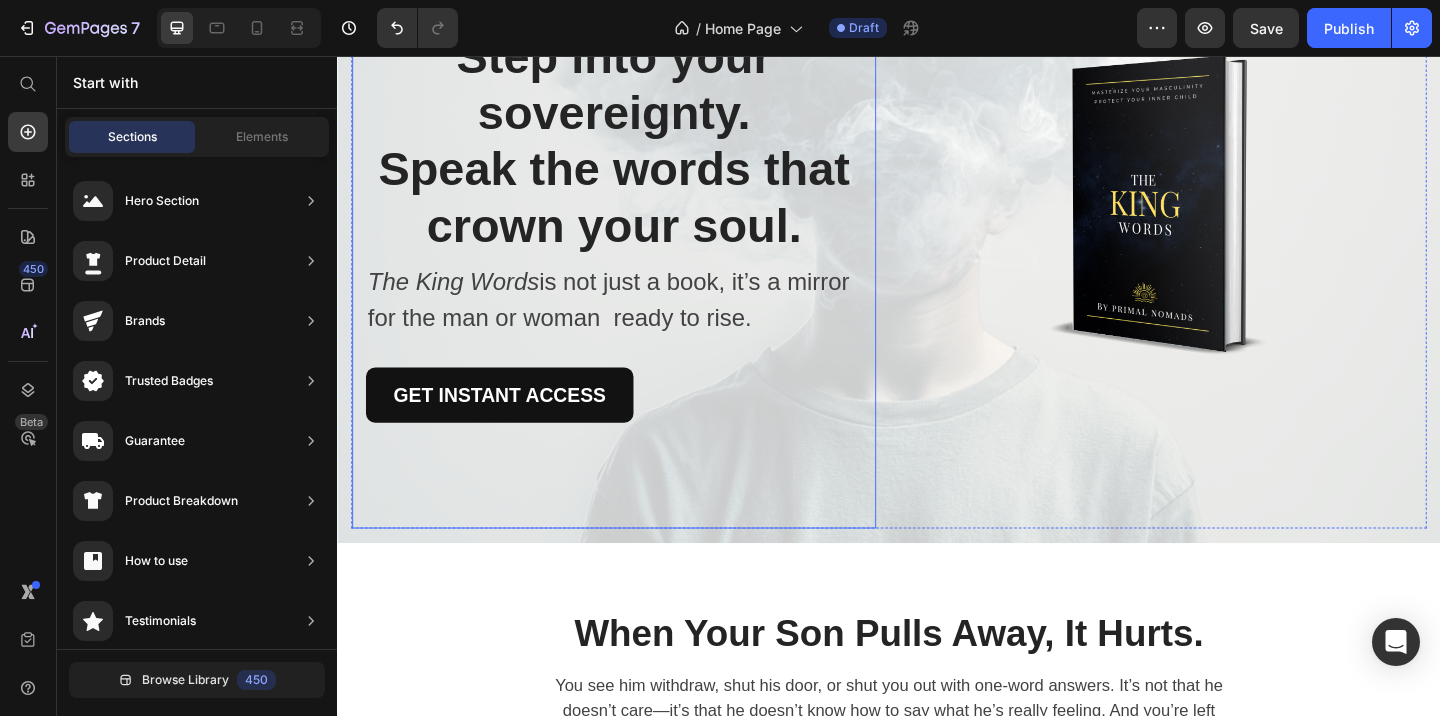 scroll, scrollTop: 0, scrollLeft: 0, axis: both 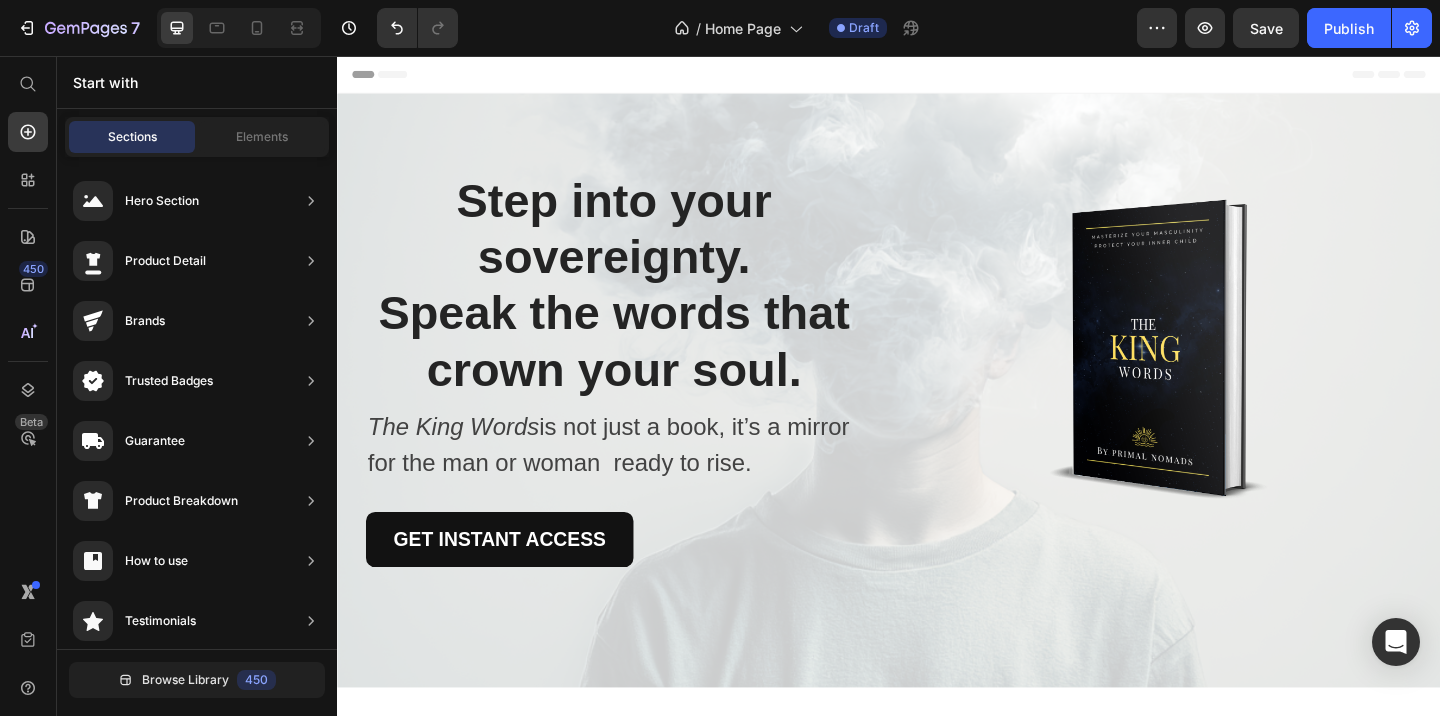 click on "Header" at bounding box center (937, 76) 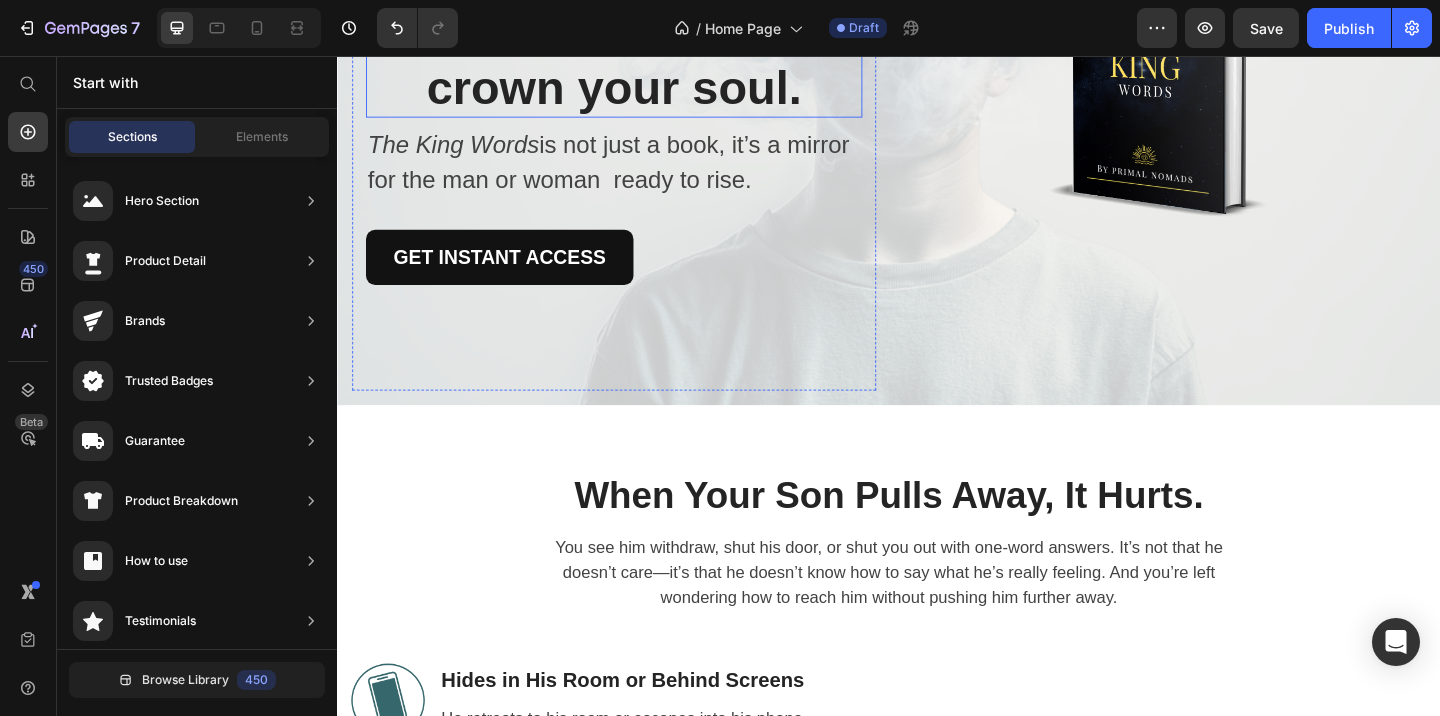 scroll, scrollTop: 341, scrollLeft: 0, axis: vertical 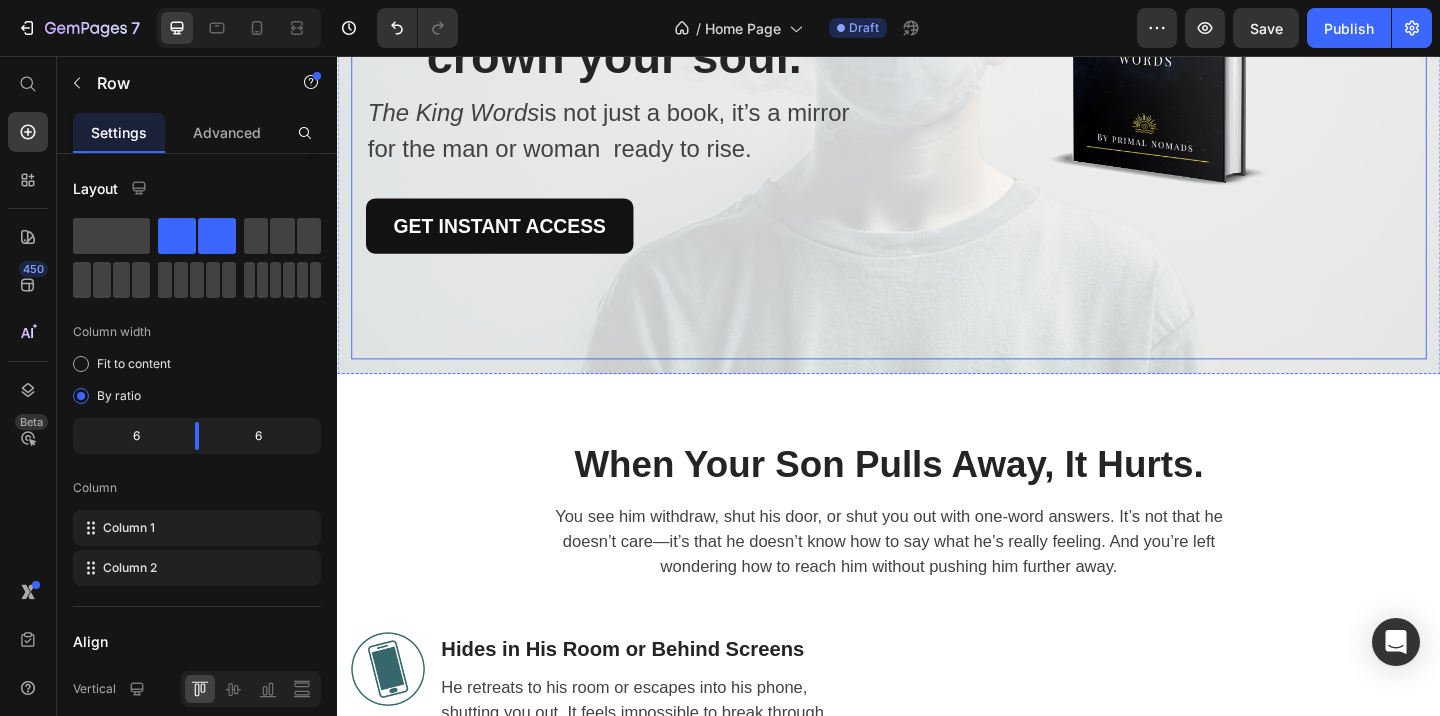 click on "⁠⁠⁠⁠⁠⁠⁠ Step into your sovereignty.  Speak the words that crown your soul. Heading The King Words  is not just a book, it’s a mirror for the man or woman  ready to rise. Text block GET INSTANT ACCESS Button Row" at bounding box center (642, 71) 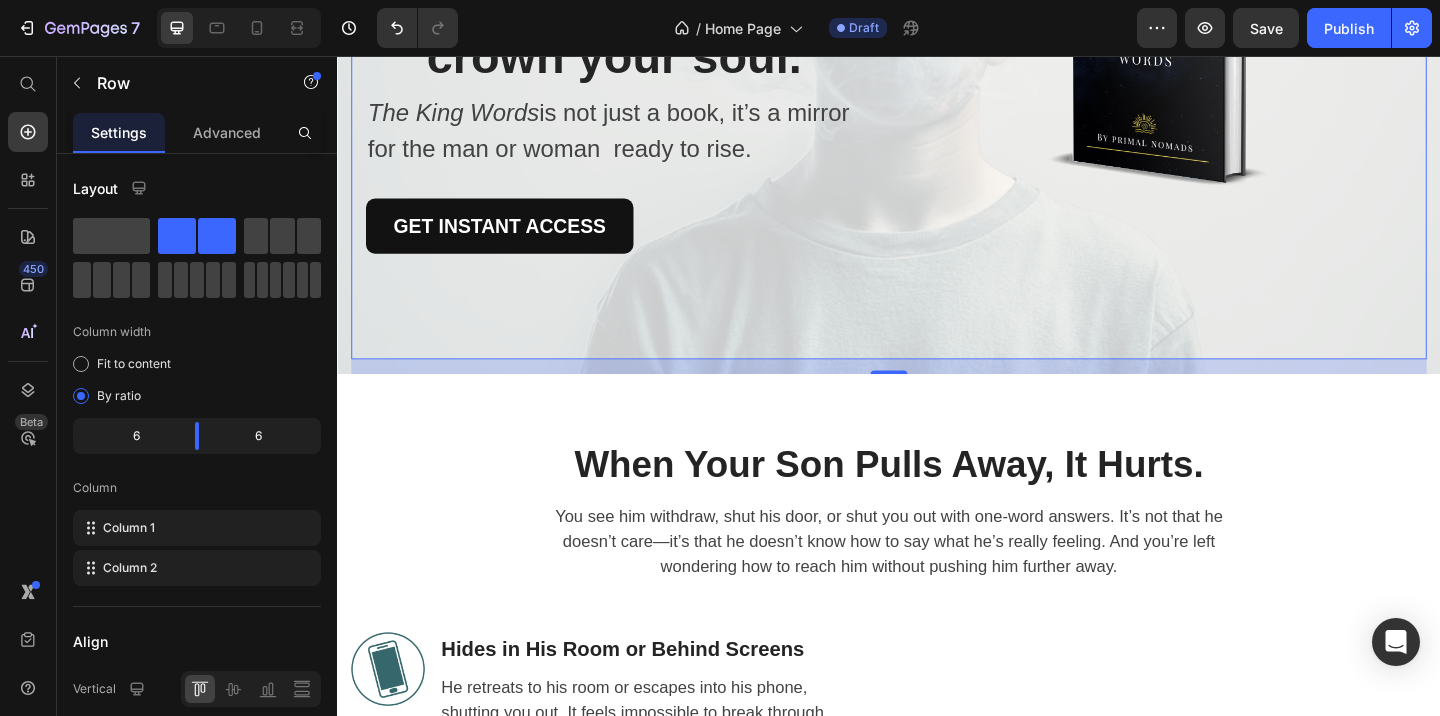 click on "⁠⁠⁠⁠⁠⁠⁠ Step into your sovereignty.  Speak the words that crown your soul. Heading The King Words  is not just a book, it’s a mirror for the man or woman  ready to rise. Text block GET INSTANT ACCESS Button Row" at bounding box center [642, 71] 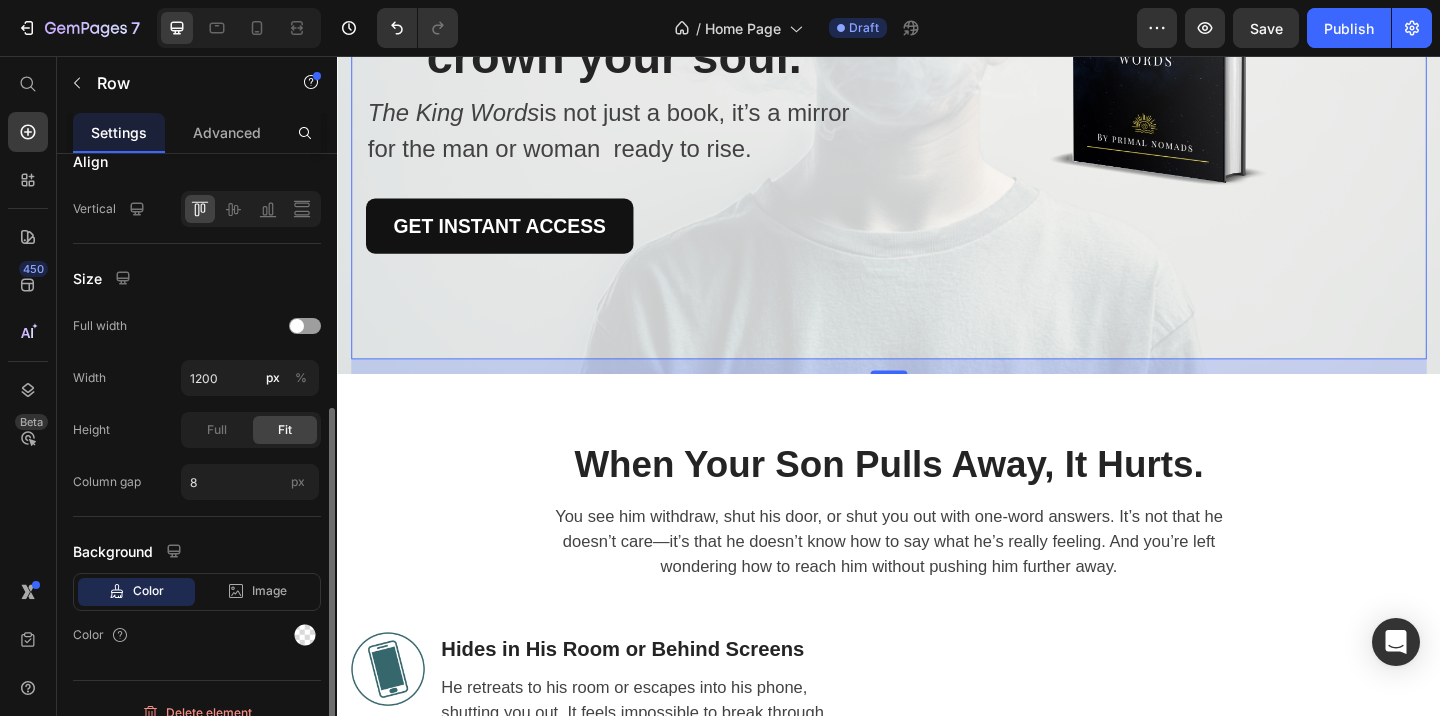 scroll, scrollTop: 473, scrollLeft: 0, axis: vertical 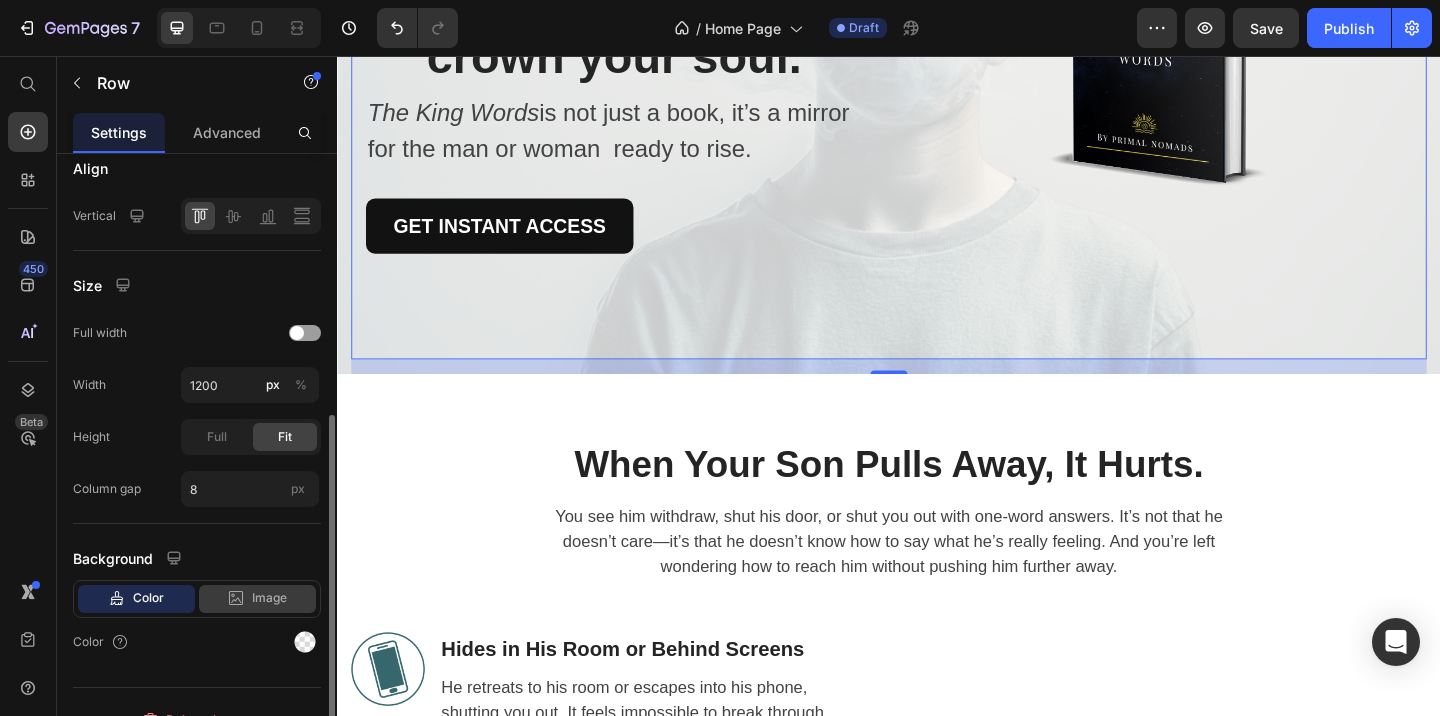 click 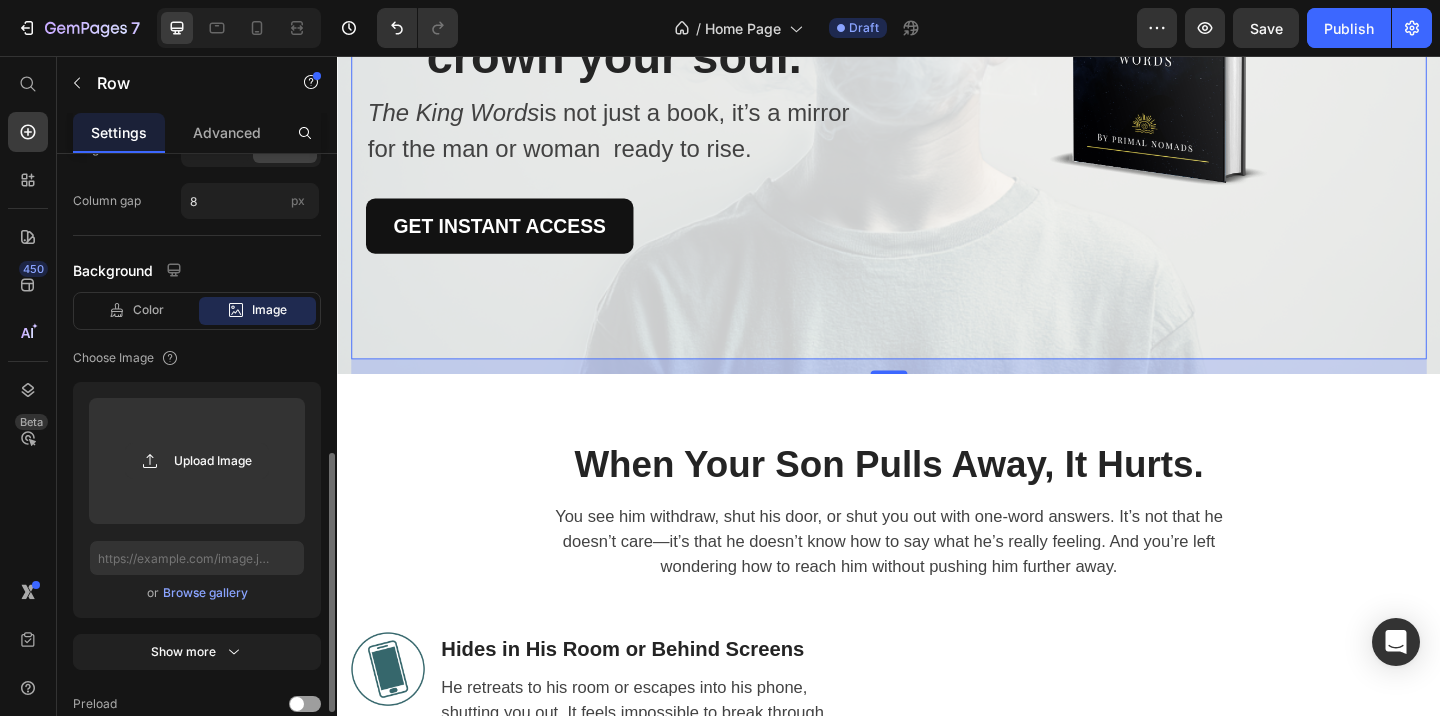 scroll, scrollTop: 764, scrollLeft: 0, axis: vertical 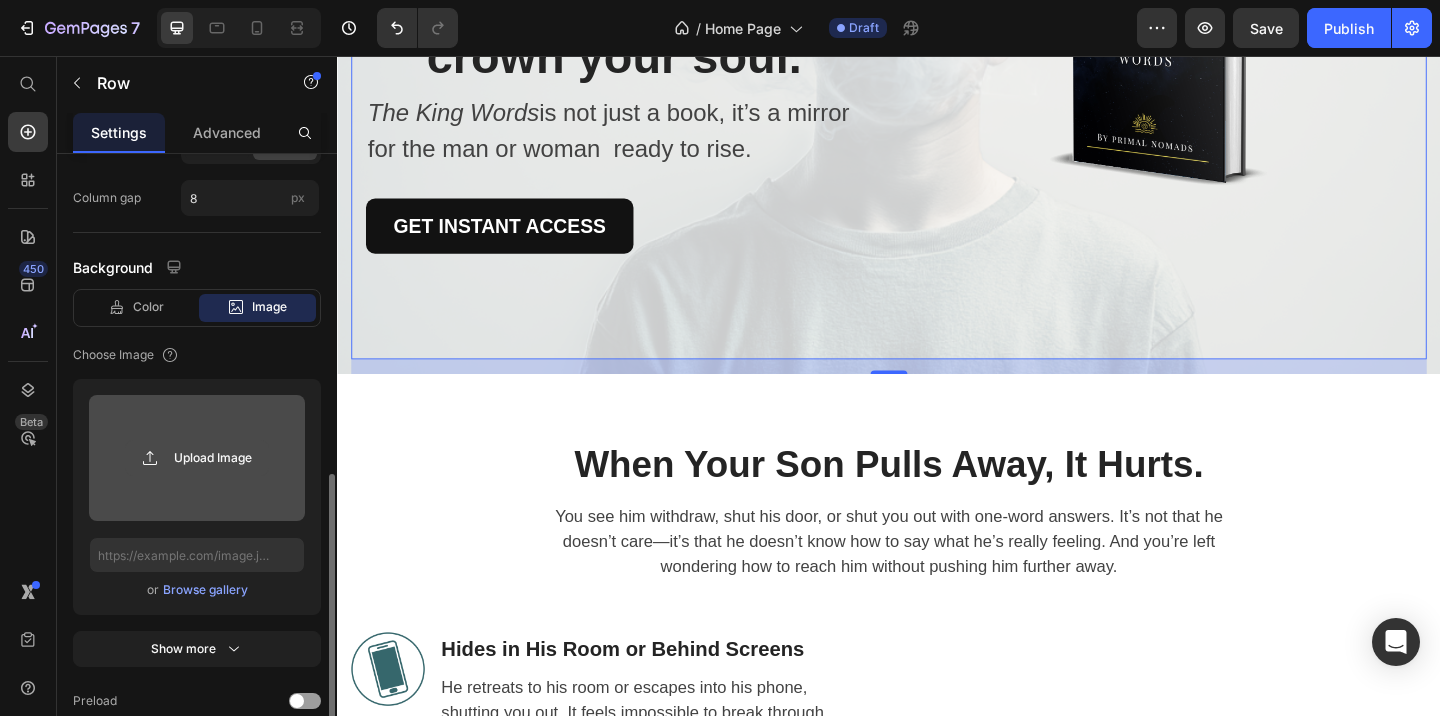 click 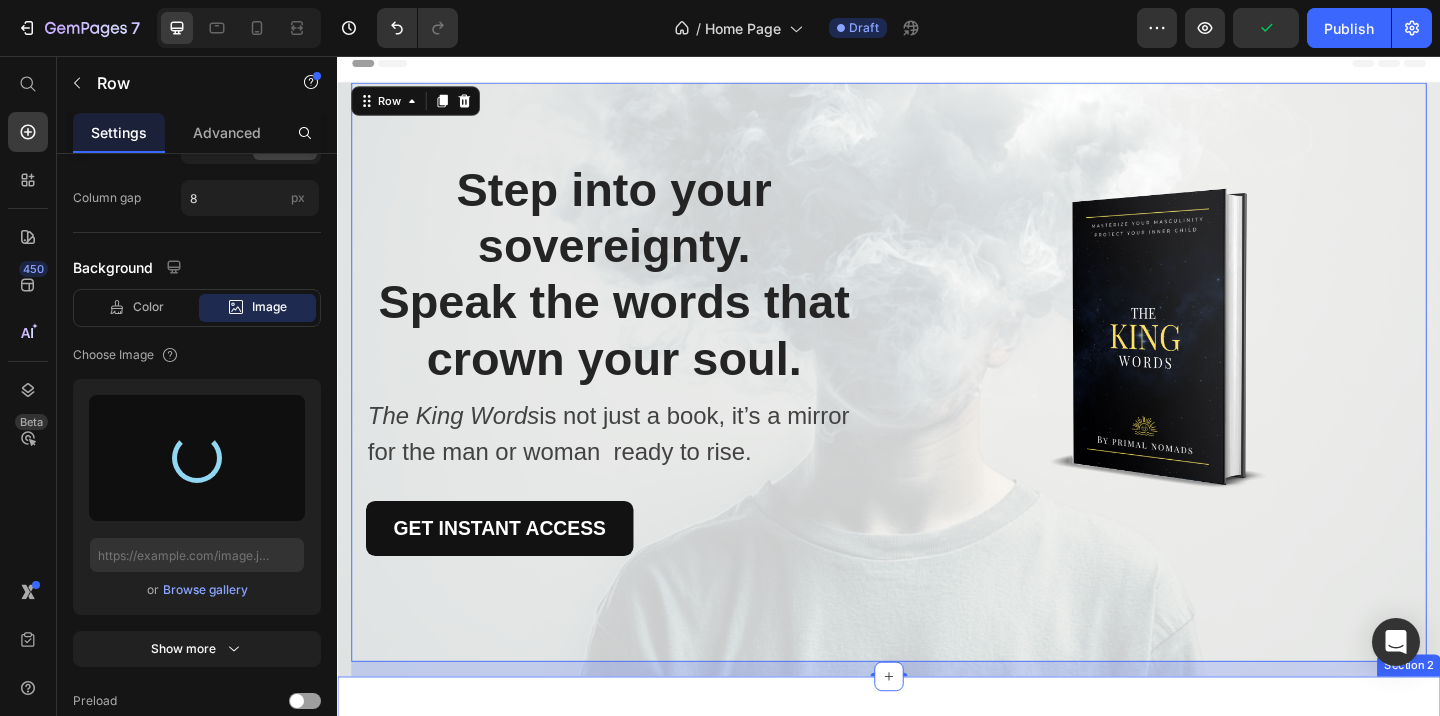 scroll, scrollTop: 0, scrollLeft: 0, axis: both 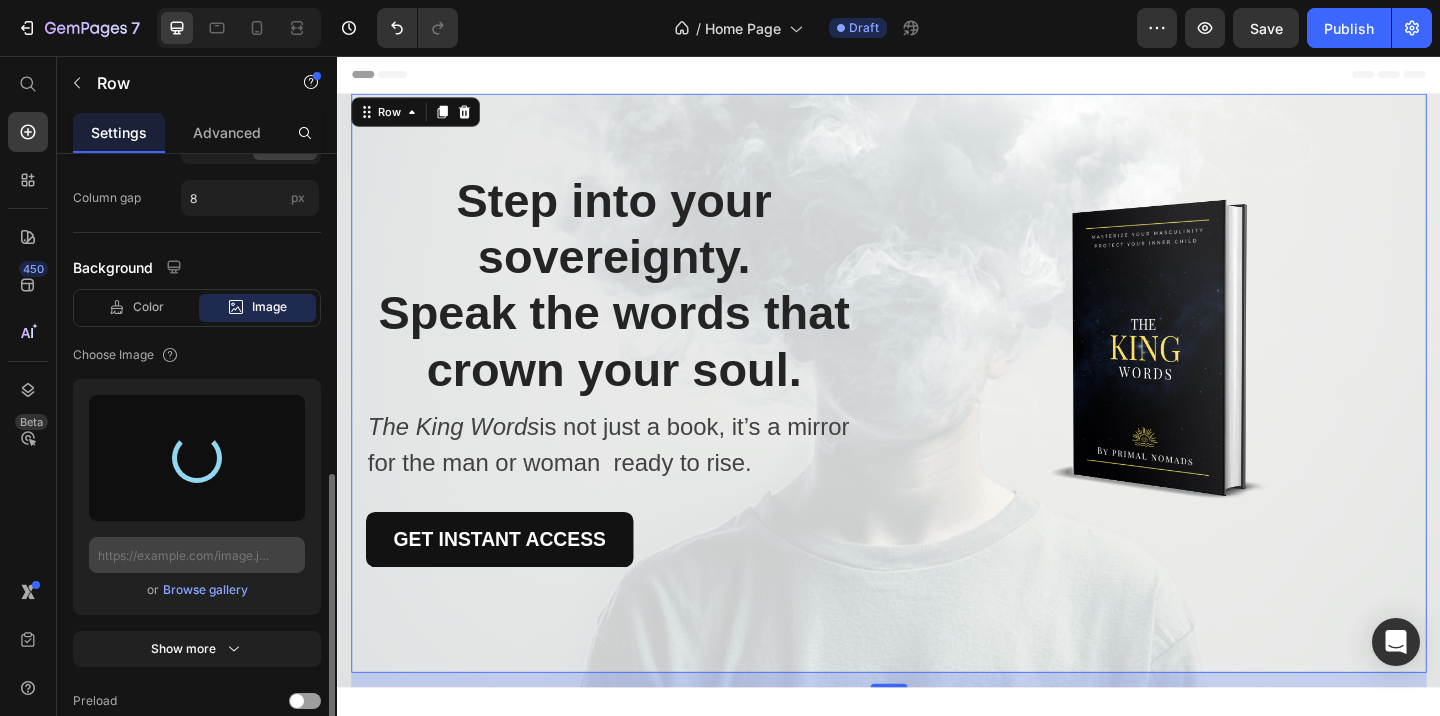 type on "https://cdn.shopify.com/s/files/1/0758/5418/4665/files/gempages_574294292634272816-f5e68c35-eda4-4ee0-b629-eb8ab4569b68.png" 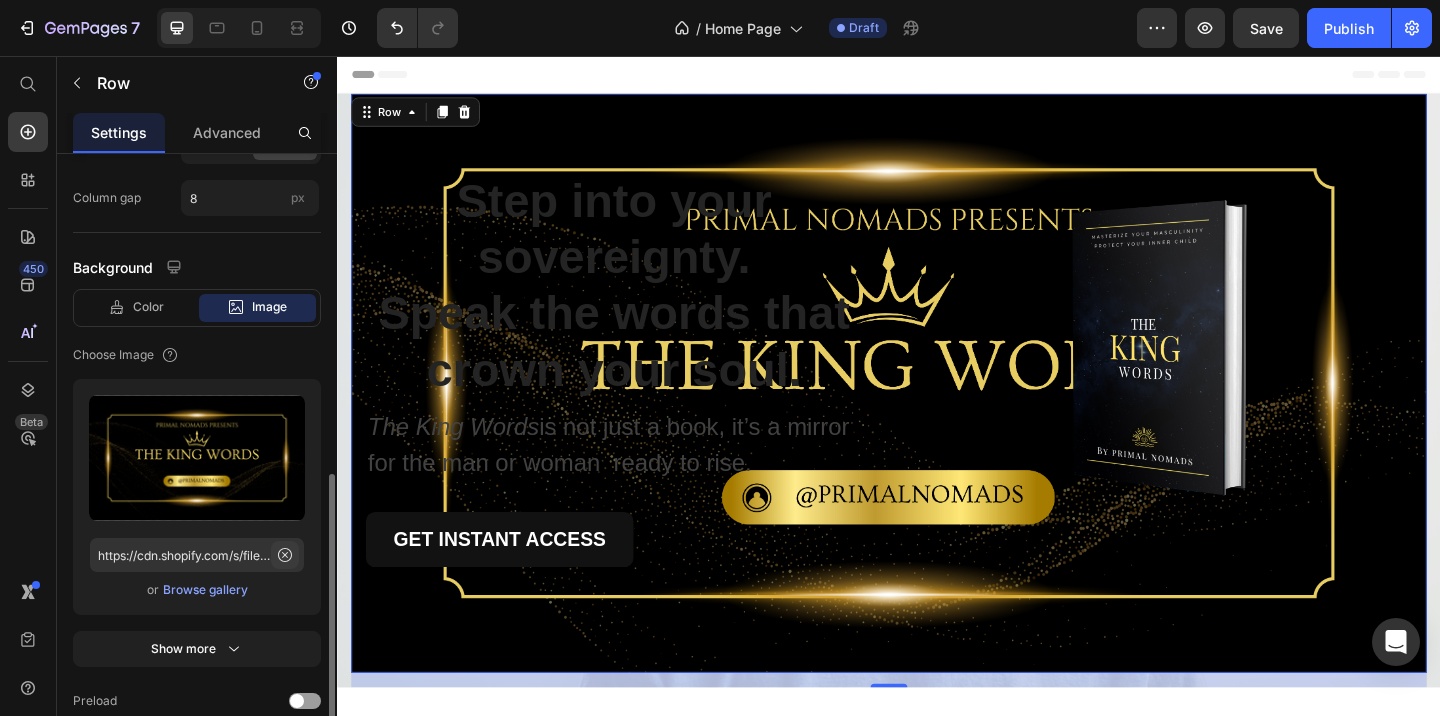 click 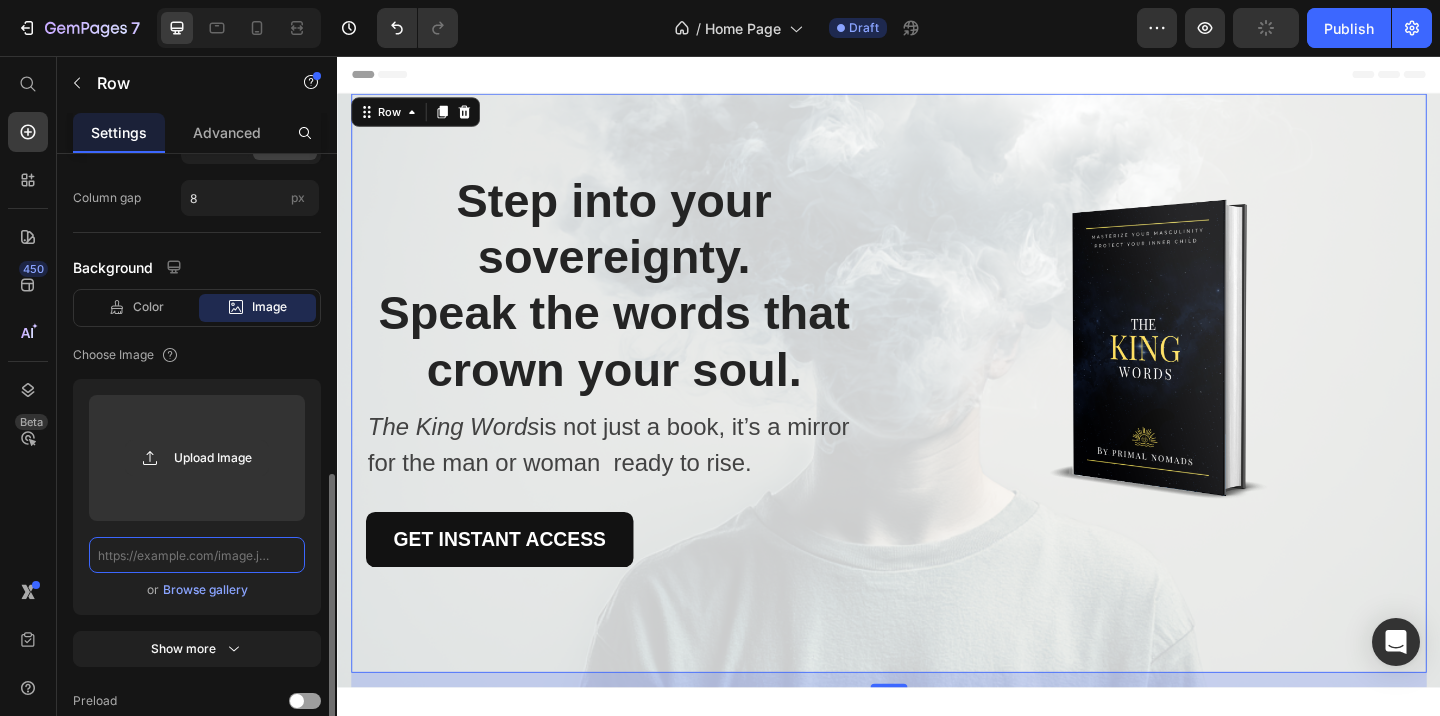 scroll, scrollTop: 0, scrollLeft: 0, axis: both 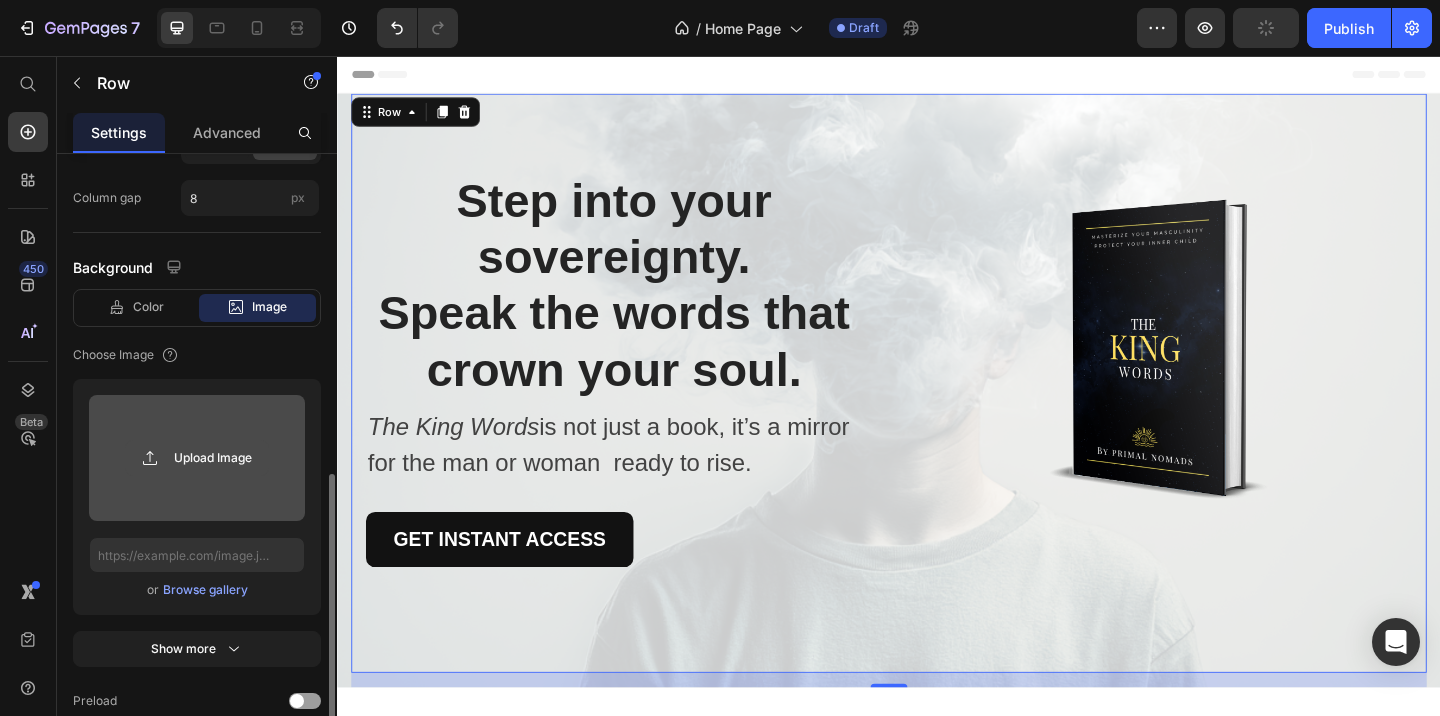 click 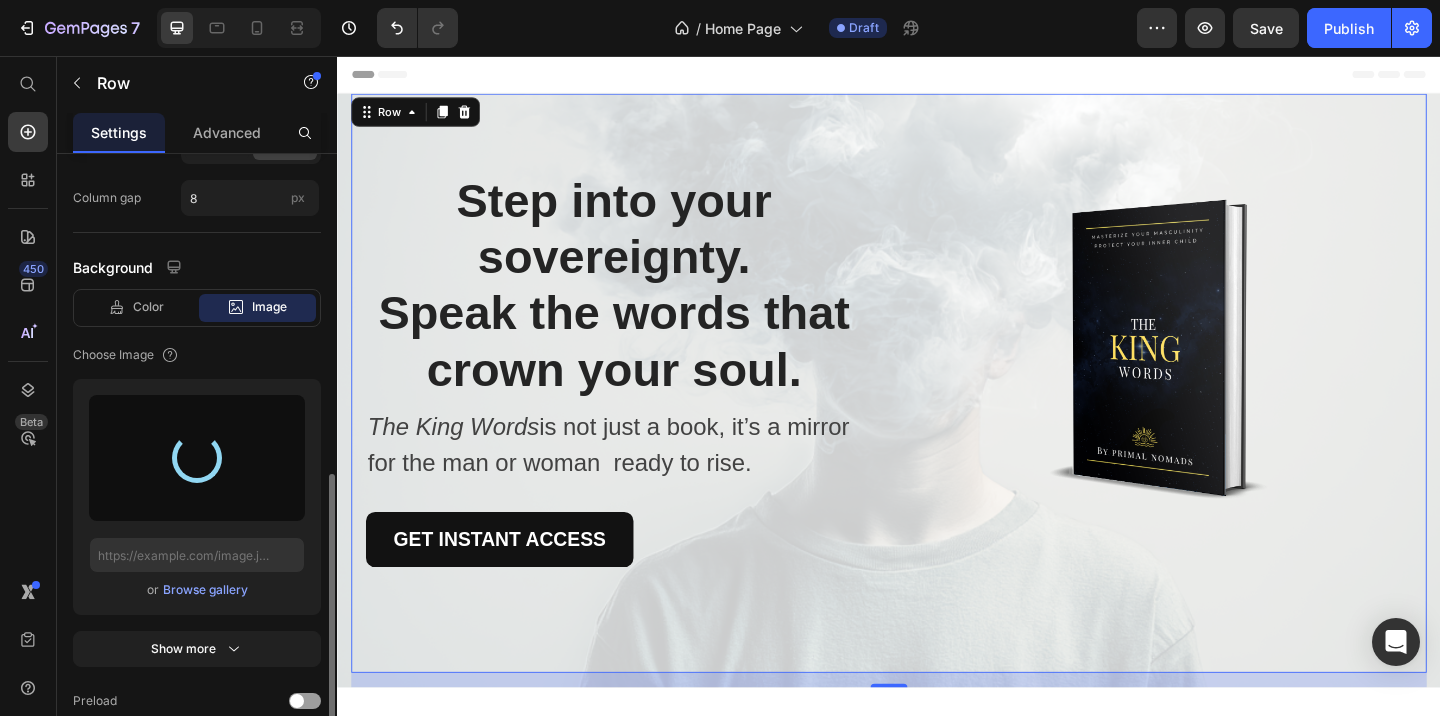 type on "https://cdn.shopify.com/s/files/1/0758/5418/4665/files/gempages_574294292634272816-64803c8c-2c8f-43ef-a06e-7cacaee5e6b4.png" 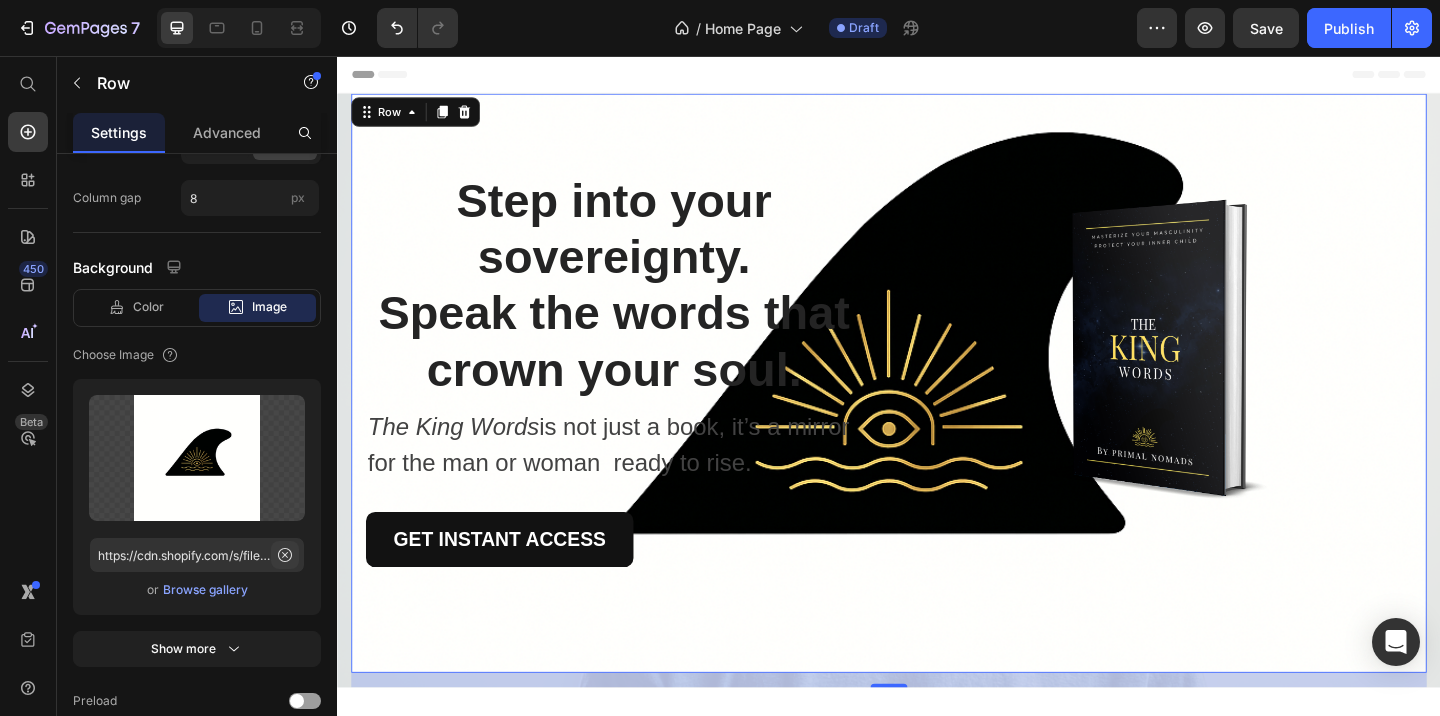 click 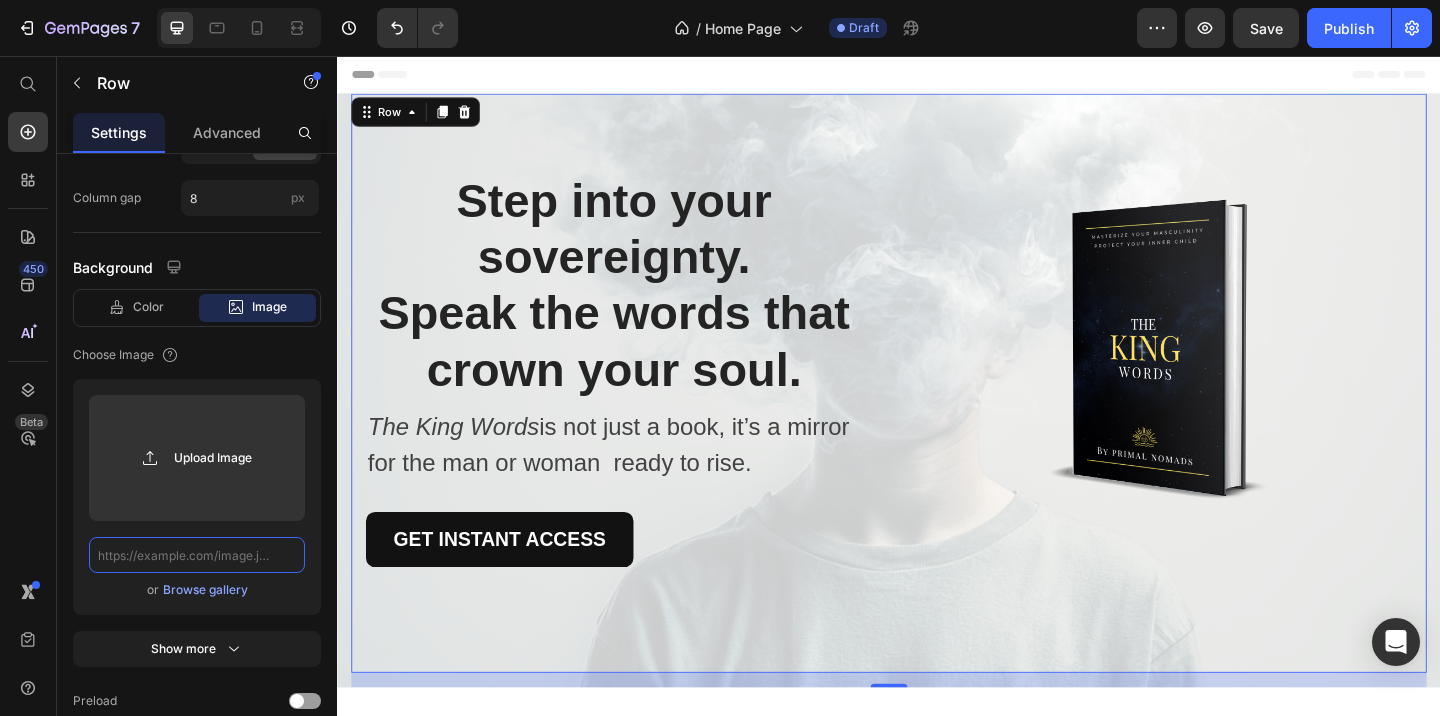 scroll, scrollTop: 0, scrollLeft: 0, axis: both 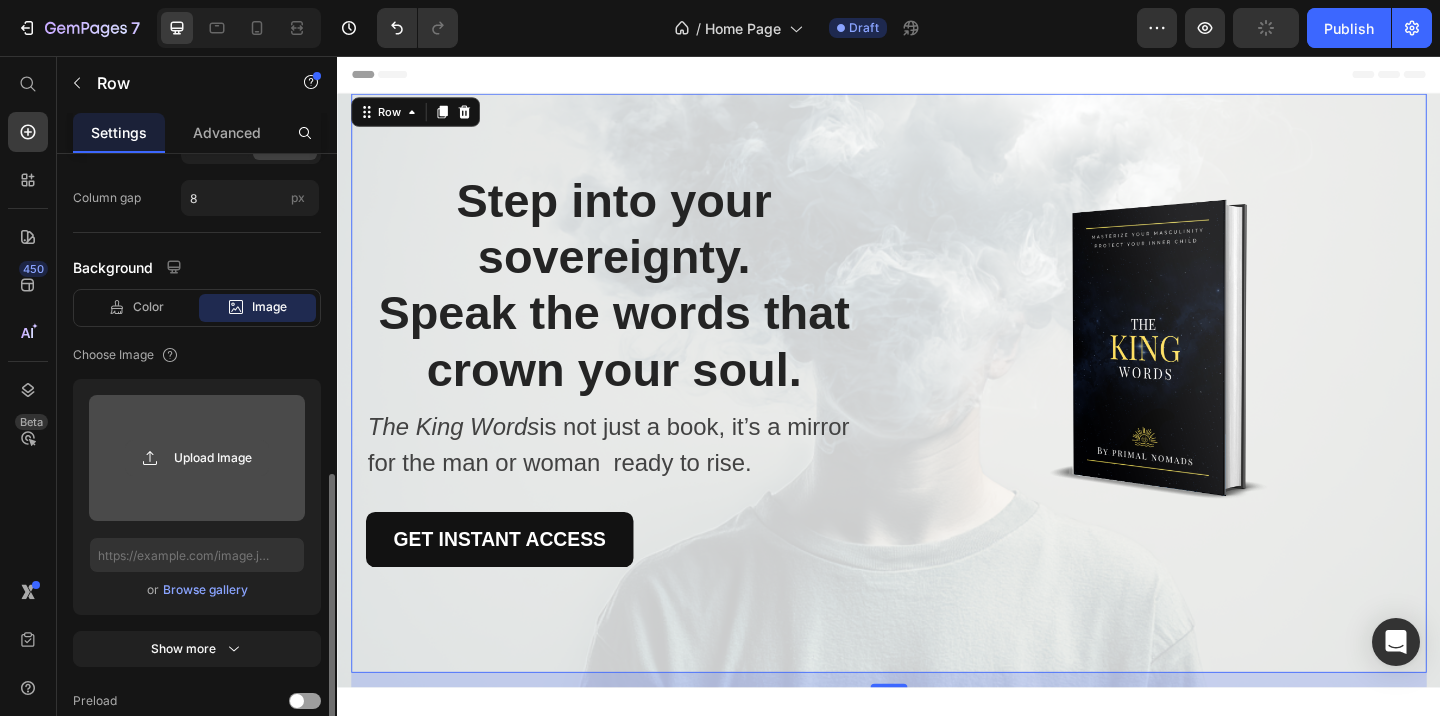 click 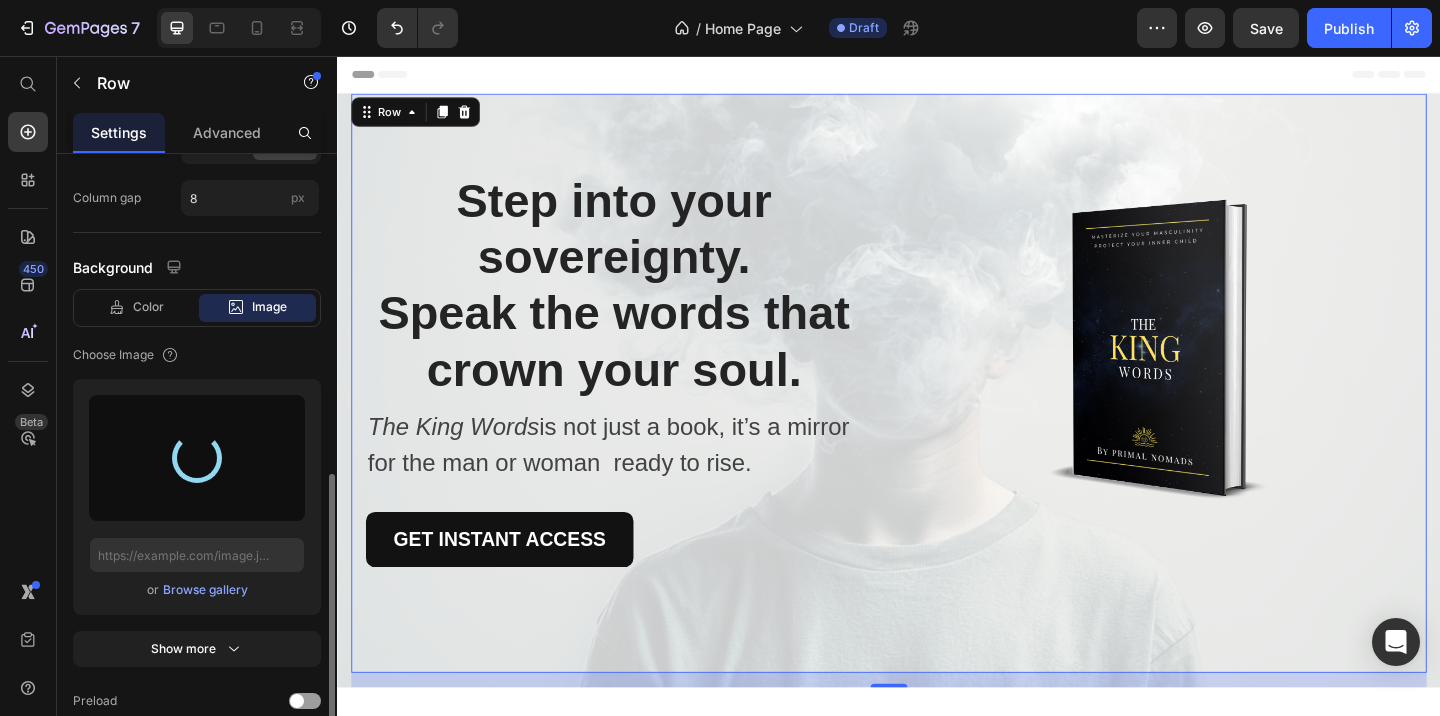 type on "https://cdn.shopify.com/s/files/1/0758/5418/4665/files/gempages_574294292634272816-288f5241-492d-4898-98cd-03b052b4e4bb.png" 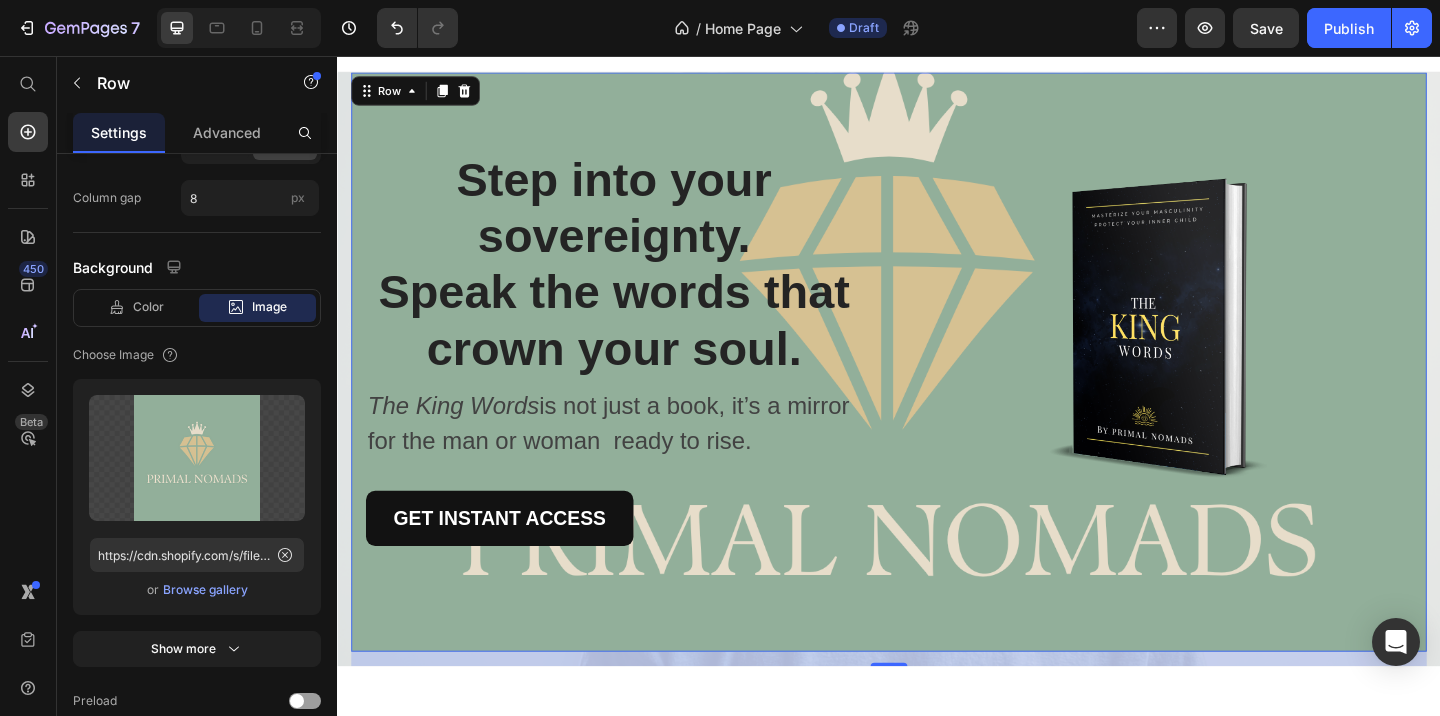 scroll, scrollTop: 56, scrollLeft: 0, axis: vertical 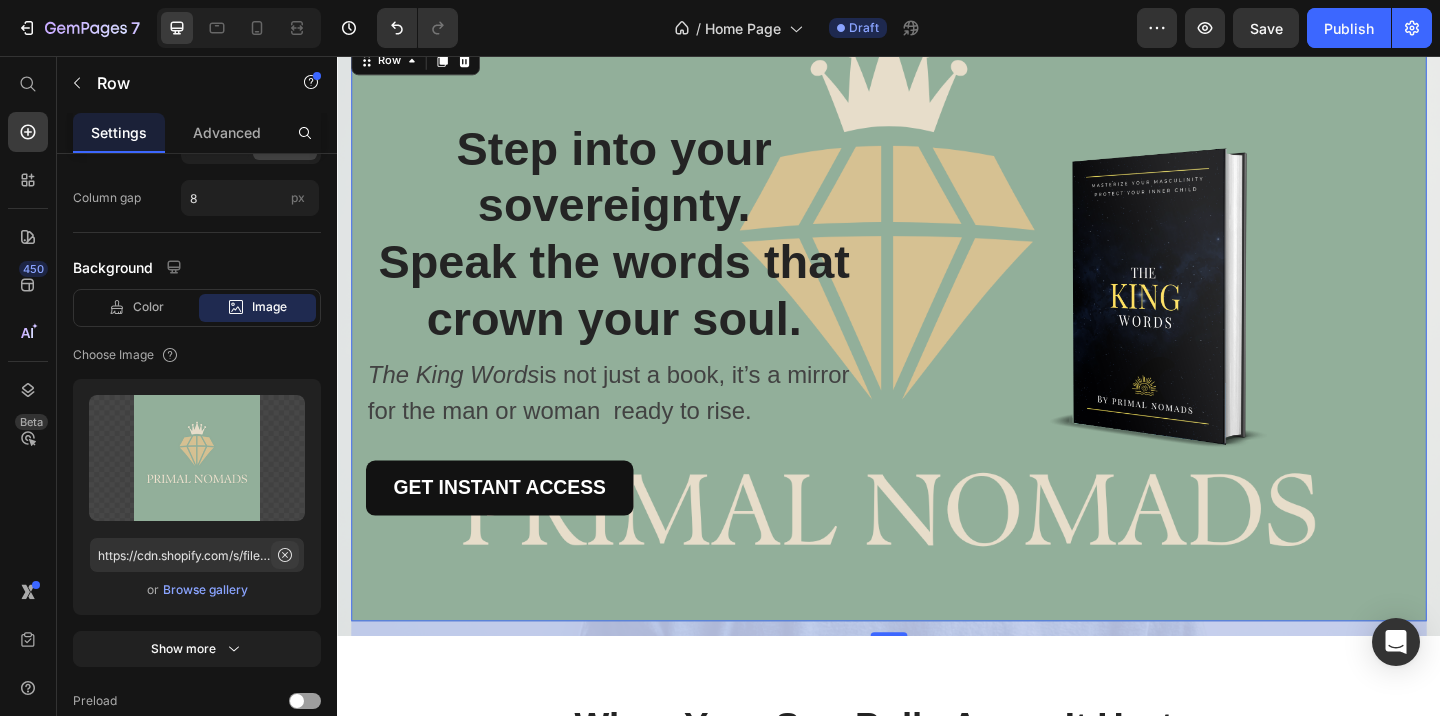 click 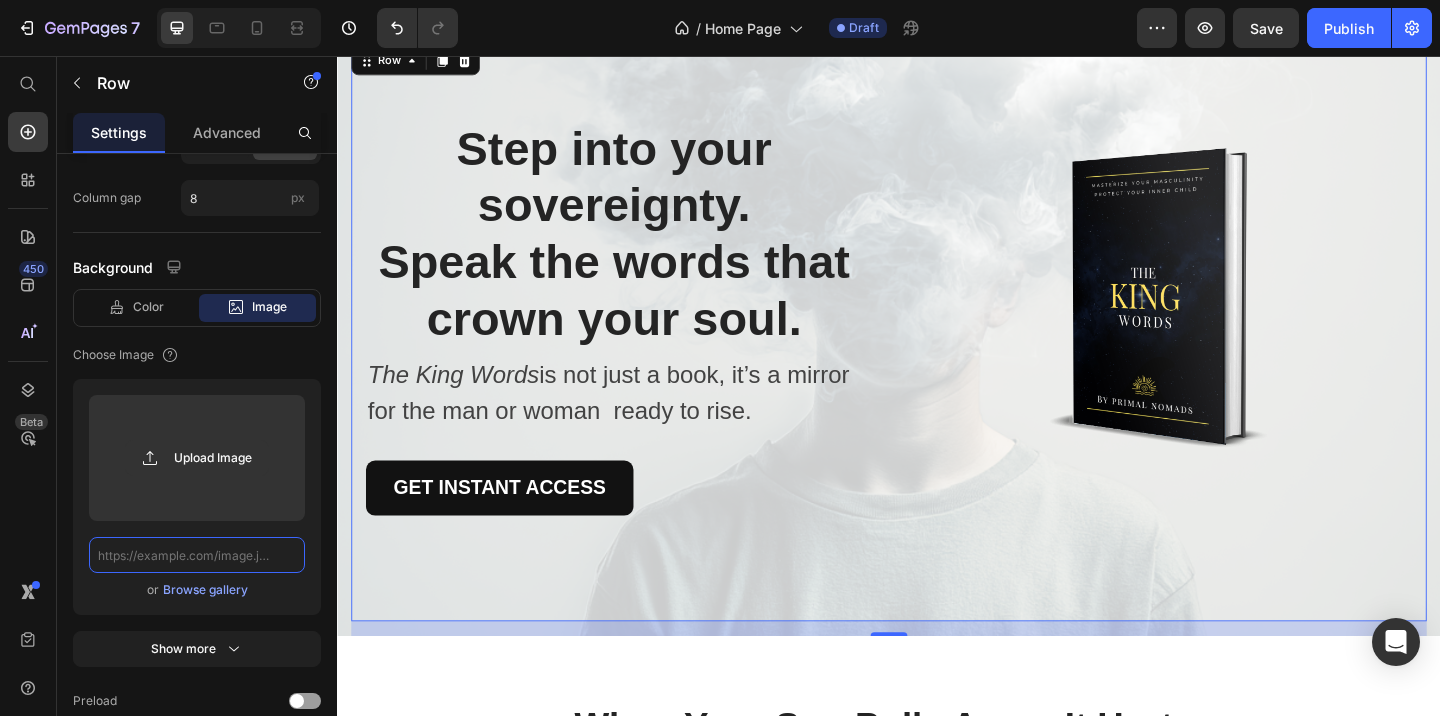 scroll, scrollTop: 0, scrollLeft: 0, axis: both 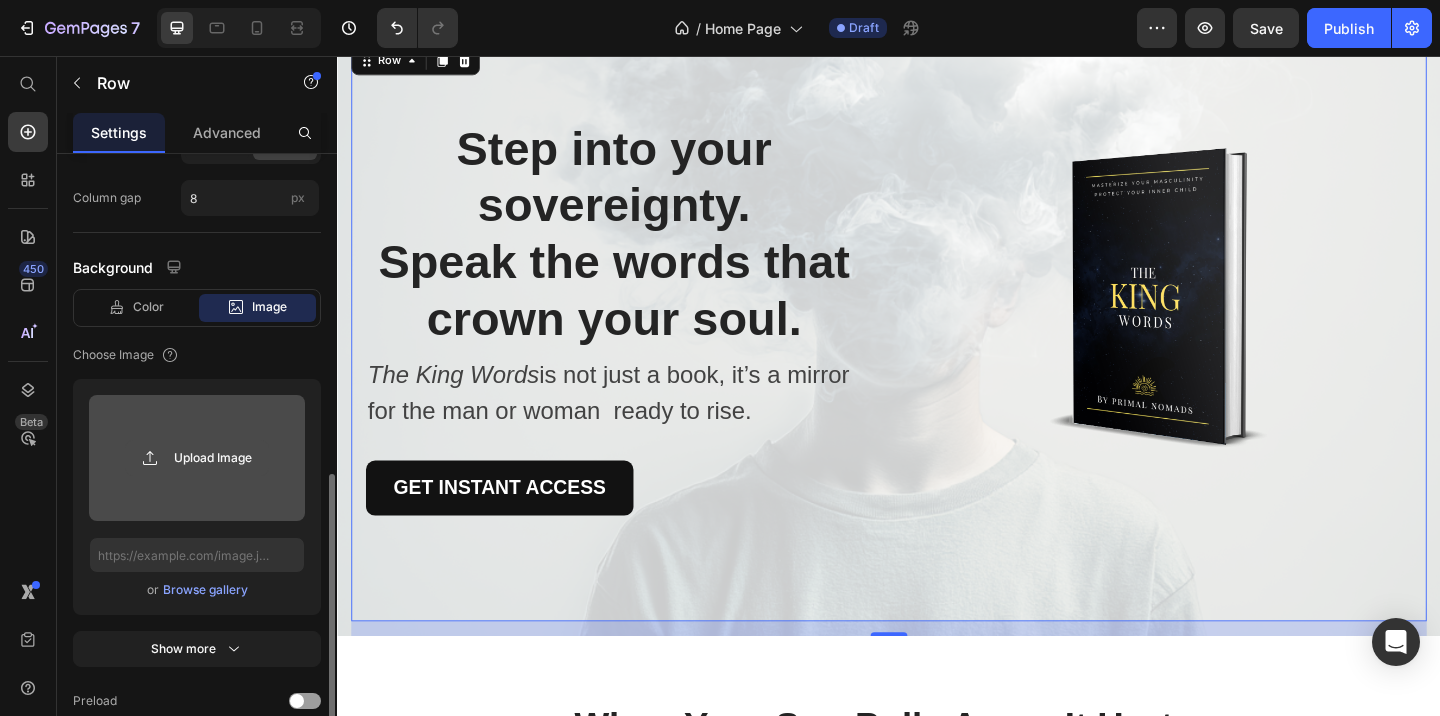 click 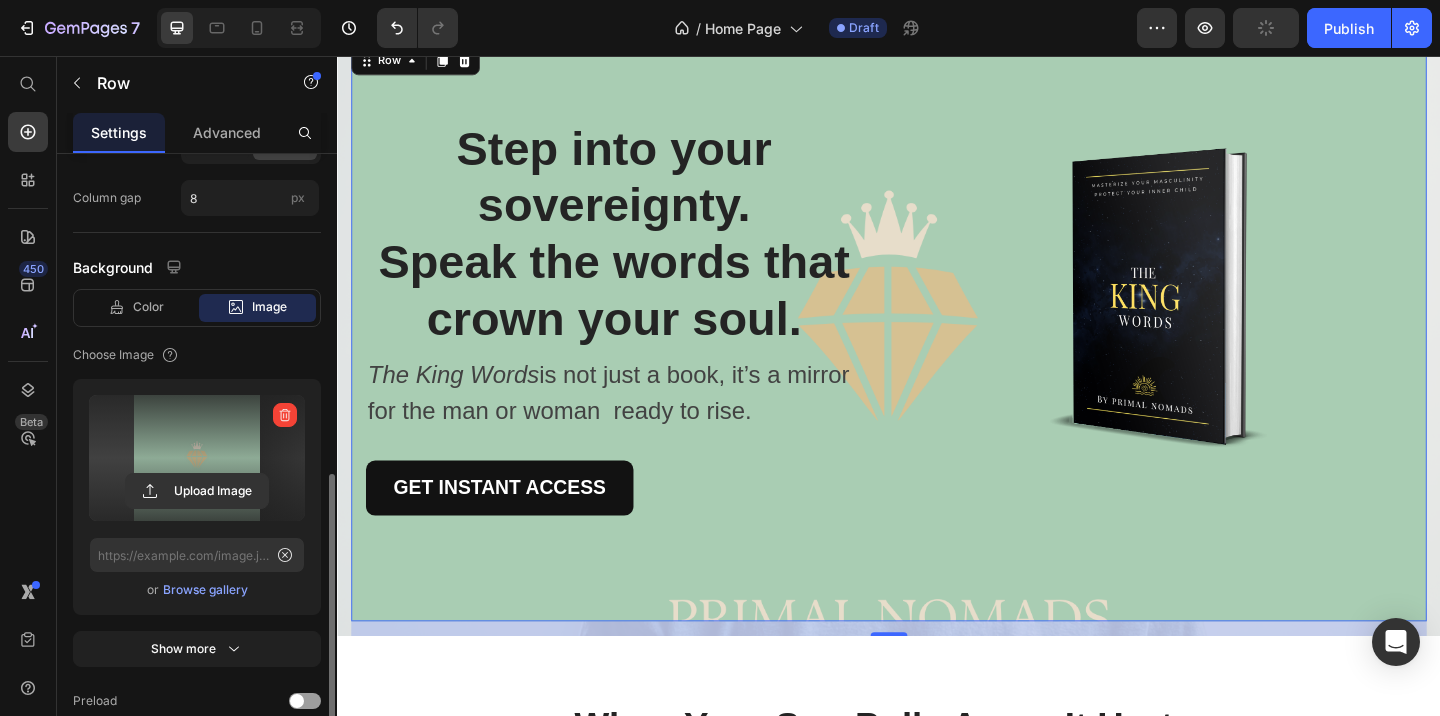 type on "https://cdn.shopify.com/s/files/1/0758/5418/4665/files/gempages_574294292634272816-9adc8458-5a4f-4c45-8873-a57129b83e67.png" 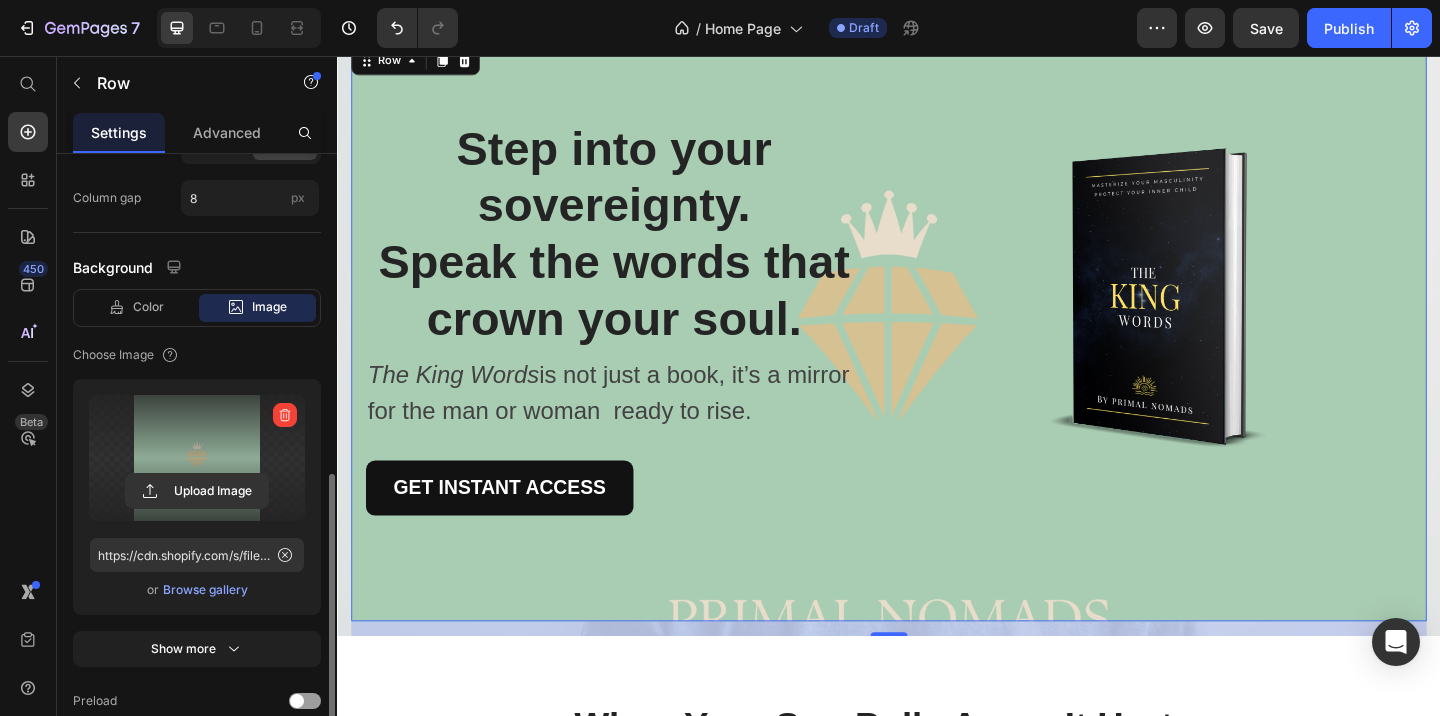 drag, startPoint x: 225, startPoint y: 468, endPoint x: 229, endPoint y: 415, distance: 53.15073 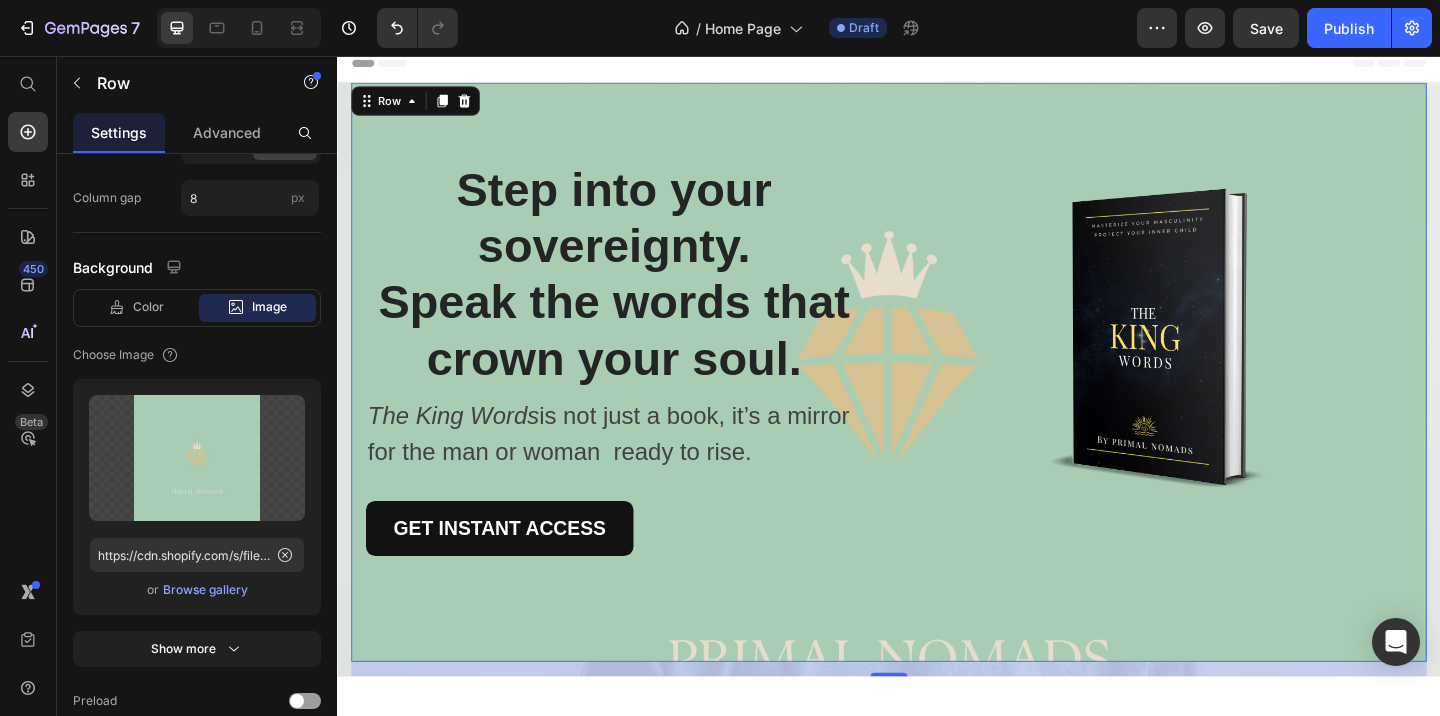 scroll, scrollTop: 18, scrollLeft: 0, axis: vertical 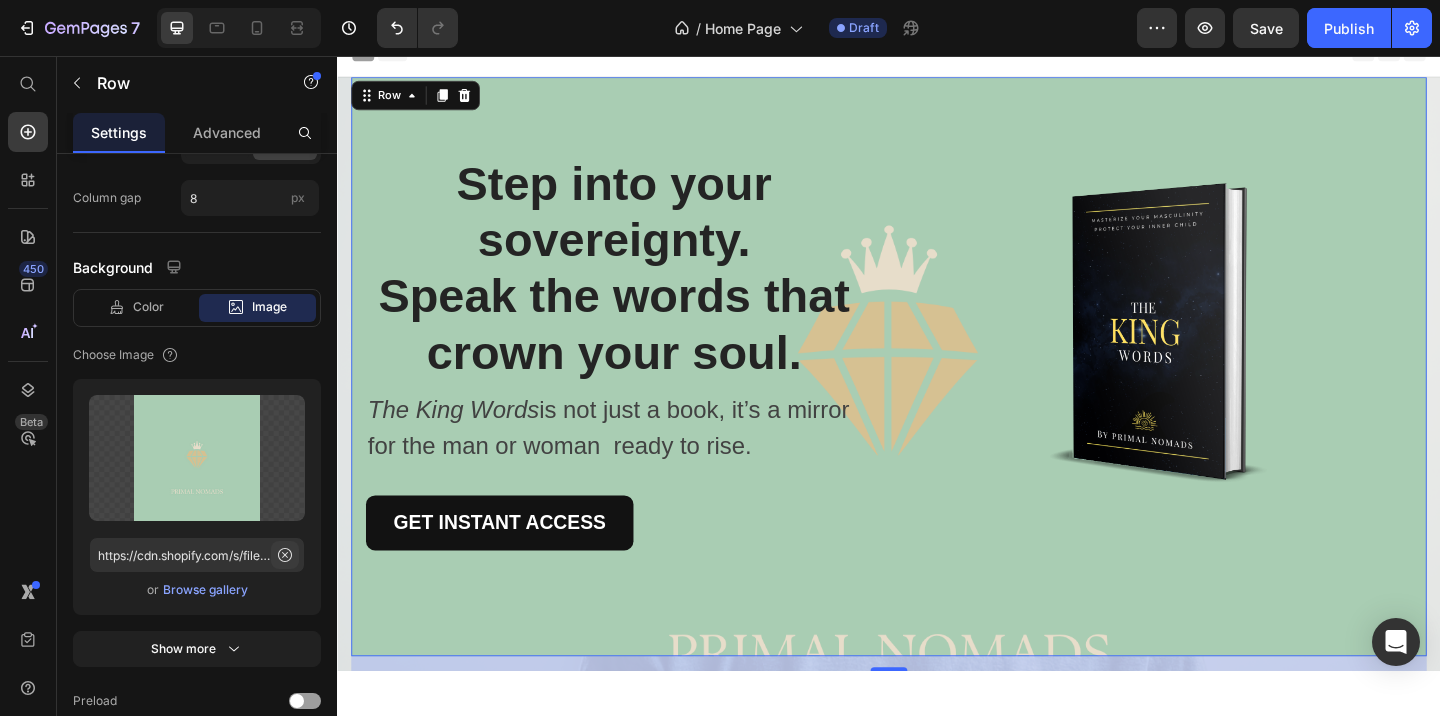 click 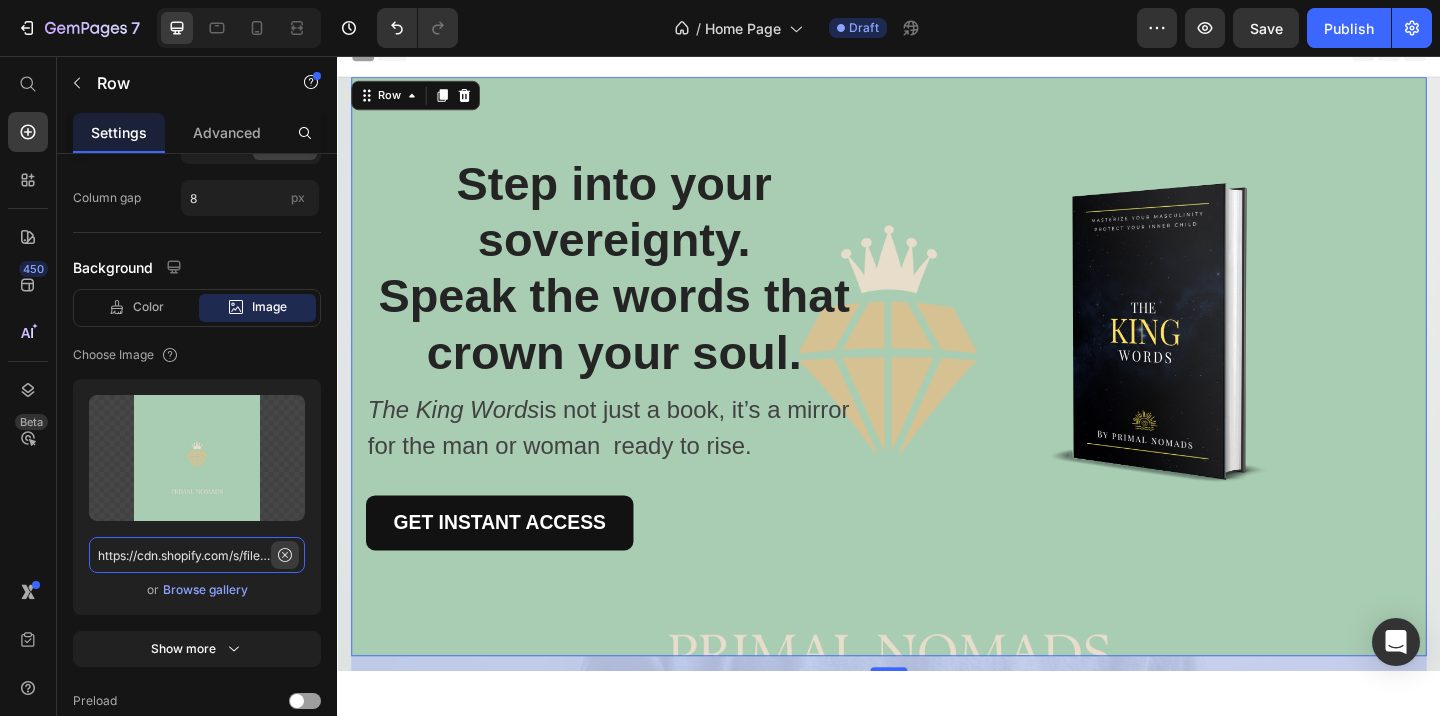 type 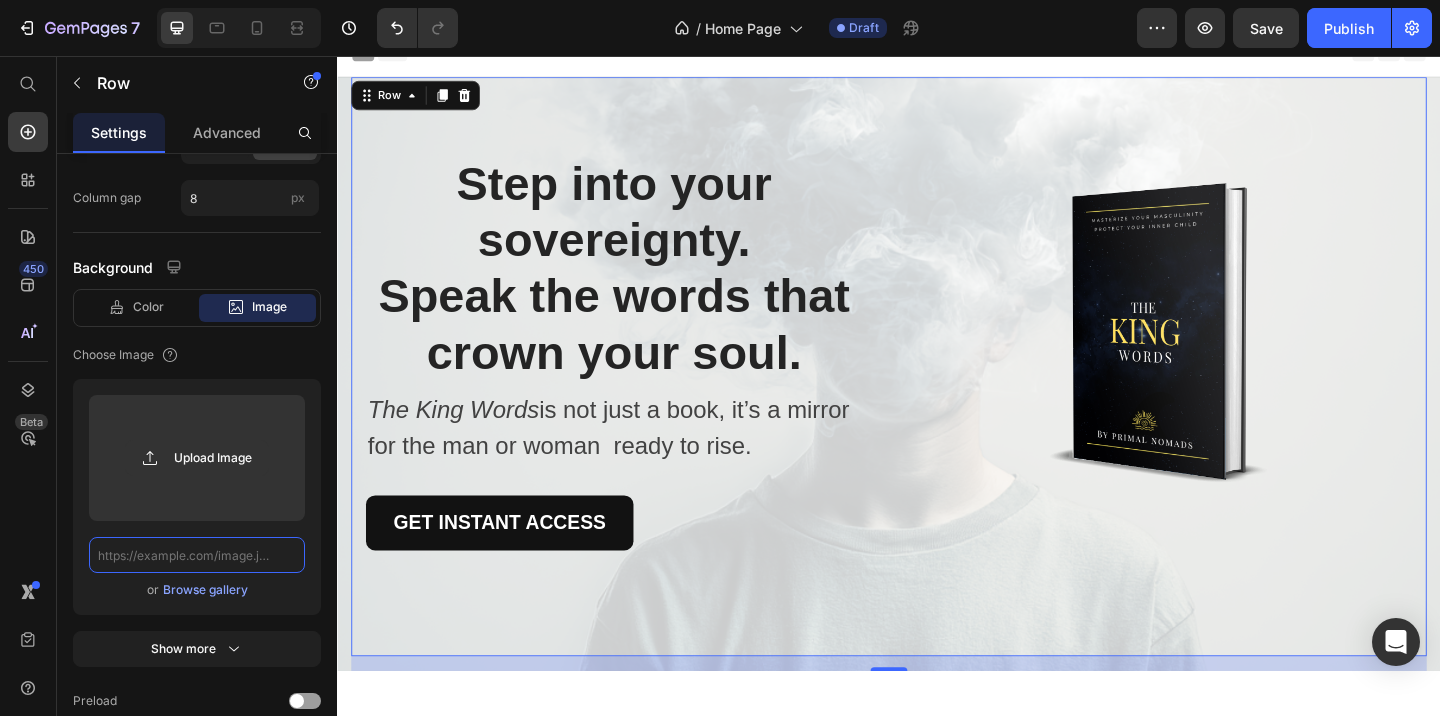 scroll, scrollTop: 0, scrollLeft: 0, axis: both 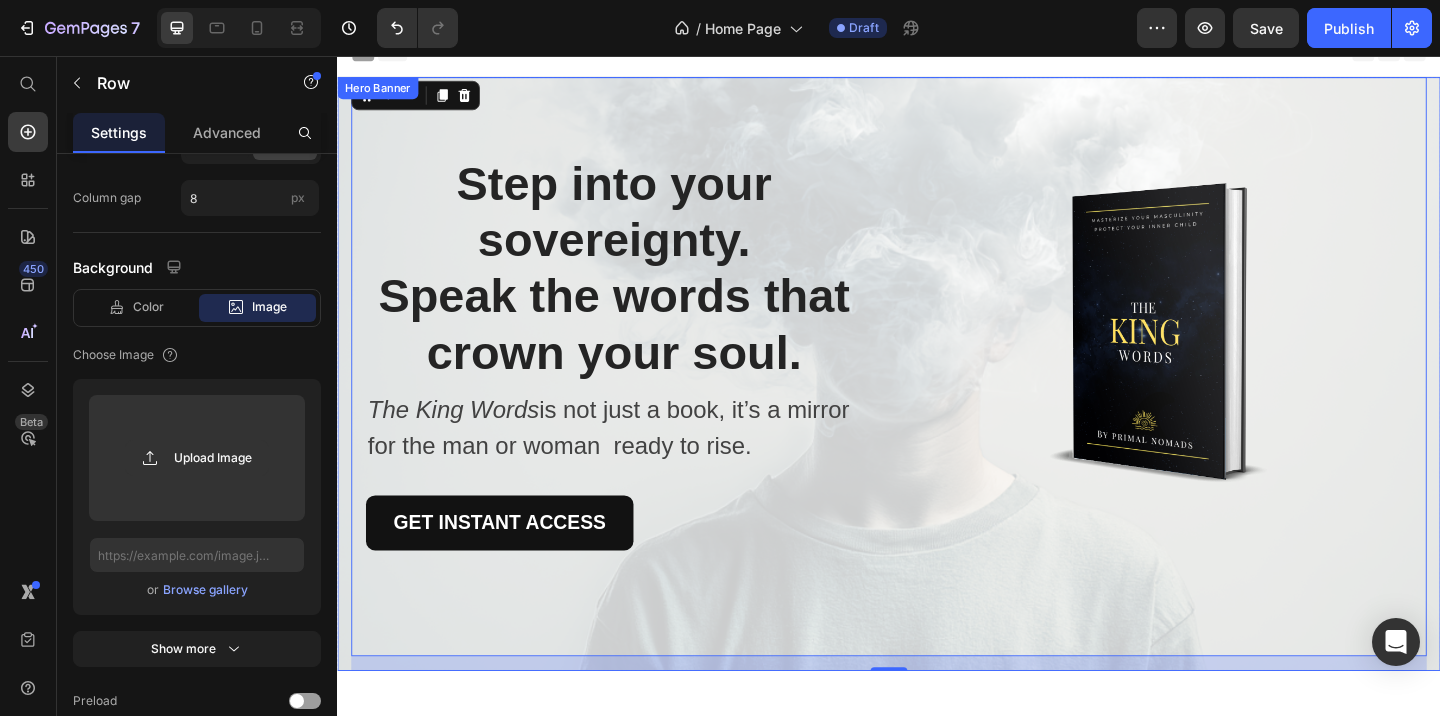 click at bounding box center (937, 402) 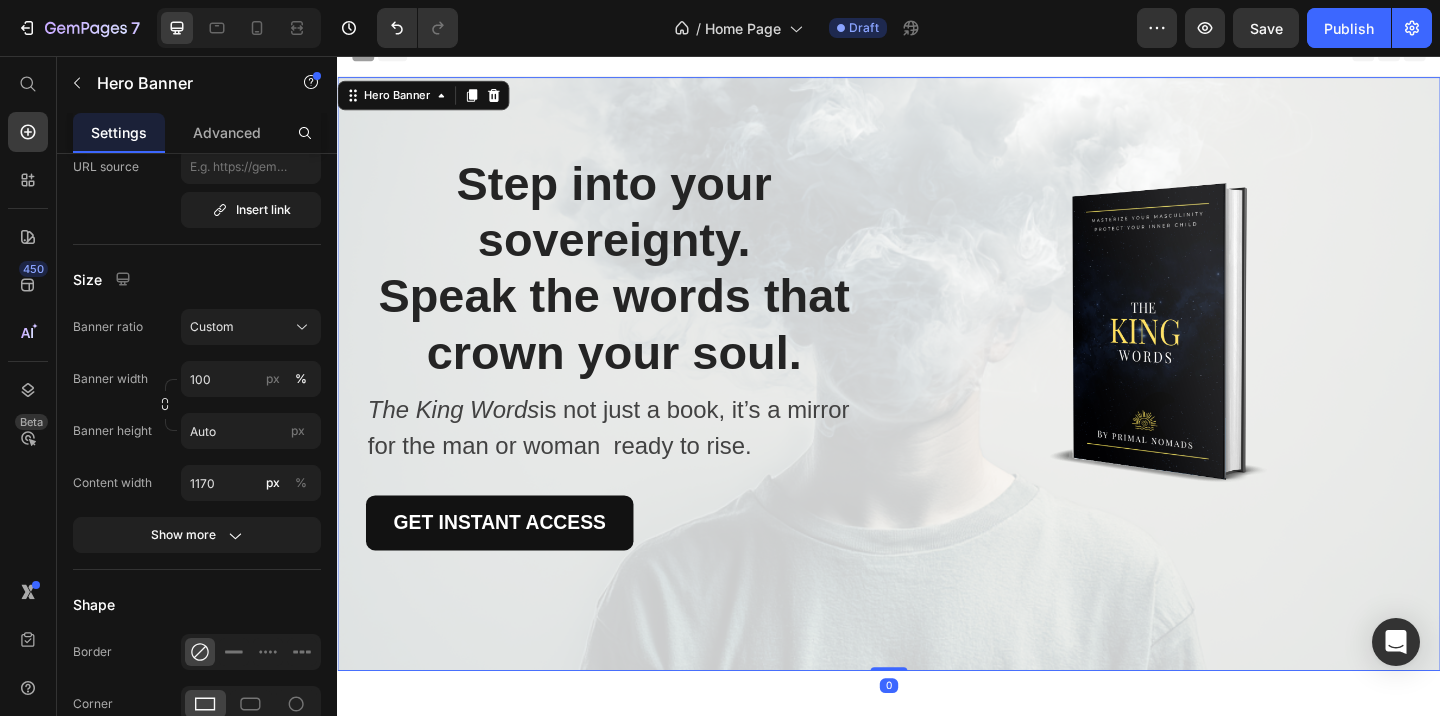 scroll, scrollTop: 0, scrollLeft: 0, axis: both 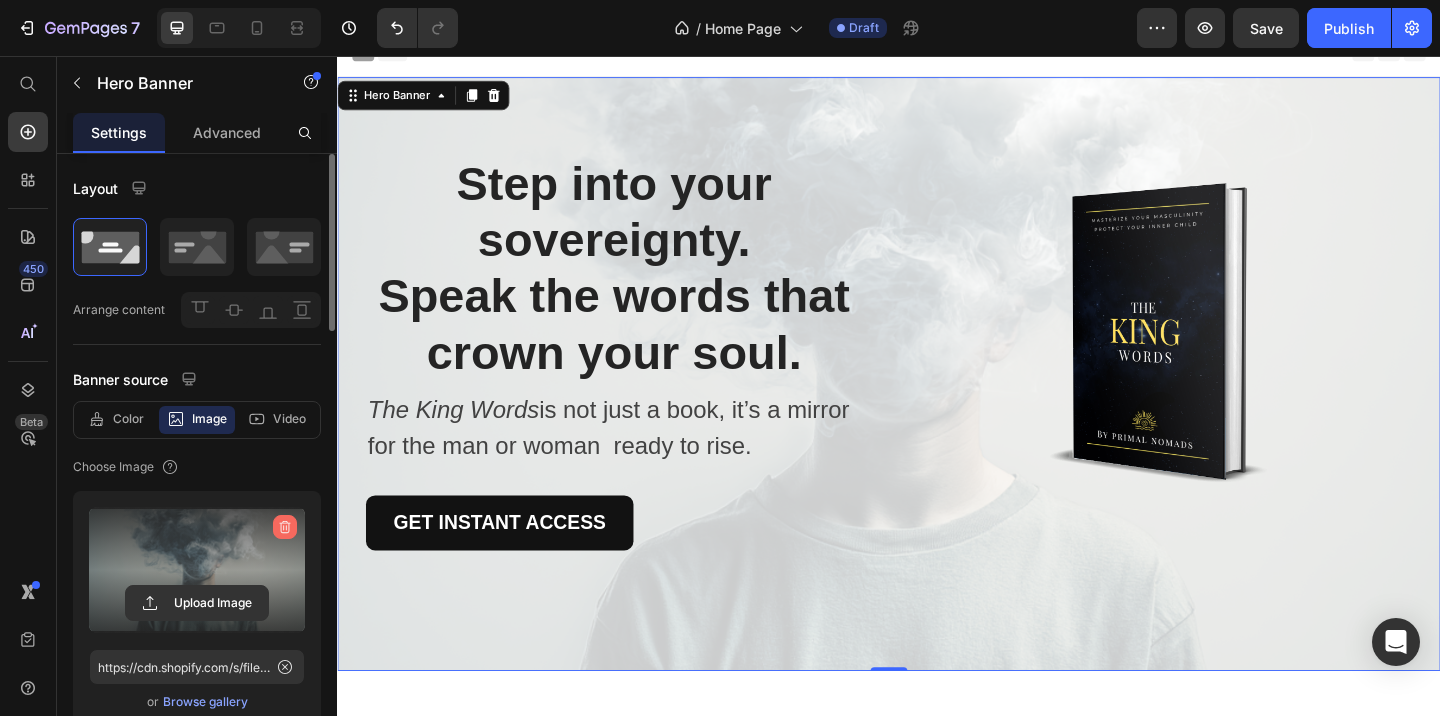 click 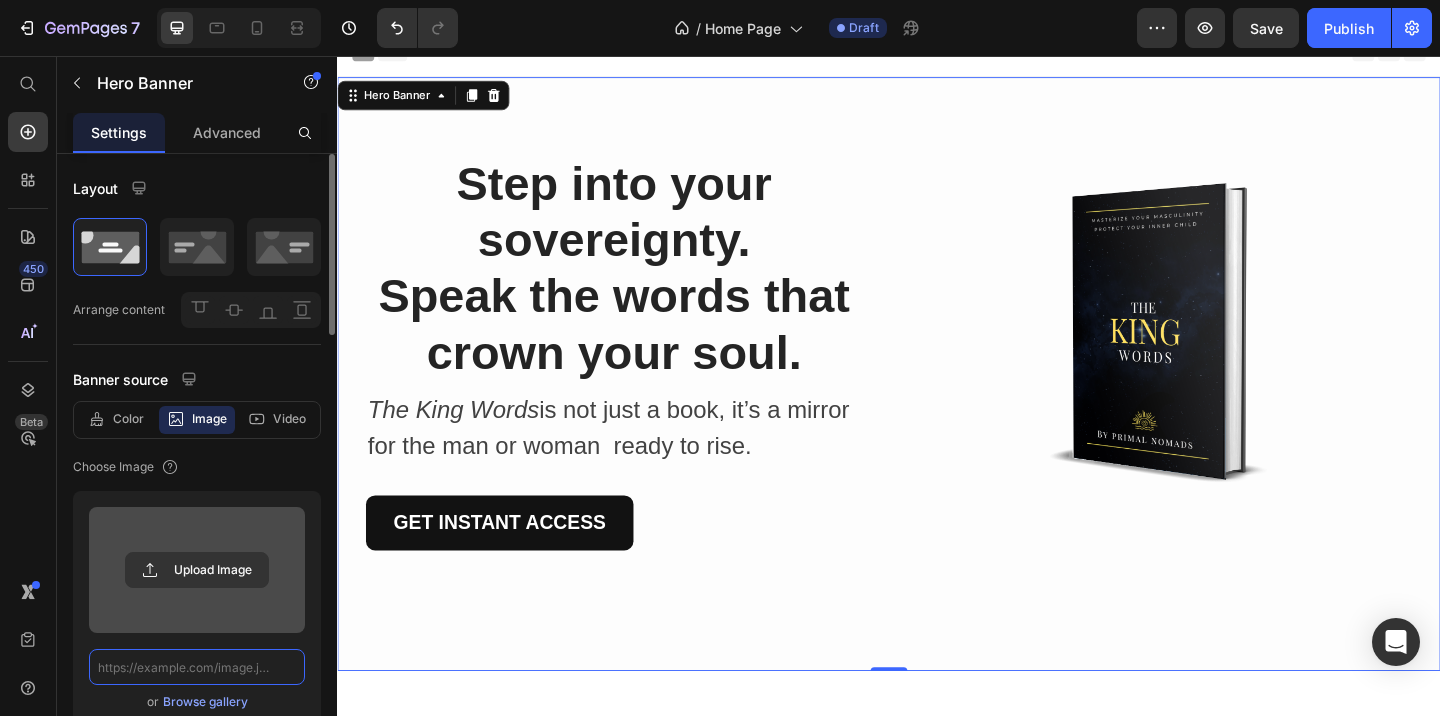 scroll, scrollTop: 0, scrollLeft: 0, axis: both 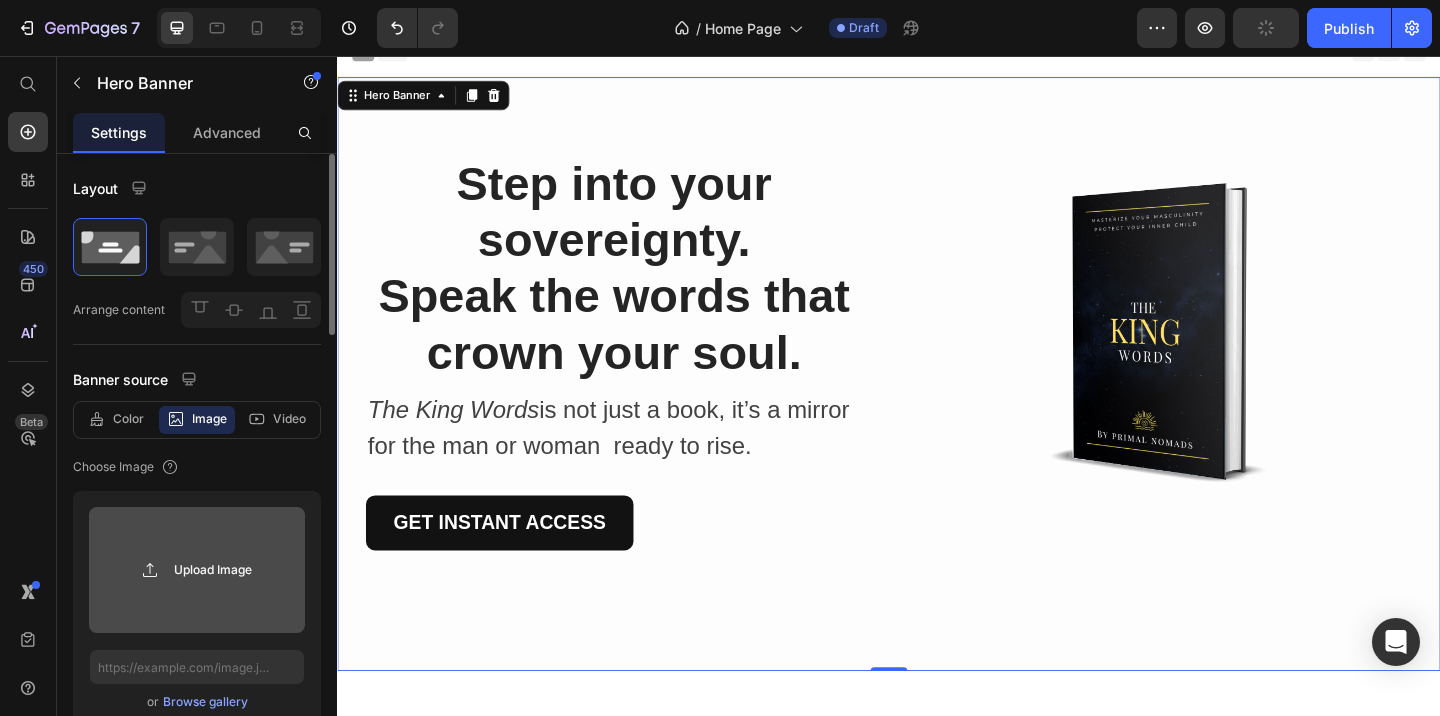click 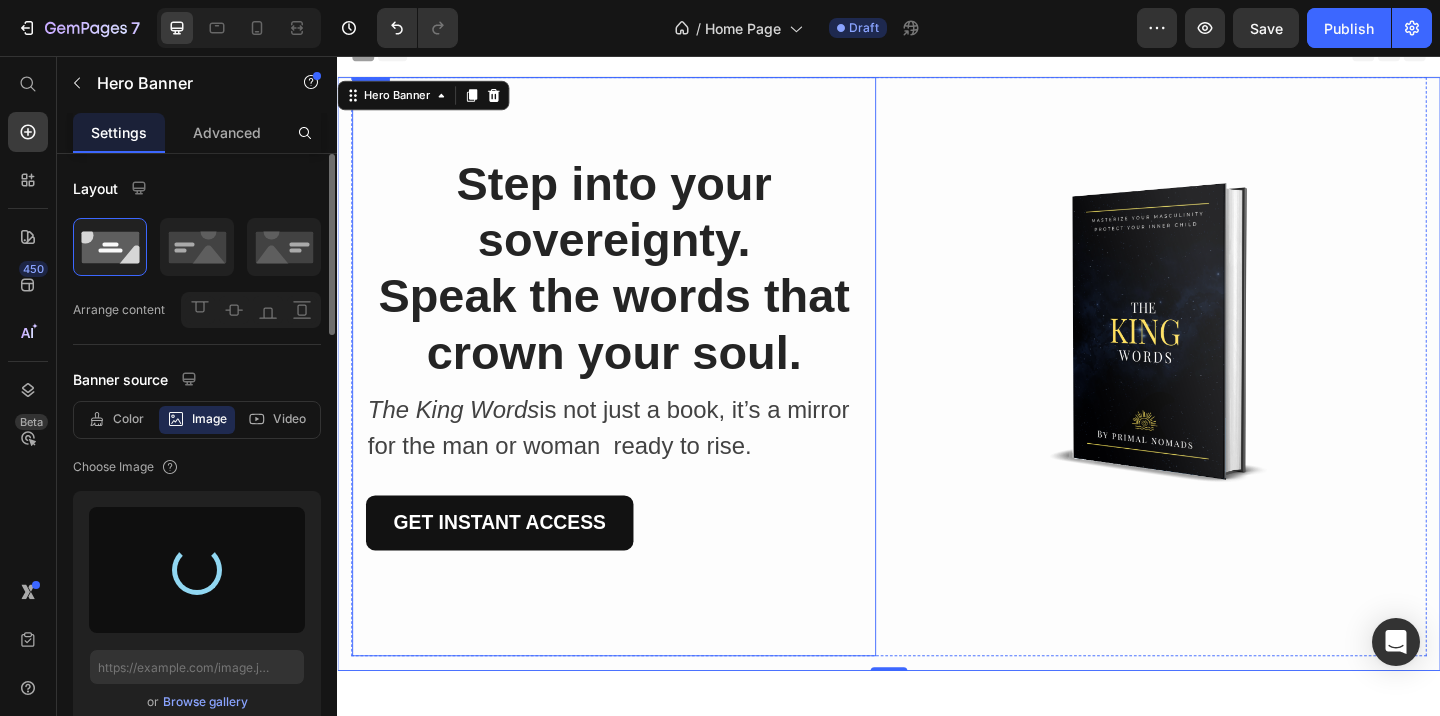 type on "https://cdn.shopify.com/s/files/1/0758/5418/4665/files/gempages_574294292634272816-fbc2104d-4021-43e8-88d4-9b2c1e03c108.png" 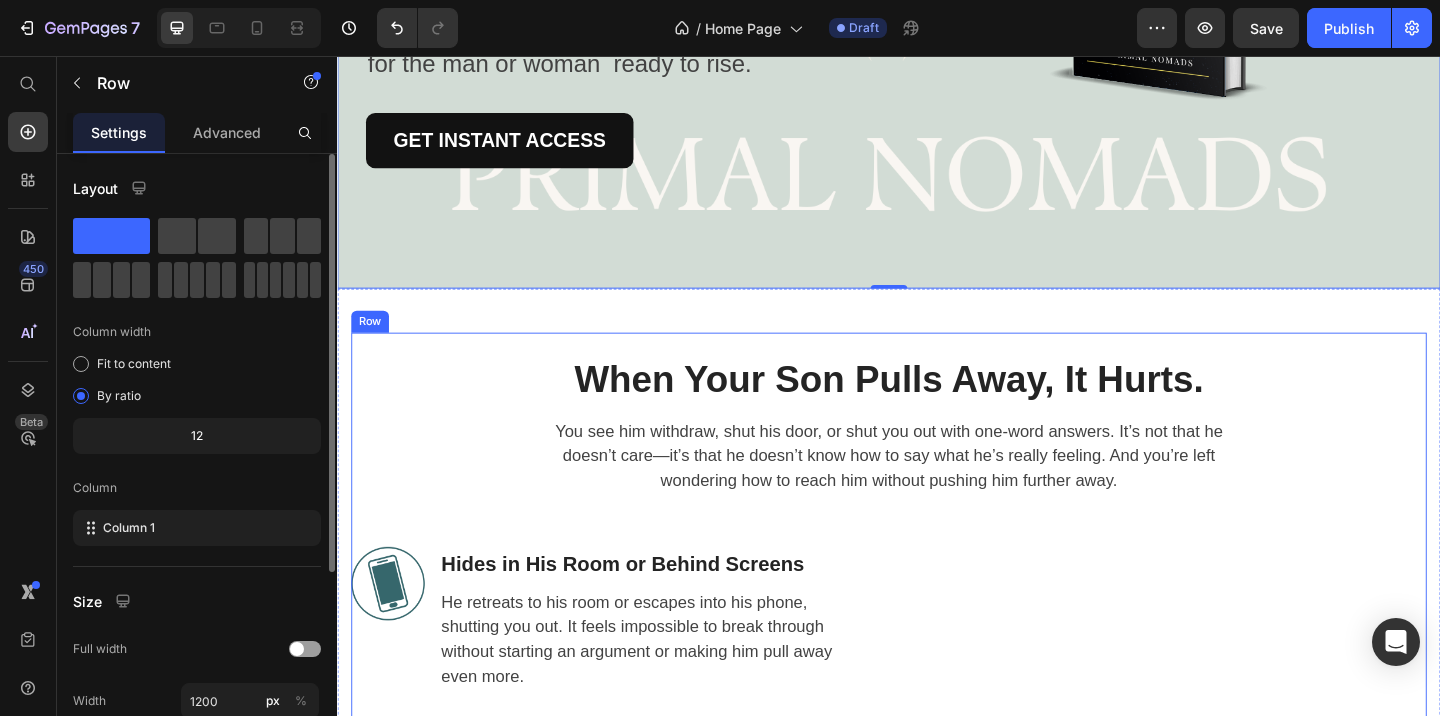 click on "When Your Son Pulls Away, It Hurts. Heading You see him withdraw, shut his door, or shut you out with one-word answers. It’s not that he doesn’t care—it’s that he doesn’t know how to say what he’s really feeling. And you’re left wondering how to reach him without pushing him further away. Text block Row Image Hides in His Room or Behind Screens Heading He retreats to his room or escapes into his phone, shutting you out. It feels impossible to break through without starting an argument or making him pull away even more. Text block Row Image Snaps Over Small Things Heading Little requests or questions lead to big blow-ups. You’re left walking on eggshells, wondering how to discipline without pushing him further away. Text block Row Image Stops Sharing Anything Real Heading Conversations become surface-level, one-word answers. You miss the closeness you used to have, and fear that silence is replacing trust. Text block Row Start Helping Him Today Button Row Image Row" at bounding box center (937, 788) 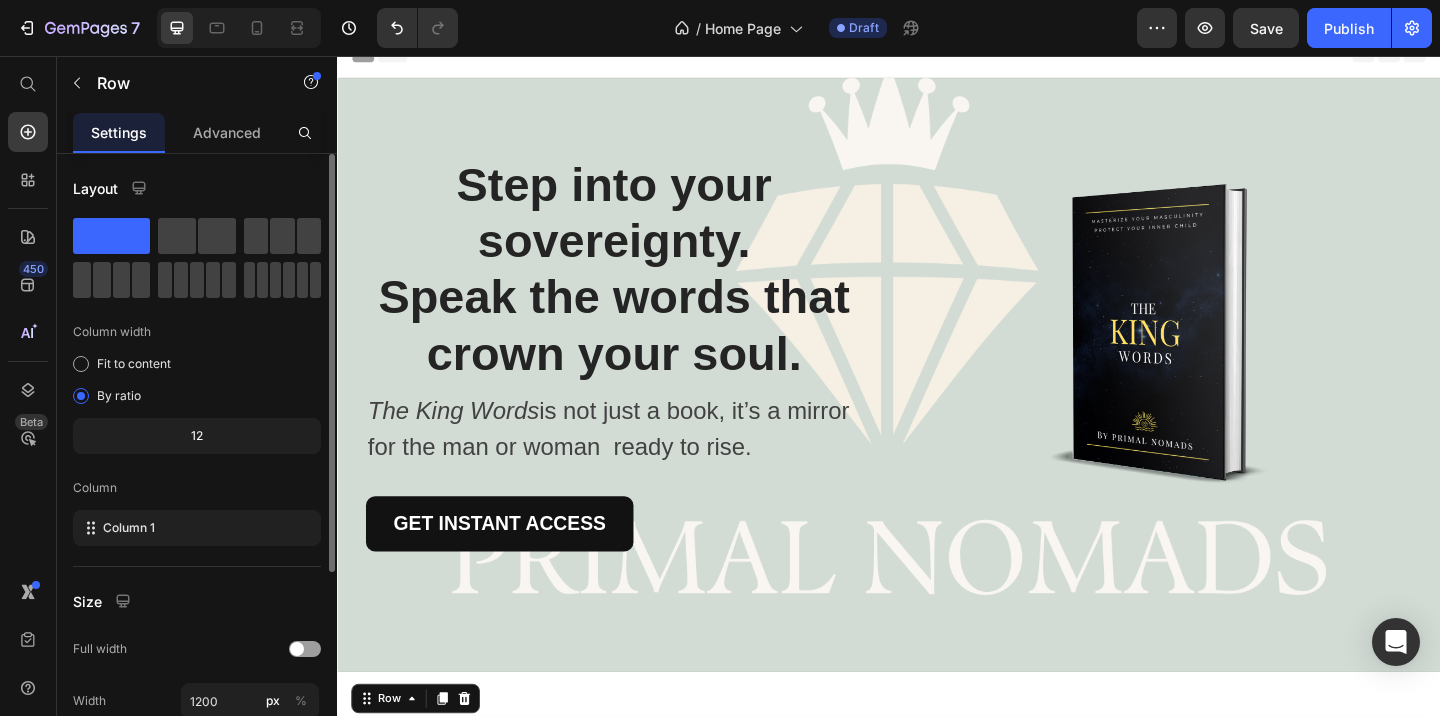 scroll, scrollTop: 0, scrollLeft: 0, axis: both 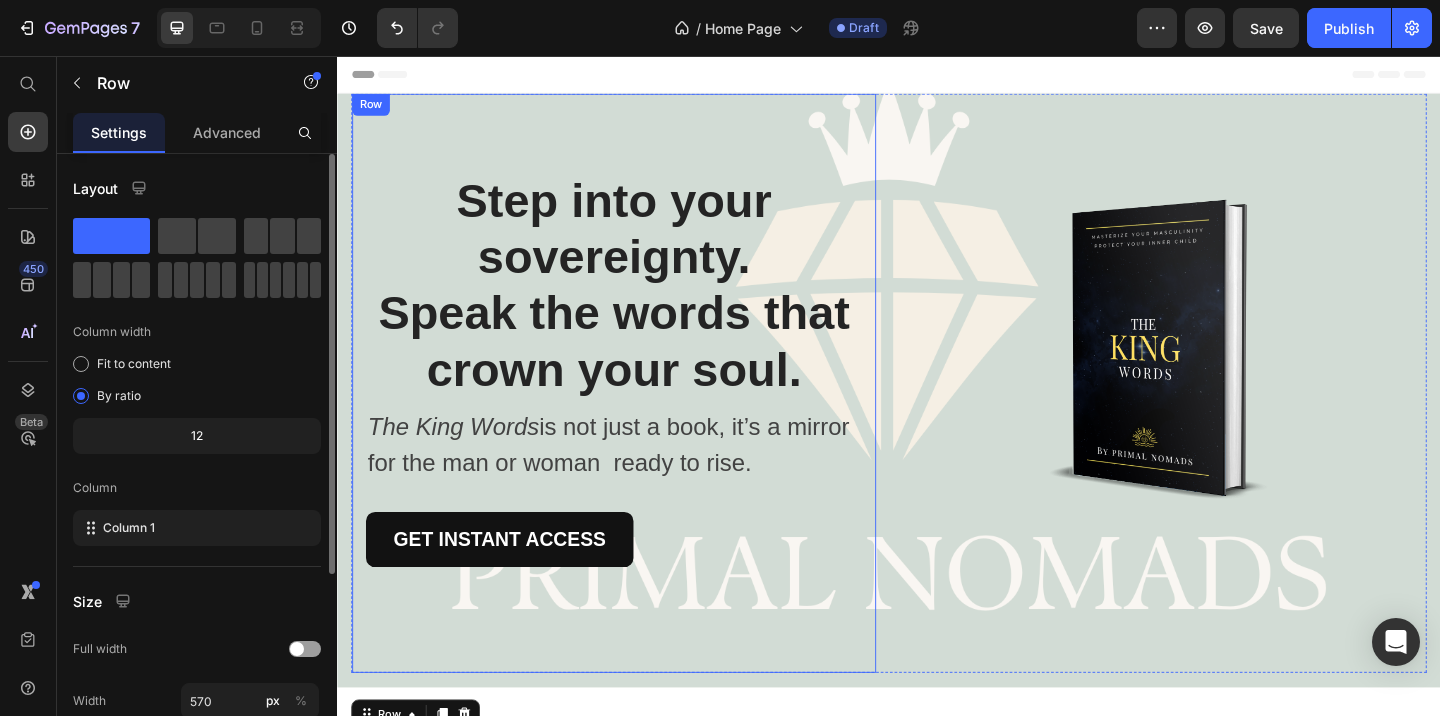 click on "⁠⁠⁠⁠⁠⁠⁠ Step into your sovereignty.  Speak the words that crown your soul. Heading The King Words  is not just a book, it’s a mirror for the man or woman  ready to rise. Text block GET INSTANT ACCESS Button Row" at bounding box center (638, 412) 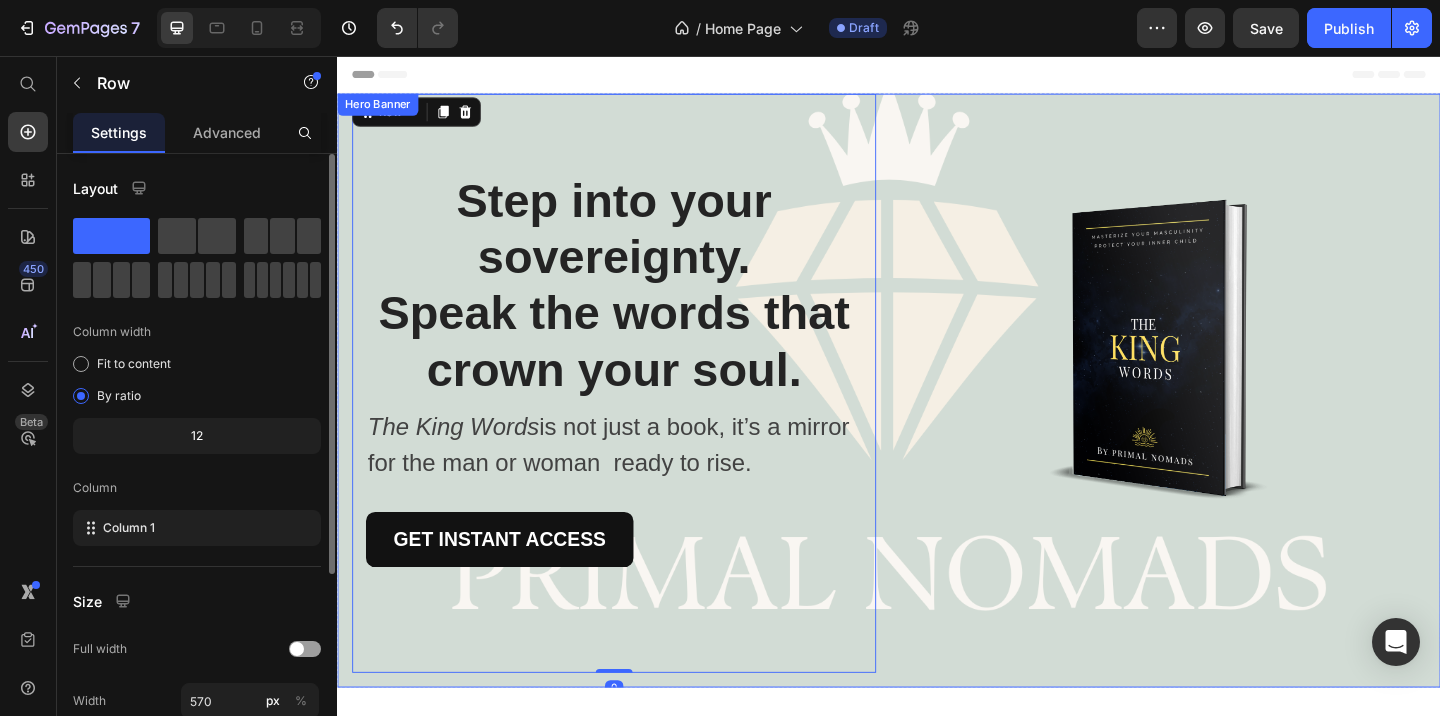 click on "⁠⁠⁠⁠⁠⁠⁠ Step into your sovereignty.  Speak the words that crown your soul. Heading The King Words  is not just a book, it’s a mirror for the man or woman  ready to rise. Text block GET INSTANT ACCESS Button Row   0 Image Row Row Image" at bounding box center [937, 420] 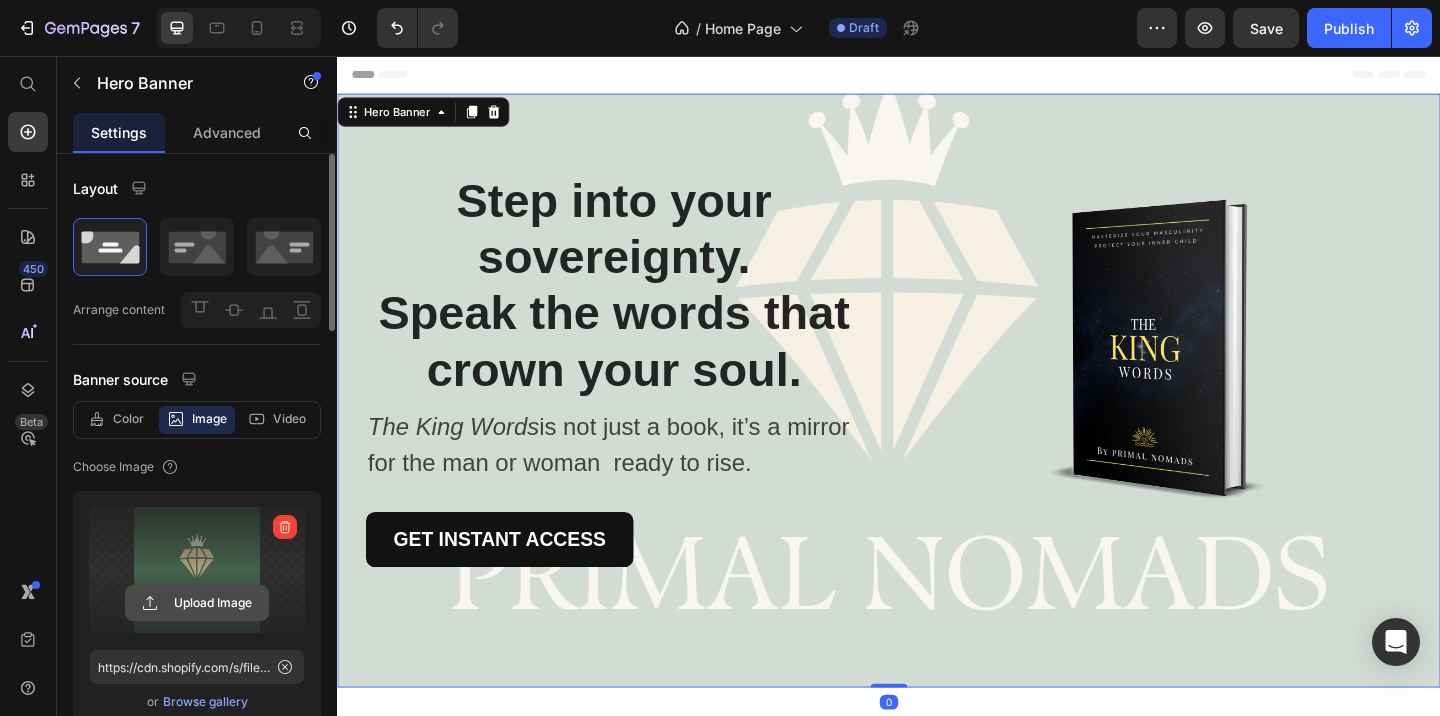 click 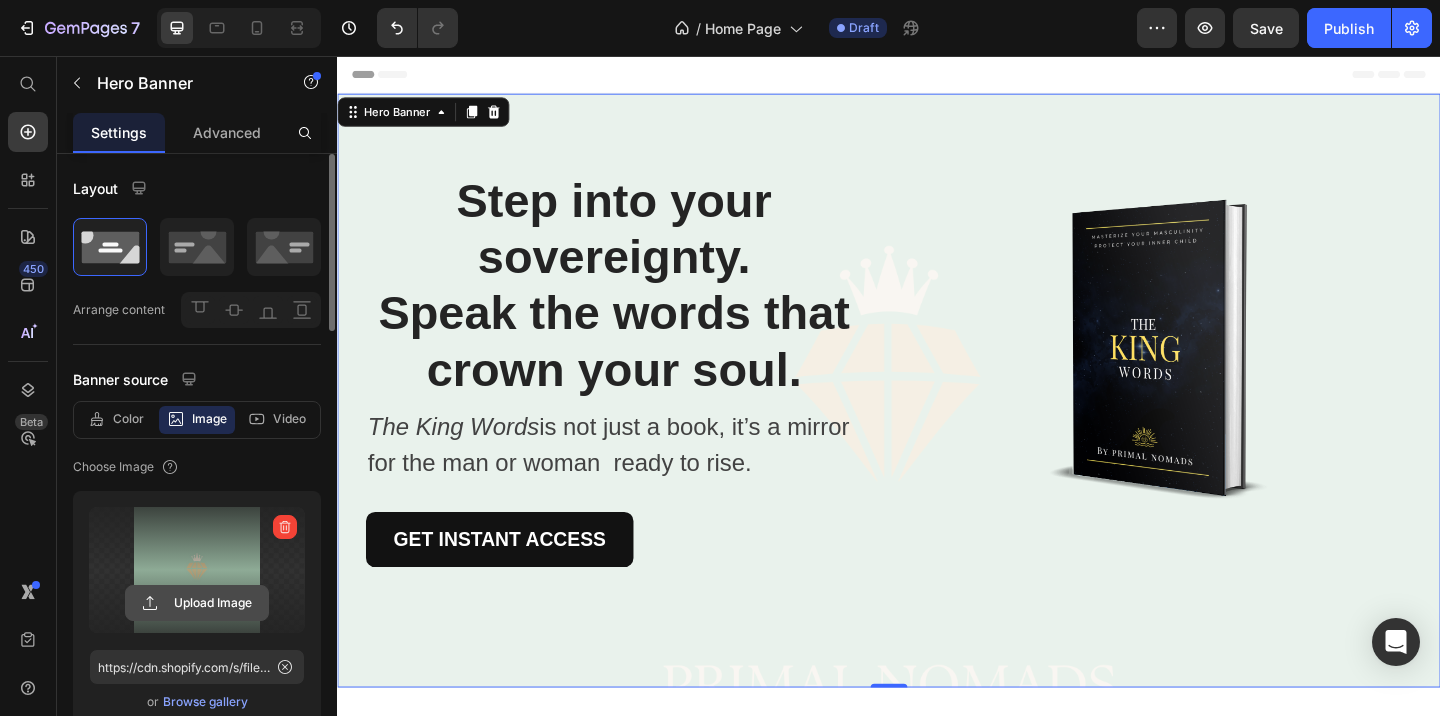click 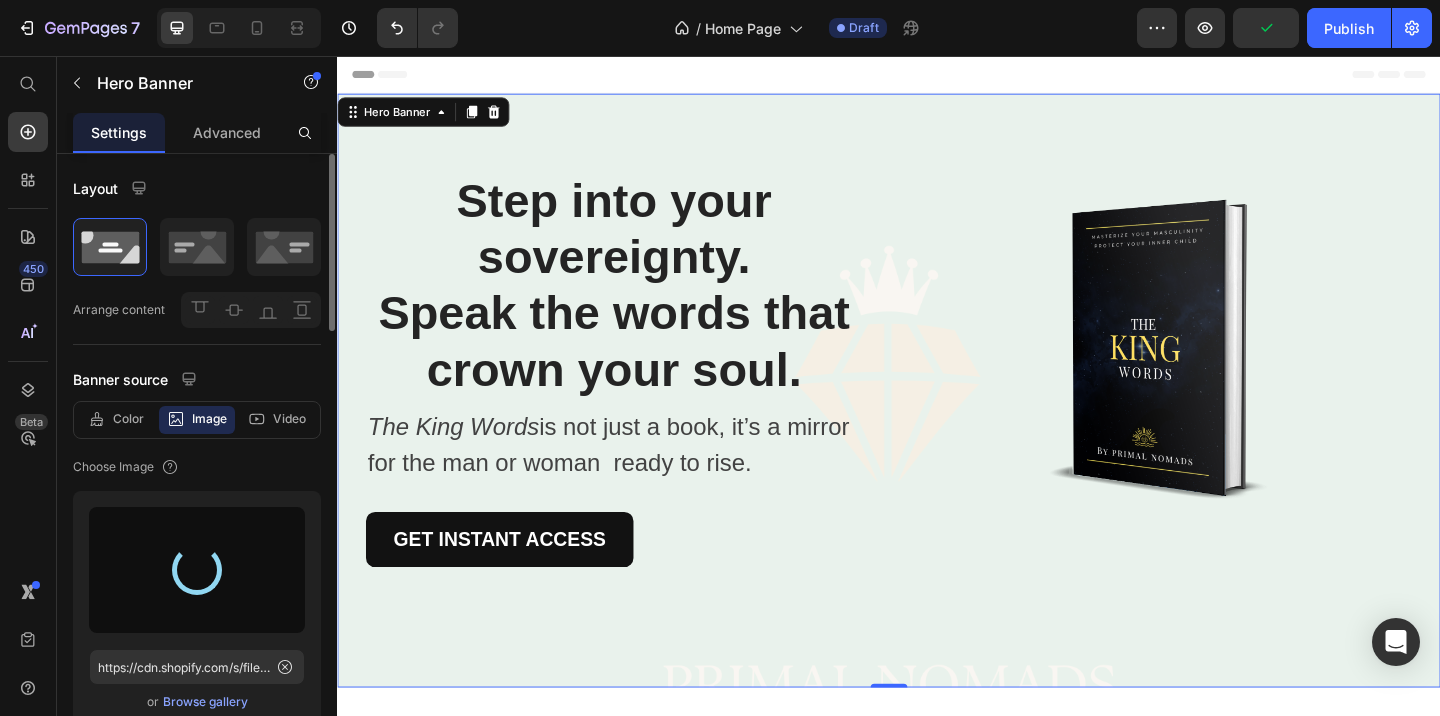 type on "https://cdn.shopify.com/s/files/1/0758/5418/4665/files/gempages_574294292634272816-fbc2104d-4021-43e8-88d4-9b2c1e03c108.png" 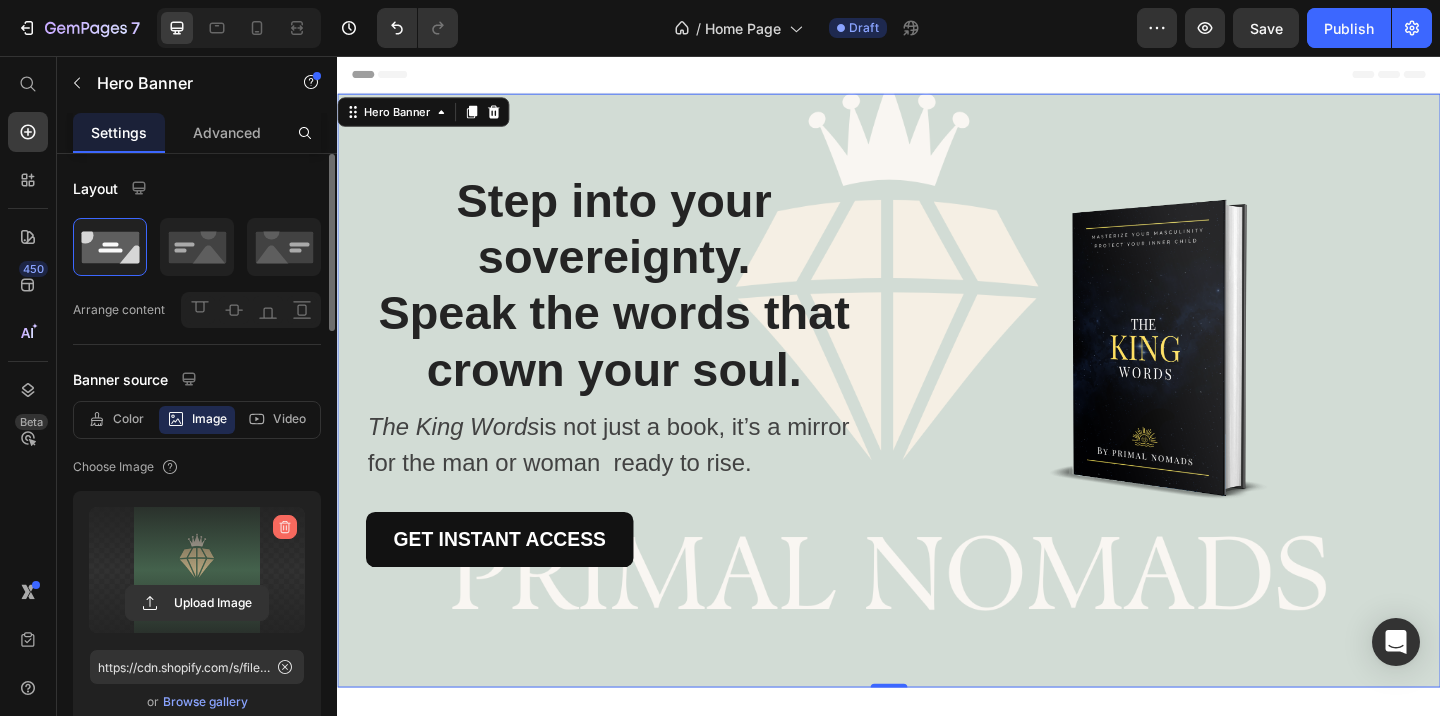 click 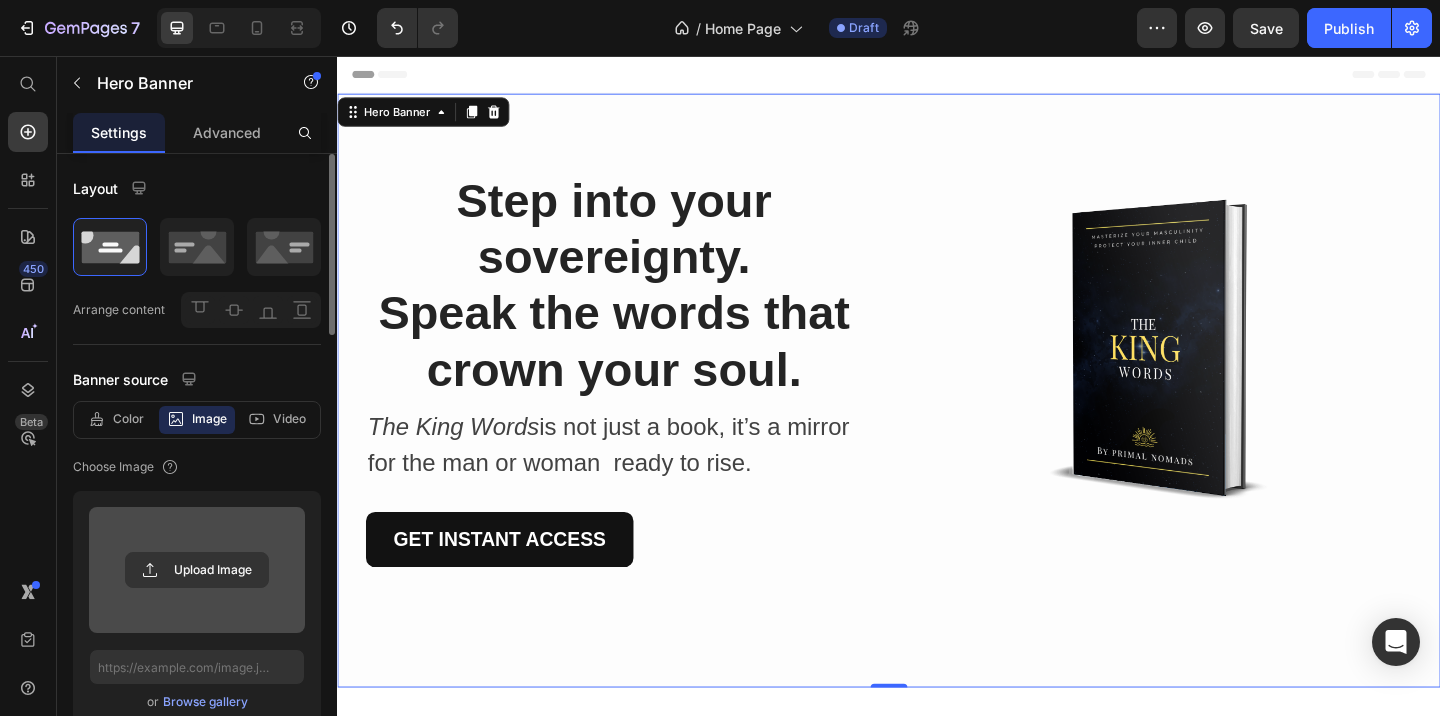 scroll, scrollTop: 0, scrollLeft: 0, axis: both 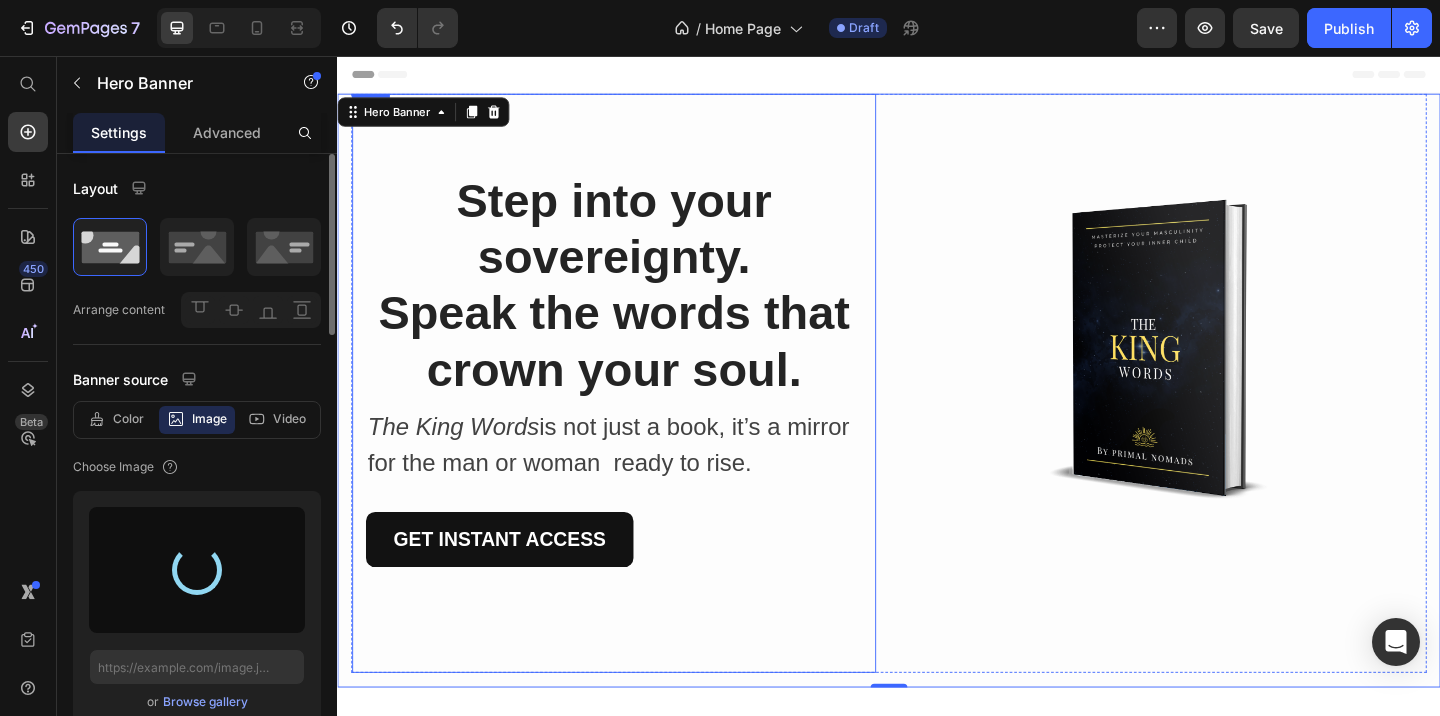 type on "https://cdn.shopify.com/s/files/1/0758/5418/4665/files/gempages_574294292634272816-59b70445-c8d2-4fc2-8bd4-4a31b0fe6f23.png" 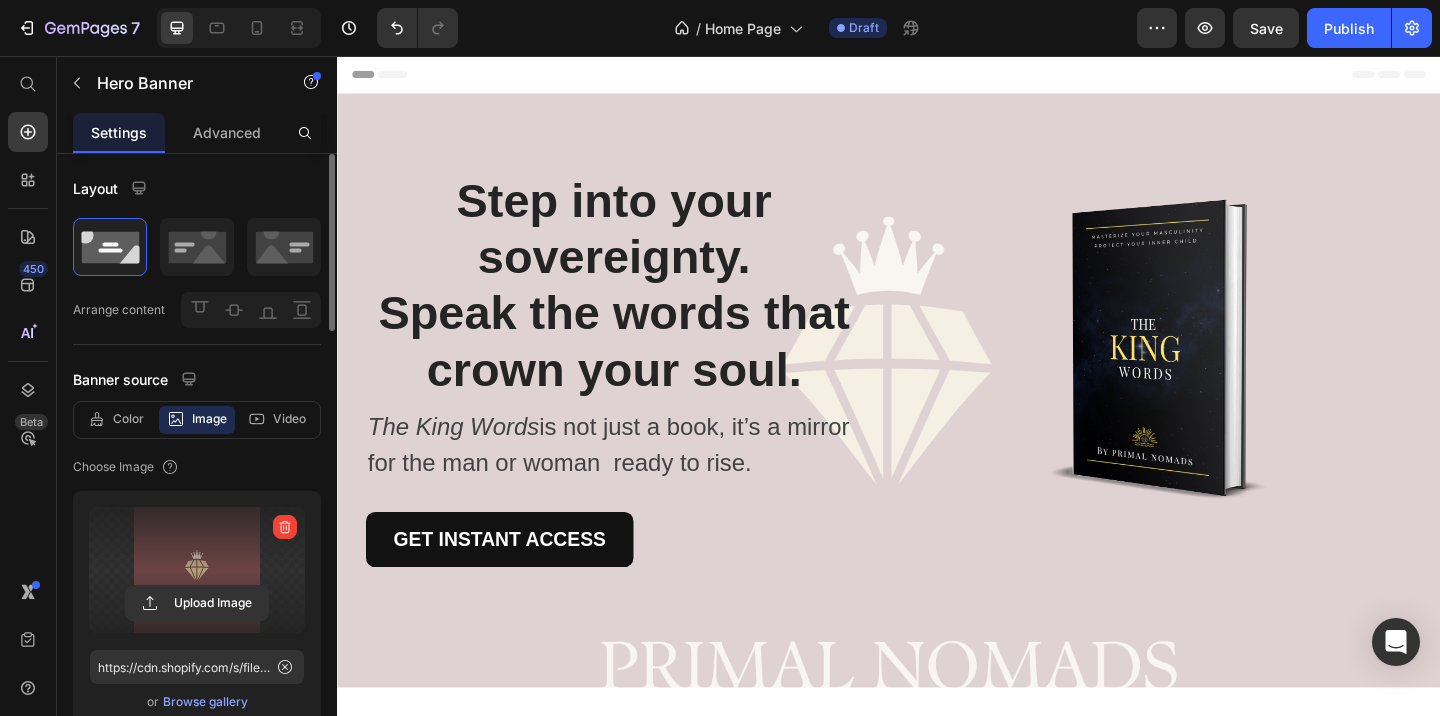 click on "Header" at bounding box center (937, 76) 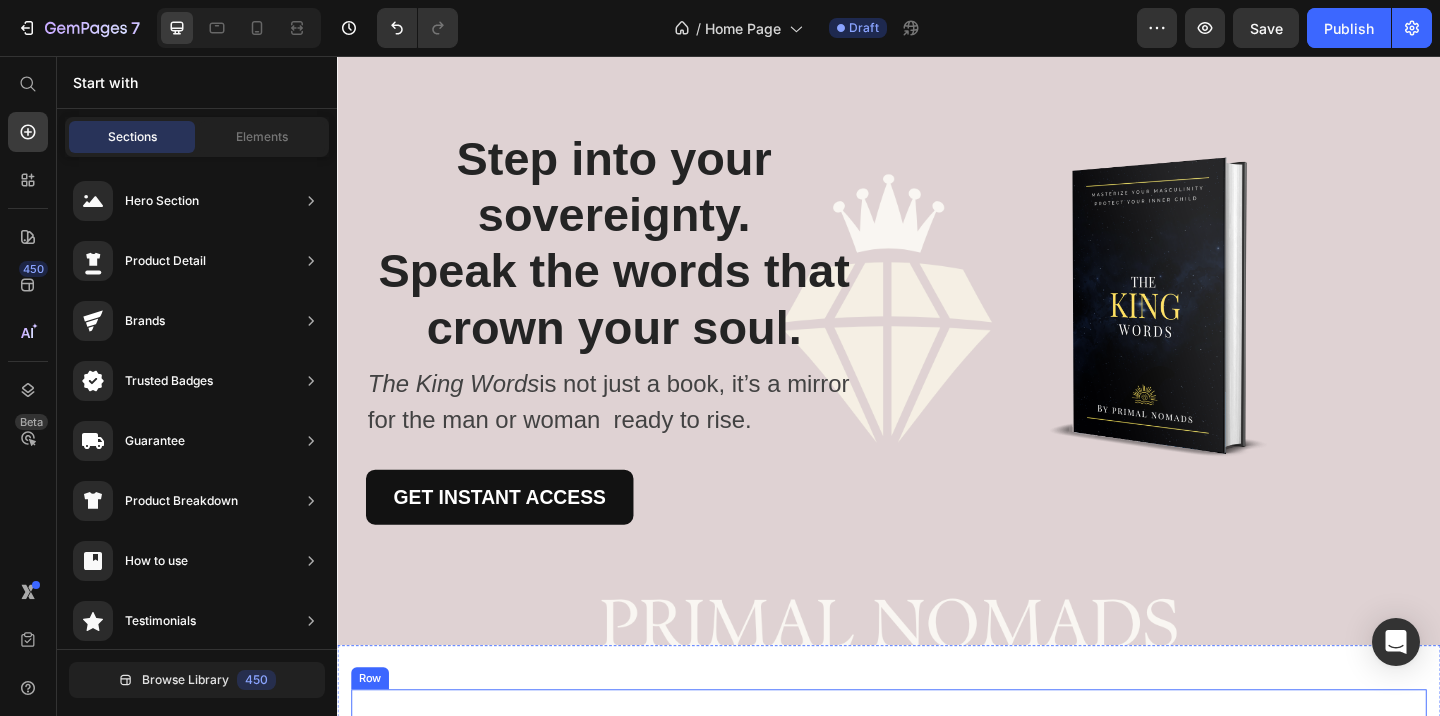 scroll, scrollTop: 0, scrollLeft: 0, axis: both 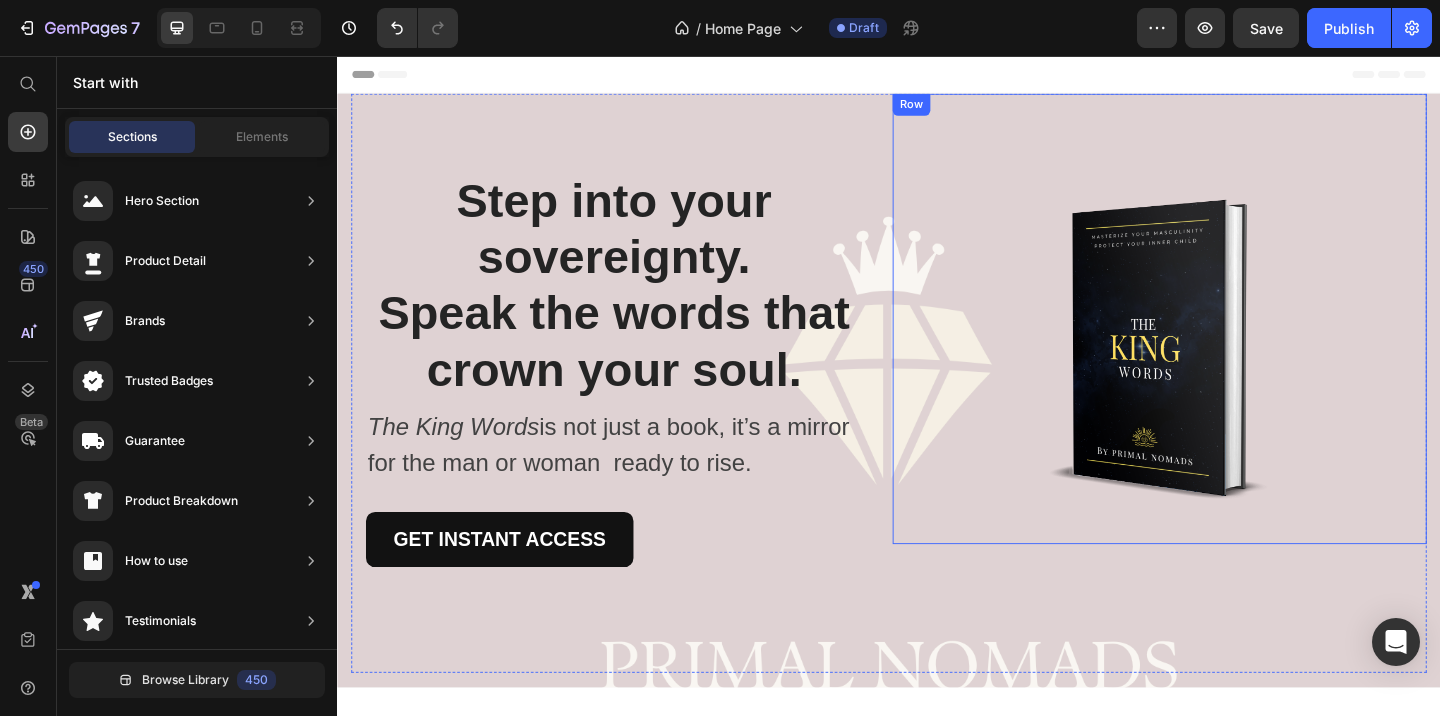 click on "Image Row" at bounding box center [1231, 342] 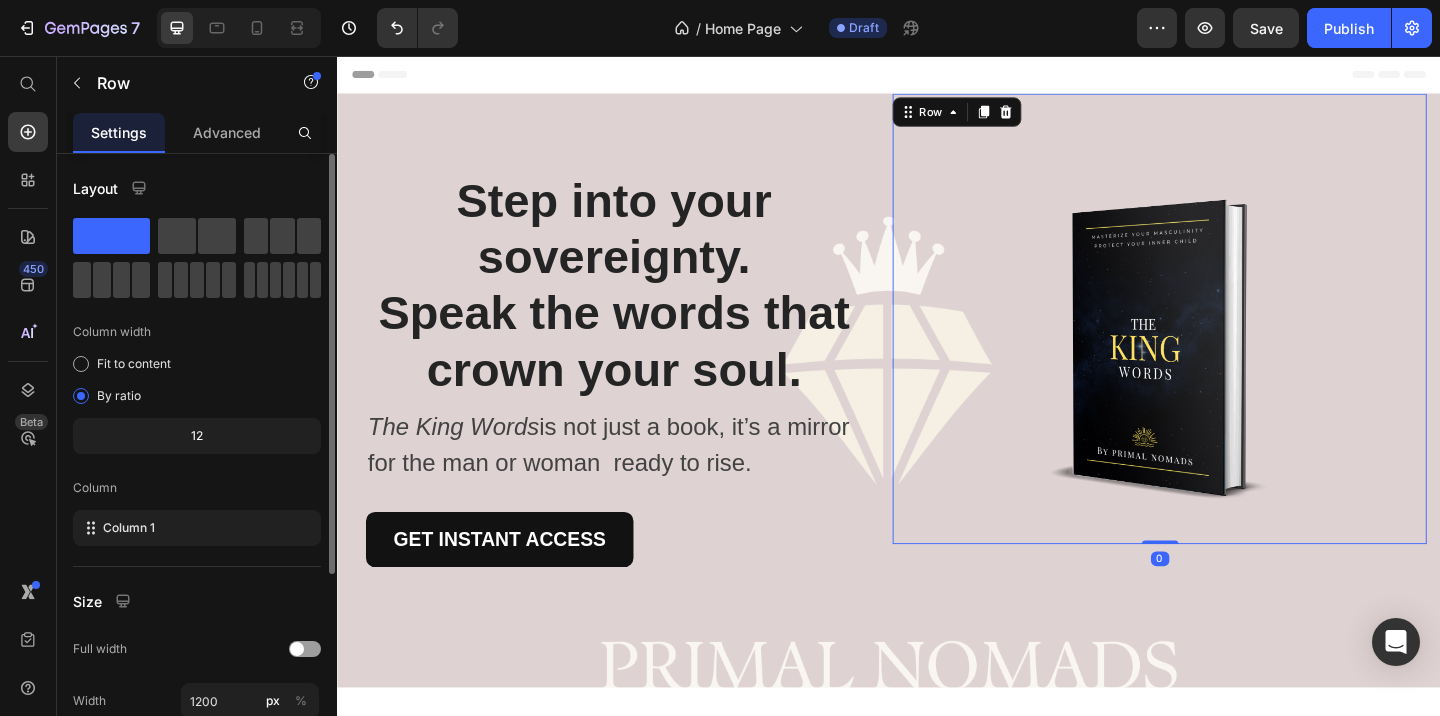 click on "⁠⁠⁠⁠⁠⁠⁠ Step into your sovereignty.  Speak the words that crown your soul. Heading The King Words  is not just a book, it’s a mirror for the man or woman  ready to rise. Text block GET INSTANT ACCESS Button Row" at bounding box center [638, 412] 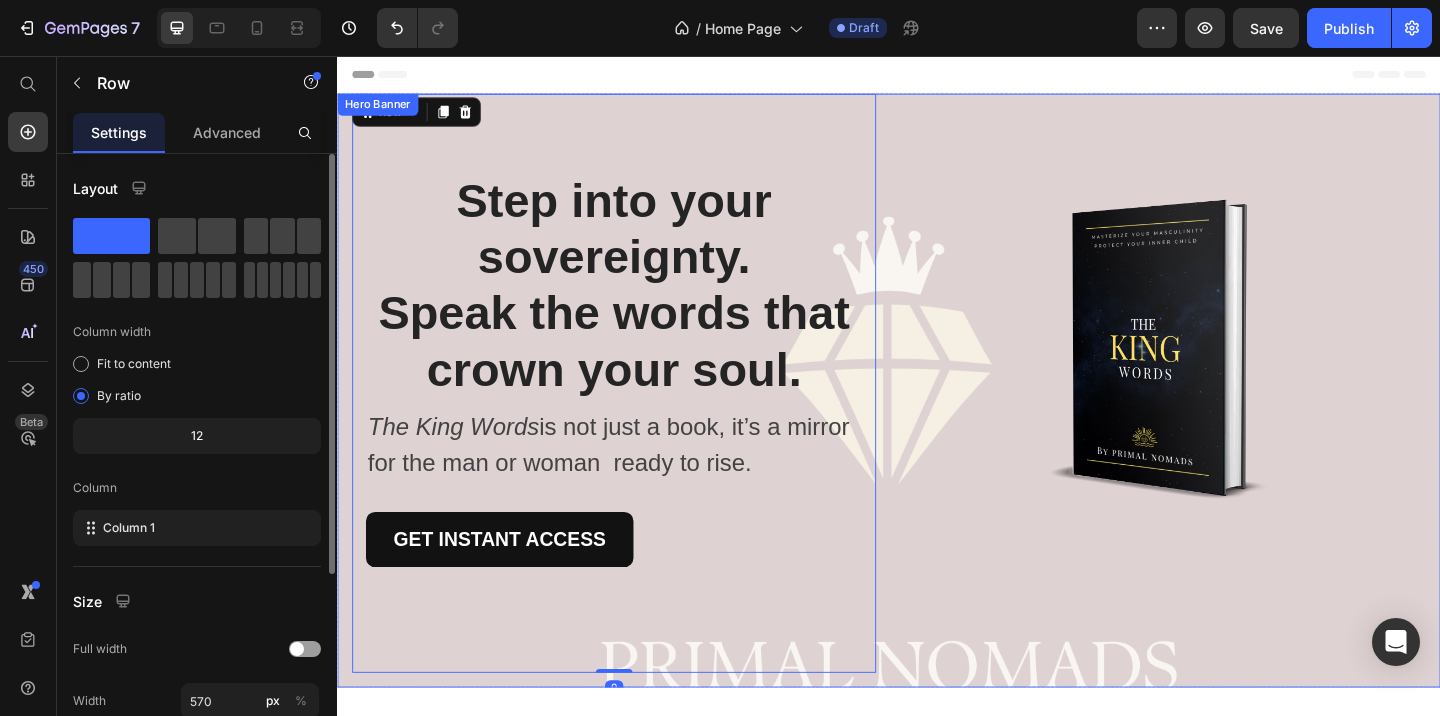 click on "⁠⁠⁠⁠⁠⁠⁠ Step into your sovereignty.  Speak the words that crown your soul. Heading The King Words  is not just a book, it’s a mirror for the man or woman  ready to rise. Text block GET INSTANT ACCESS Button Row   0 Image Row Row Image" at bounding box center (937, 420) 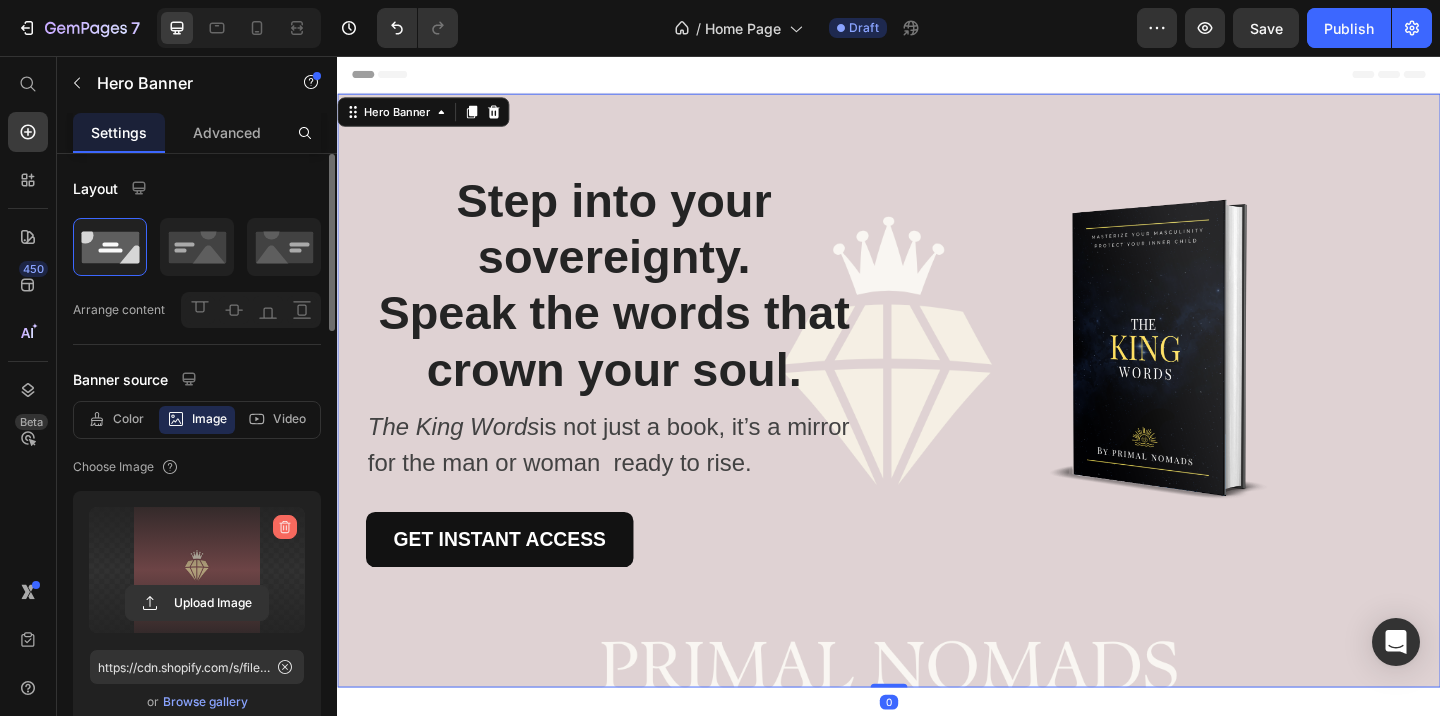 click 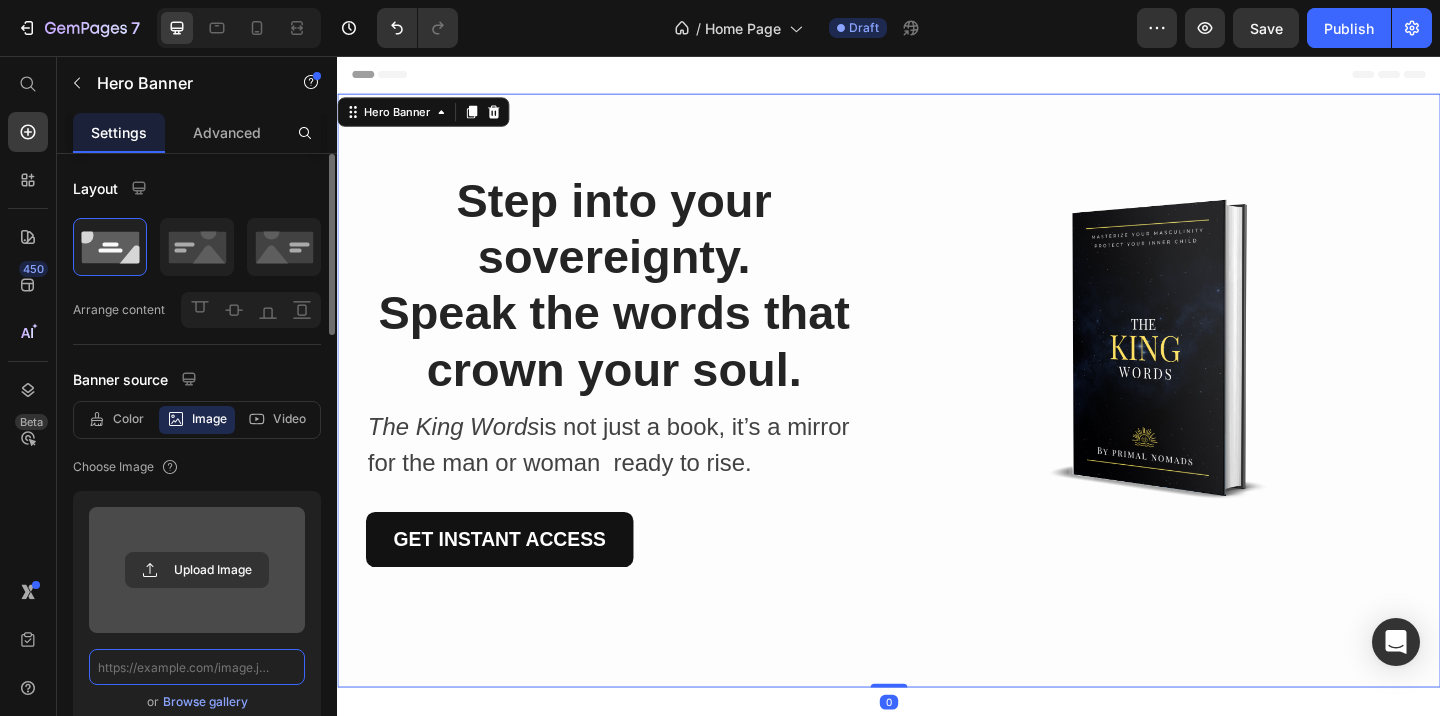 scroll, scrollTop: 0, scrollLeft: 0, axis: both 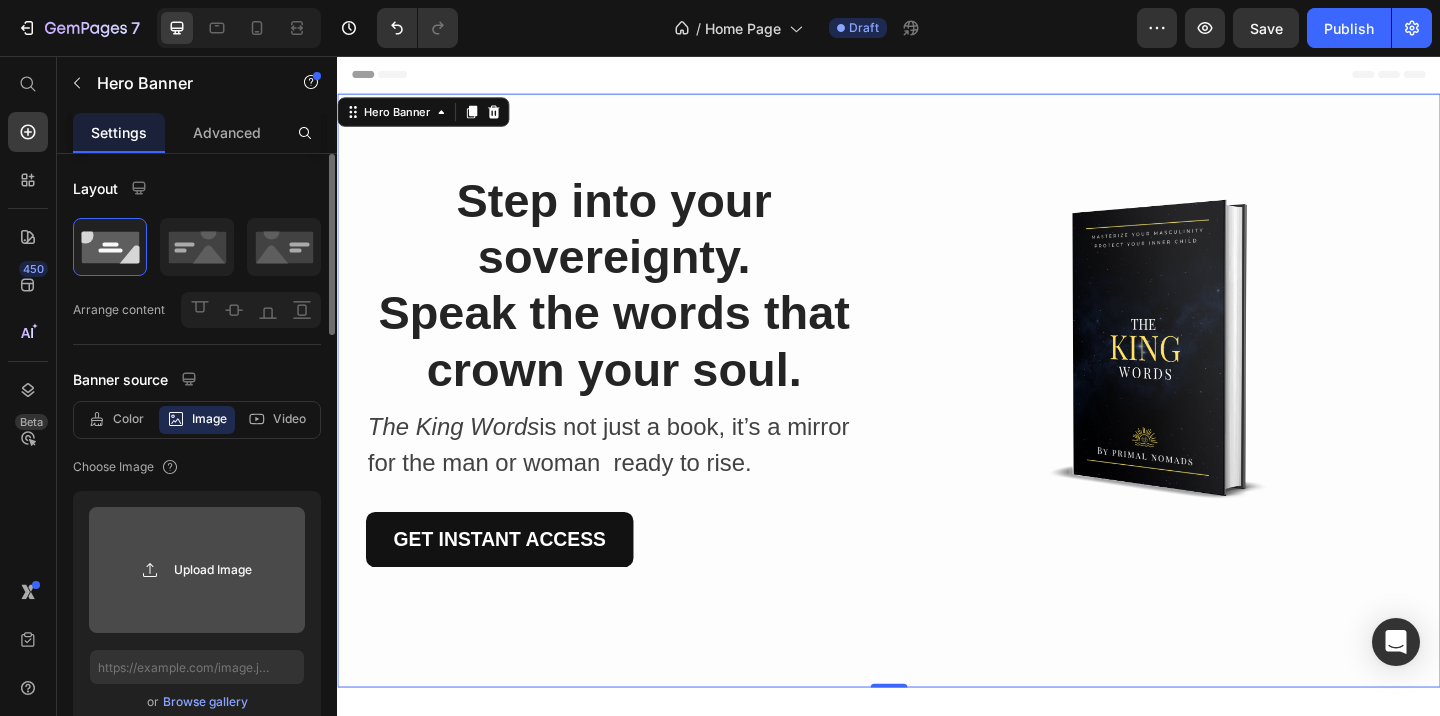 click 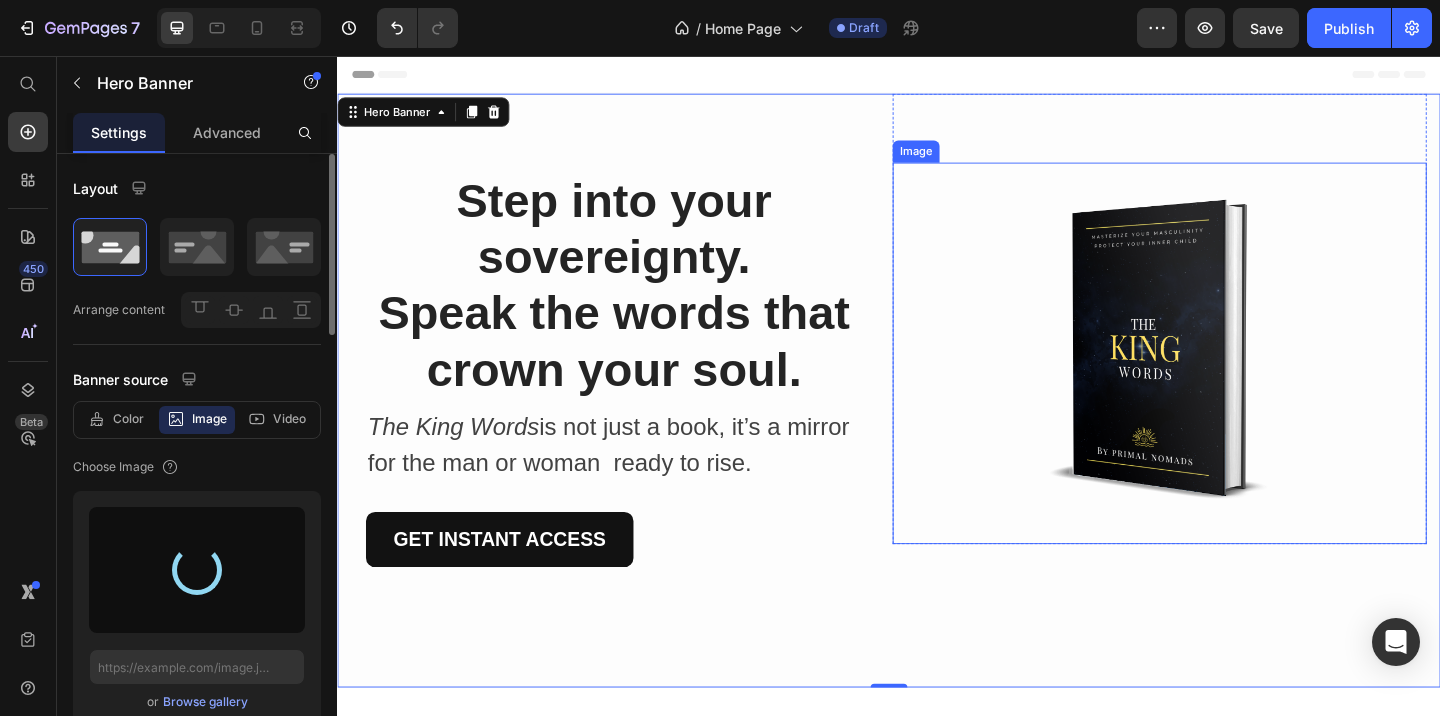 type on "https://cdn.shopify.com/s/files/1/0758/5418/4665/files/gempages_574294292634272816-bcc3865e-198c-4716-bfaa-dad0ba3a7cb7.png" 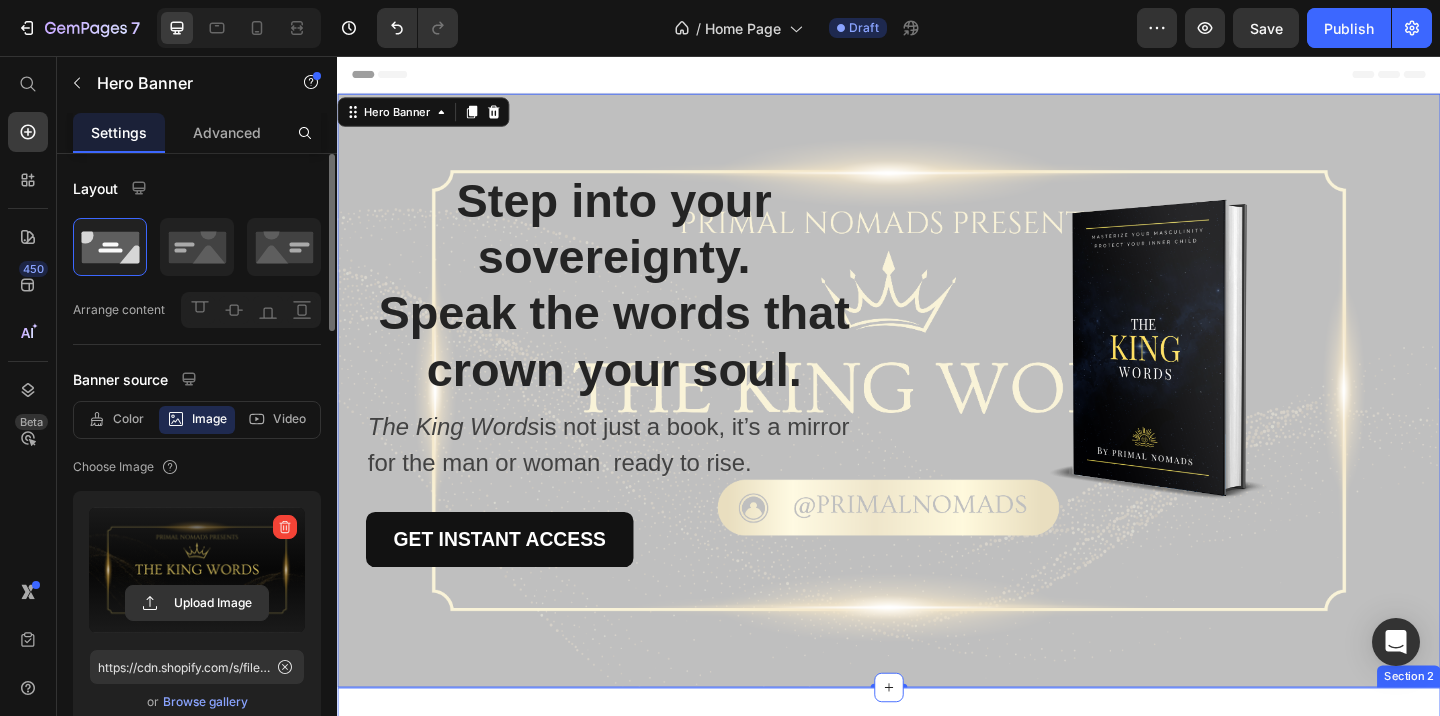 click on "When Your Son Pulls Away, It Hurts. Heading You see him withdraw, shut his door, or shut you out with one-word answers. It’s not that he doesn’t care—it’s that he doesn’t know how to say what he’s really feeling. And you’re left wondering how to reach him without pushing him further away. Text block Row Image Hides in His Room or Behind Screens Heading He retreats to his room or escapes into his phone, shutting you out. It feels impossible to break through without starting an argument or making him pull away even more. Text block Row Image Snaps Over Small Things Heading Little requests or questions lead to big blow-ups. You’re left walking on eggshells, wondering how to discipline without pushing him further away. Text block Row Image Stops Sharing Anything Real Heading Conversations become surface-level, one-word answers. You miss the closeness you used to have, and fear that silence is replacing trust. Text block Row Start Helping Him Today Button Row Image Row Row Section 2" at bounding box center [937, 1222] 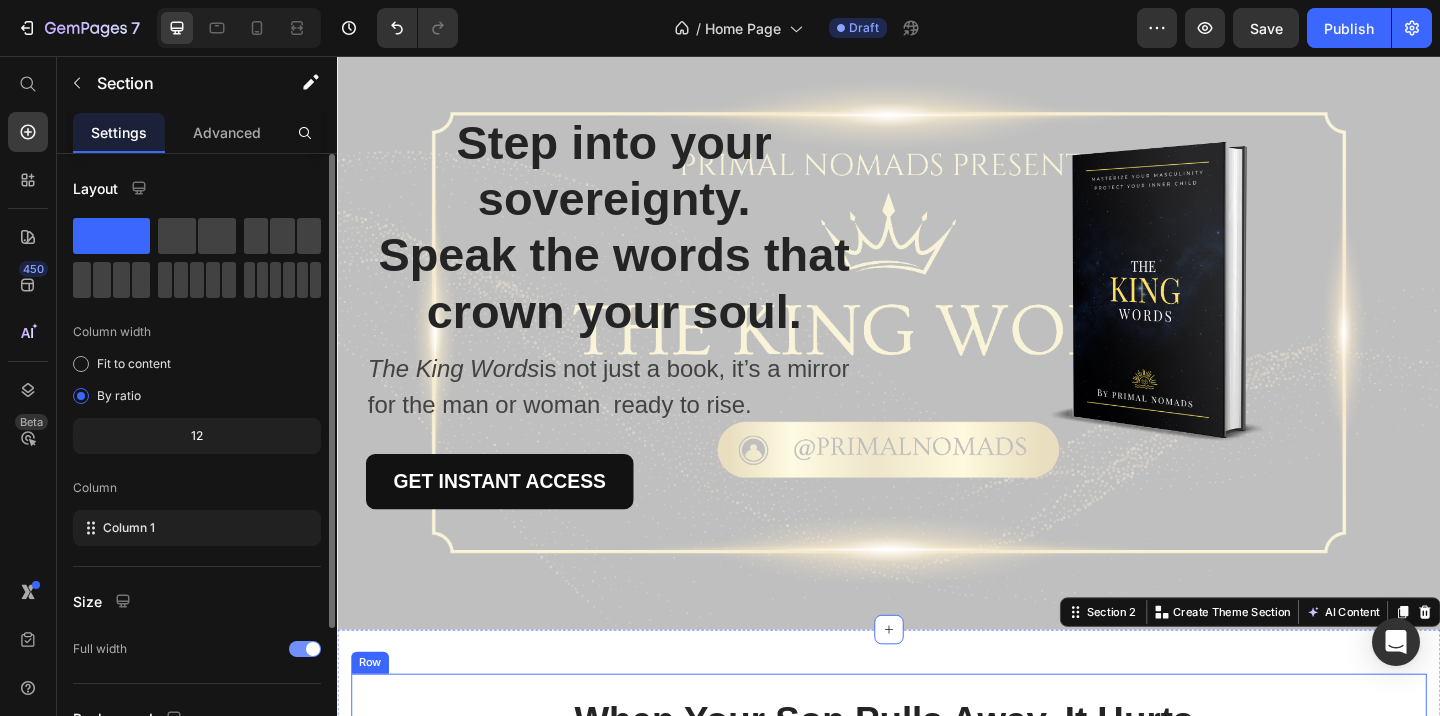 scroll, scrollTop: 0, scrollLeft: 0, axis: both 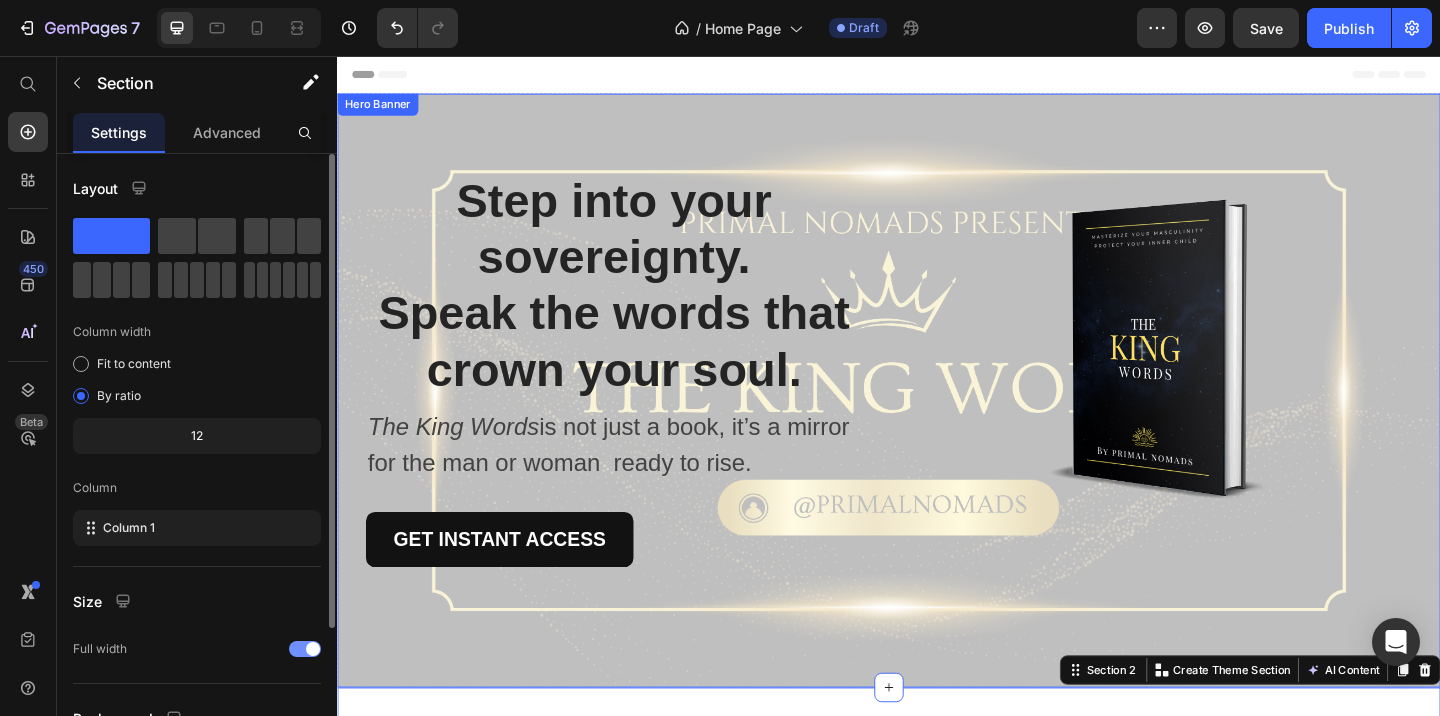 click on "⁠⁠⁠⁠⁠⁠⁠ Step into your sovereignty.  Speak the words that crown your soul. Heading The King Words  is not just a book, it’s a mirror for the man or woman  ready to rise. Text block GET INSTANT ACCESS Button Row Image Row Row Image" at bounding box center (937, 420) 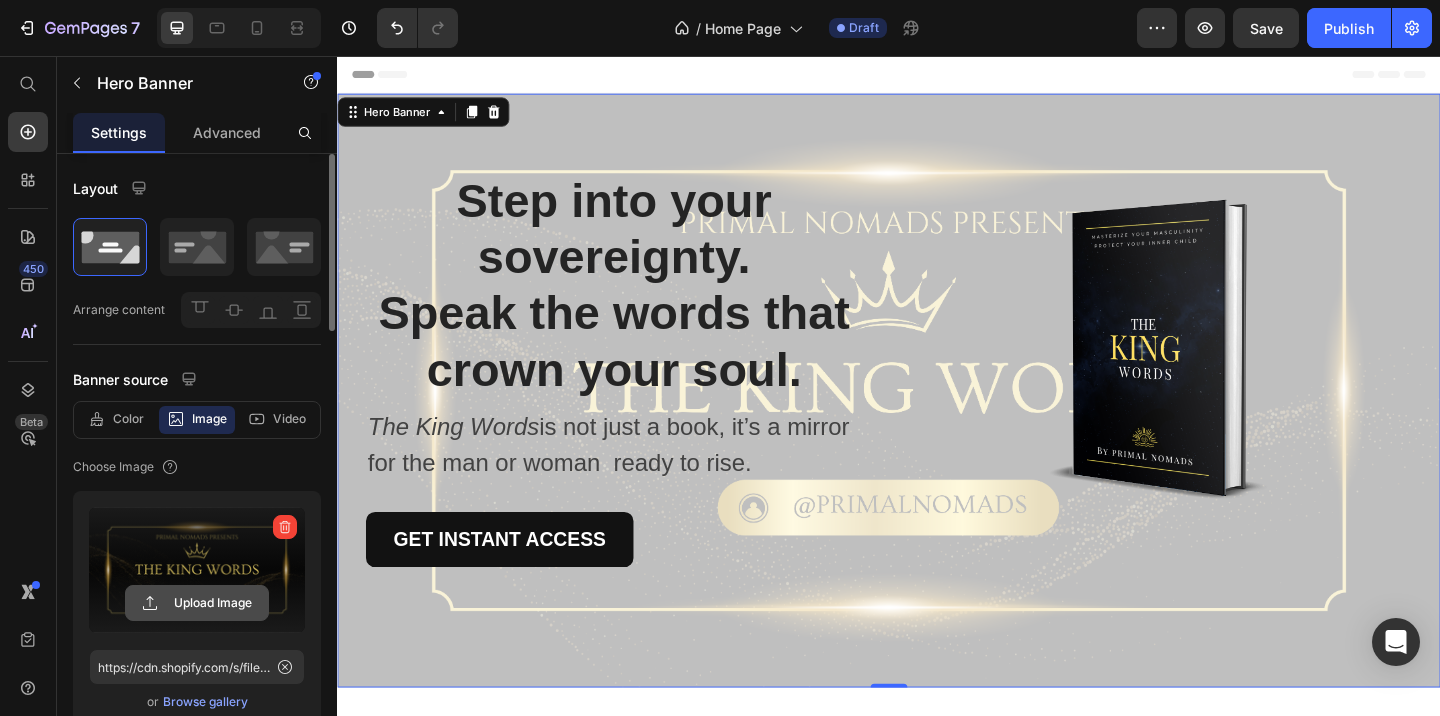 click 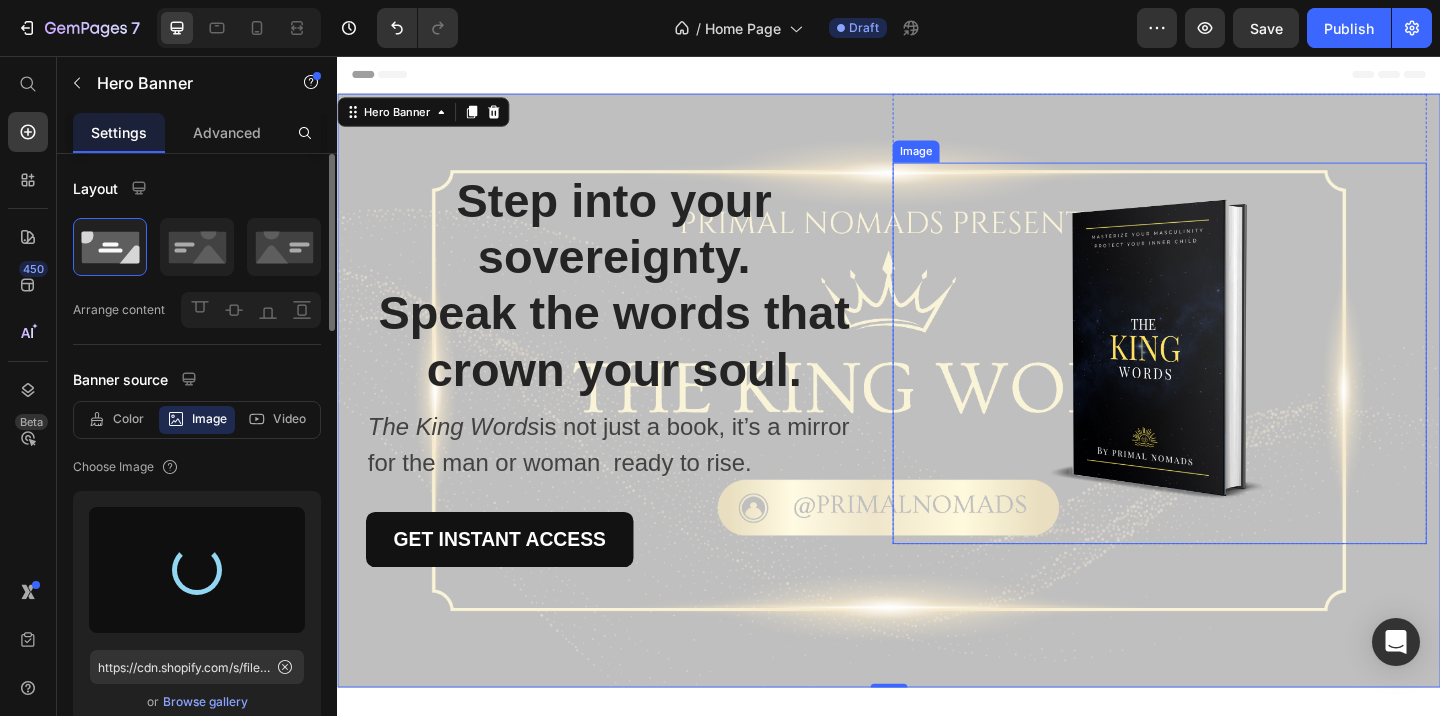 type on "https://cdn.shopify.com/s/files/1/0758/5418/4665/files/gempages_574294292634272816-75cfbb95-2dbc-4ccd-b2bc-3ee4e0602a04.jpg" 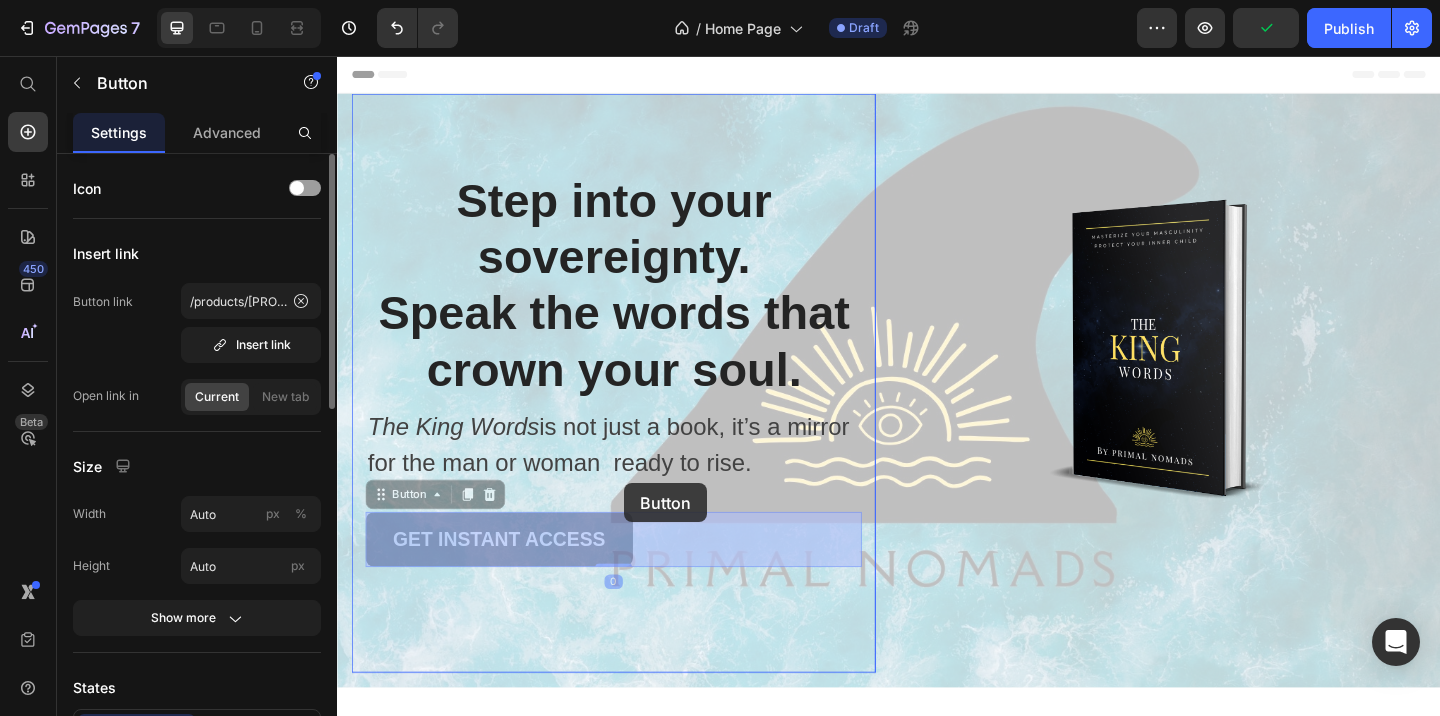 drag, startPoint x: 652, startPoint y: 572, endPoint x: 649, endPoint y: 522, distance: 50.08992 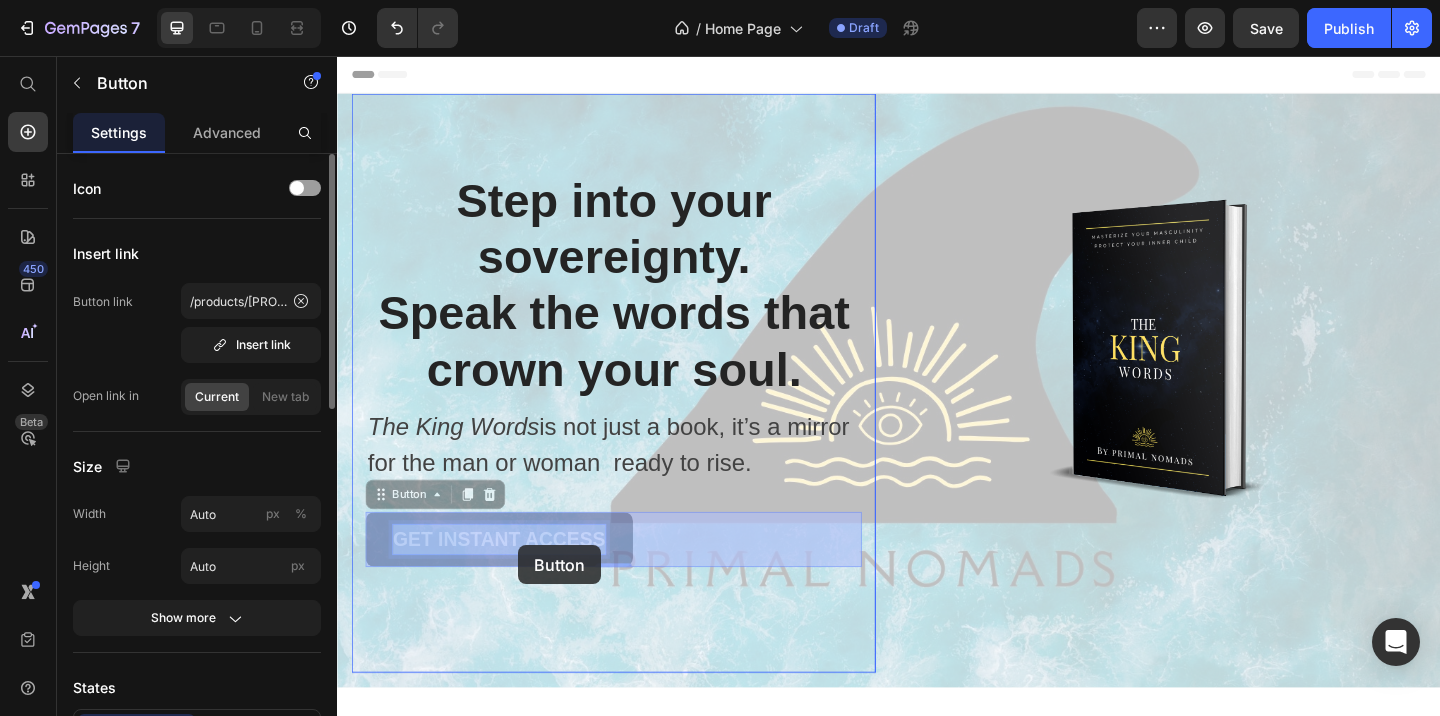 drag, startPoint x: 482, startPoint y: 588, endPoint x: 593, endPoint y: 579, distance: 111.364265 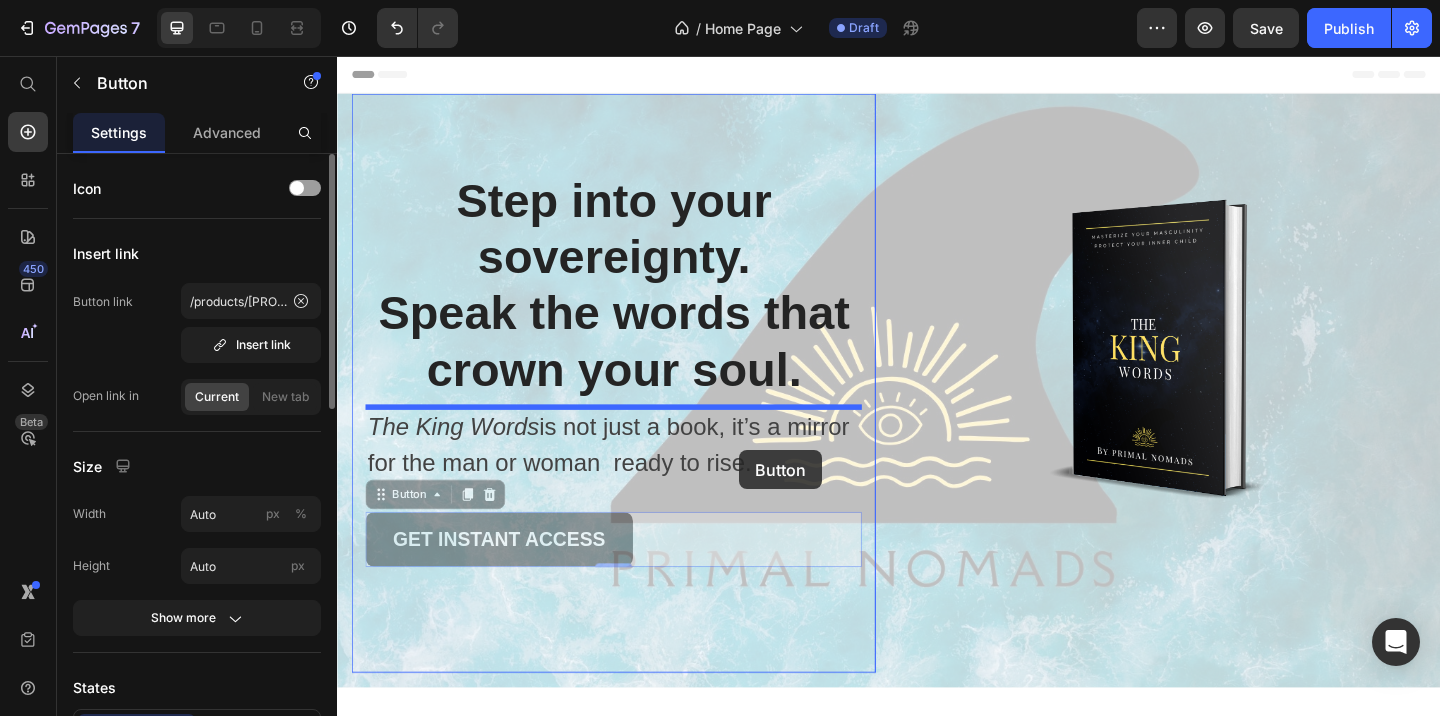 drag, startPoint x: 700, startPoint y: 578, endPoint x: 774, endPoint y: 486, distance: 118.06778 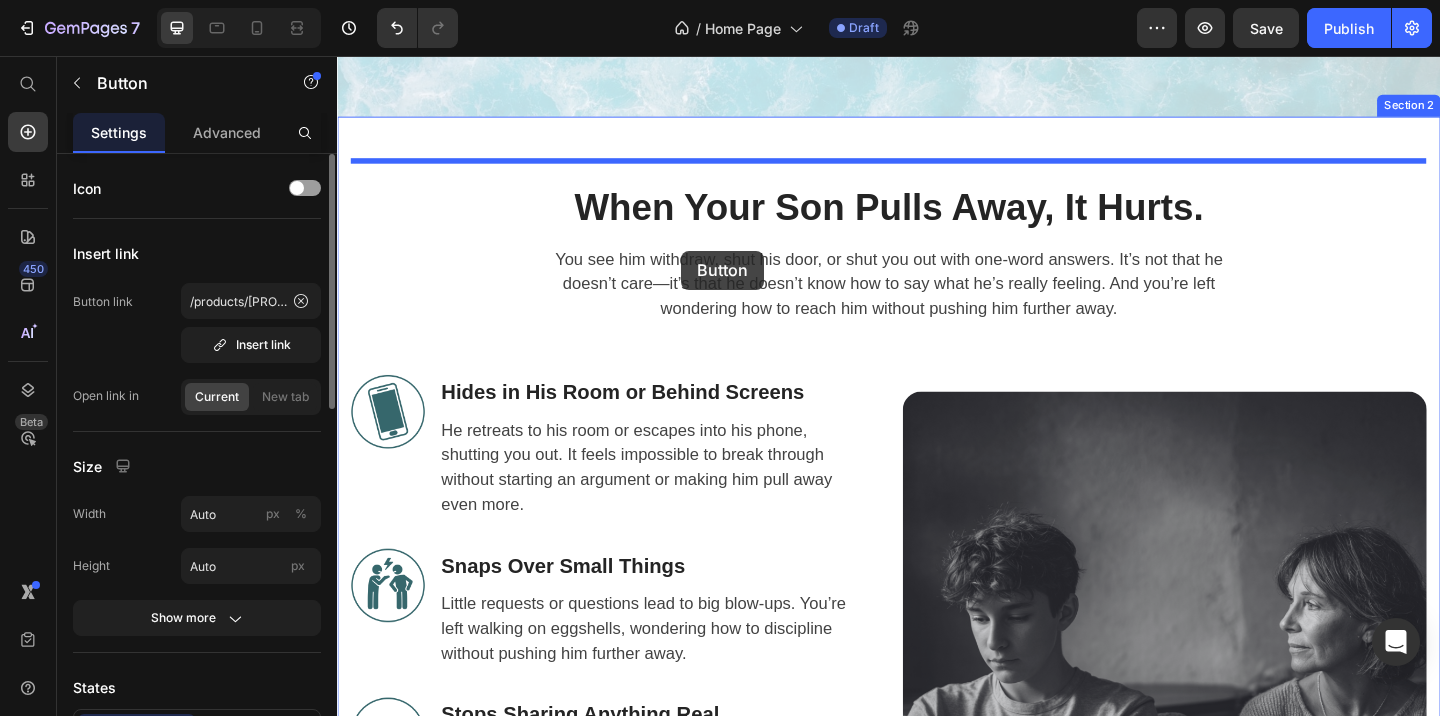 scroll, scrollTop: 677, scrollLeft: 0, axis: vertical 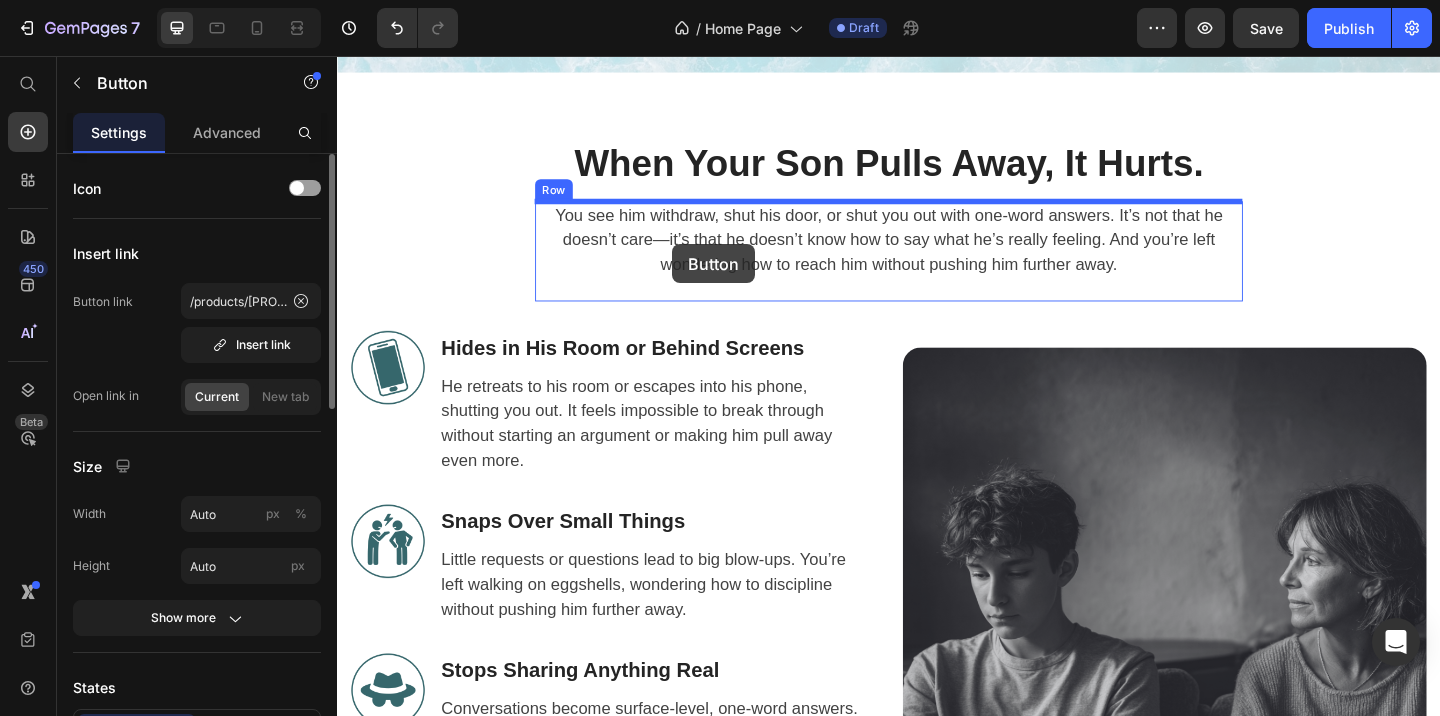 drag, startPoint x: 707, startPoint y: 456, endPoint x: 760, endPoint y: 130, distance: 330.28018 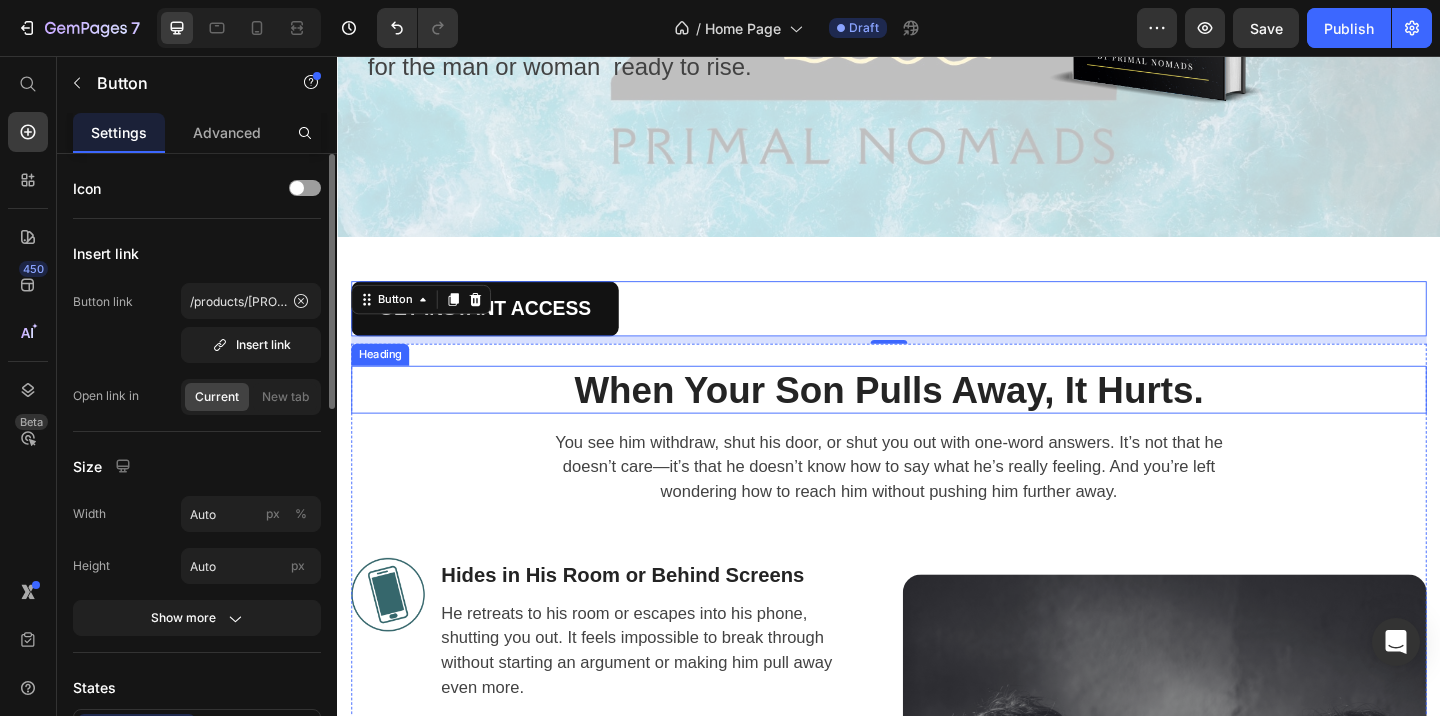 scroll, scrollTop: 377, scrollLeft: 0, axis: vertical 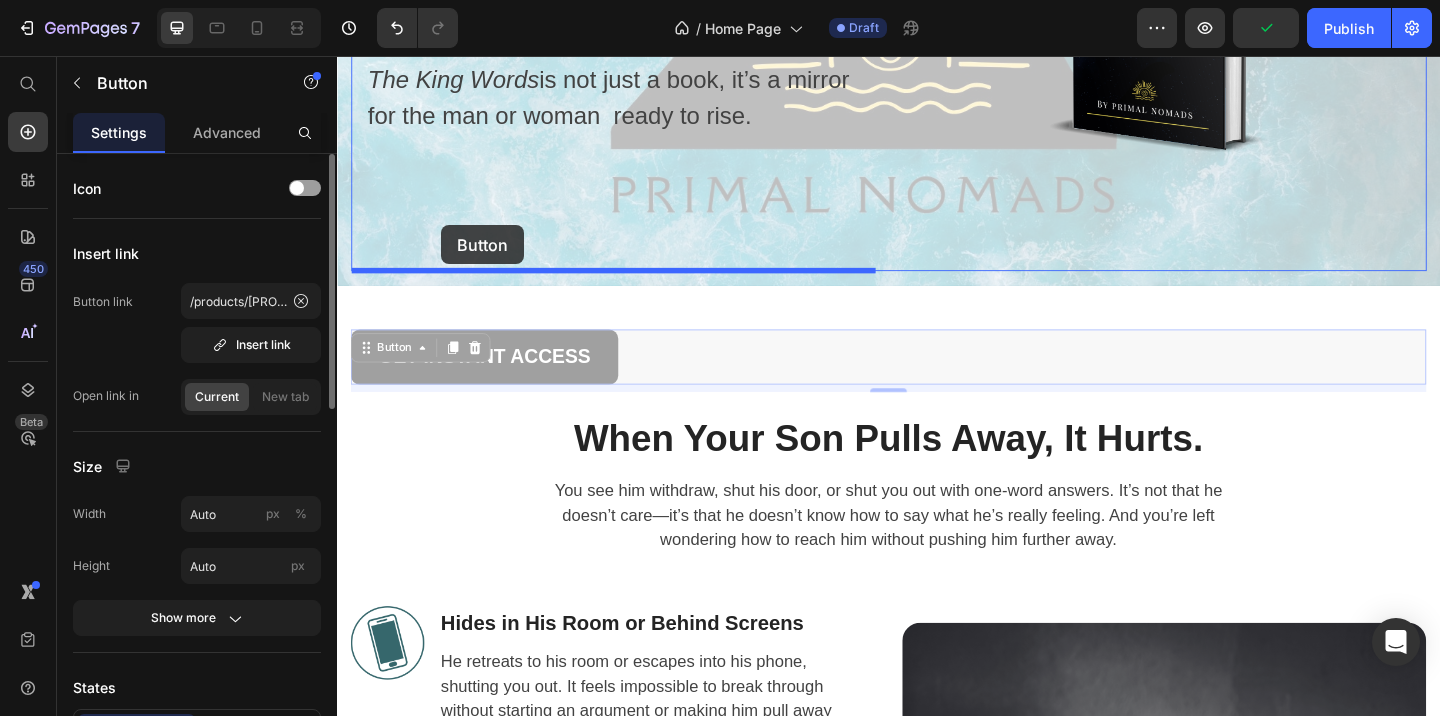 drag, startPoint x: 433, startPoint y: 377, endPoint x: 450, endPoint y: 240, distance: 138.05072 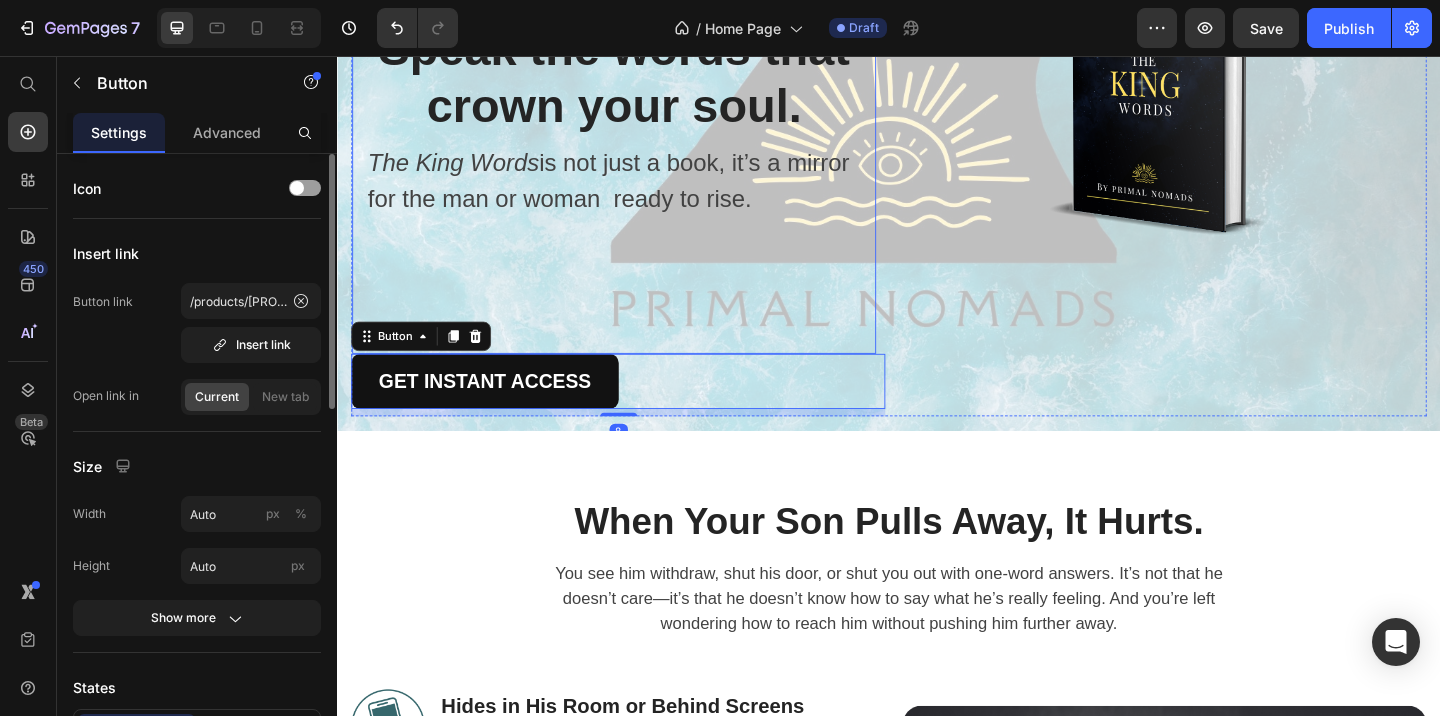 scroll, scrollTop: 221, scrollLeft: 0, axis: vertical 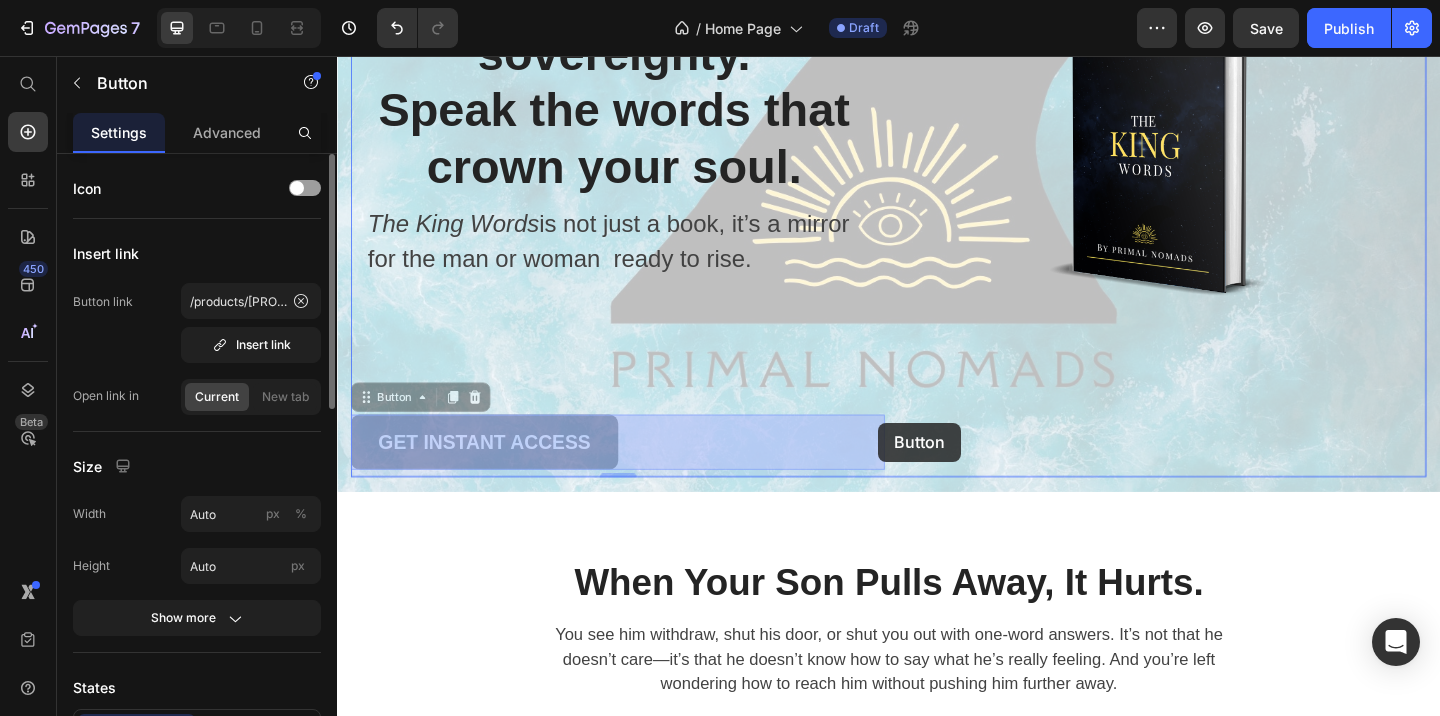drag, startPoint x: 585, startPoint y: 497, endPoint x: 926, endPoint y: 455, distance: 343.57678 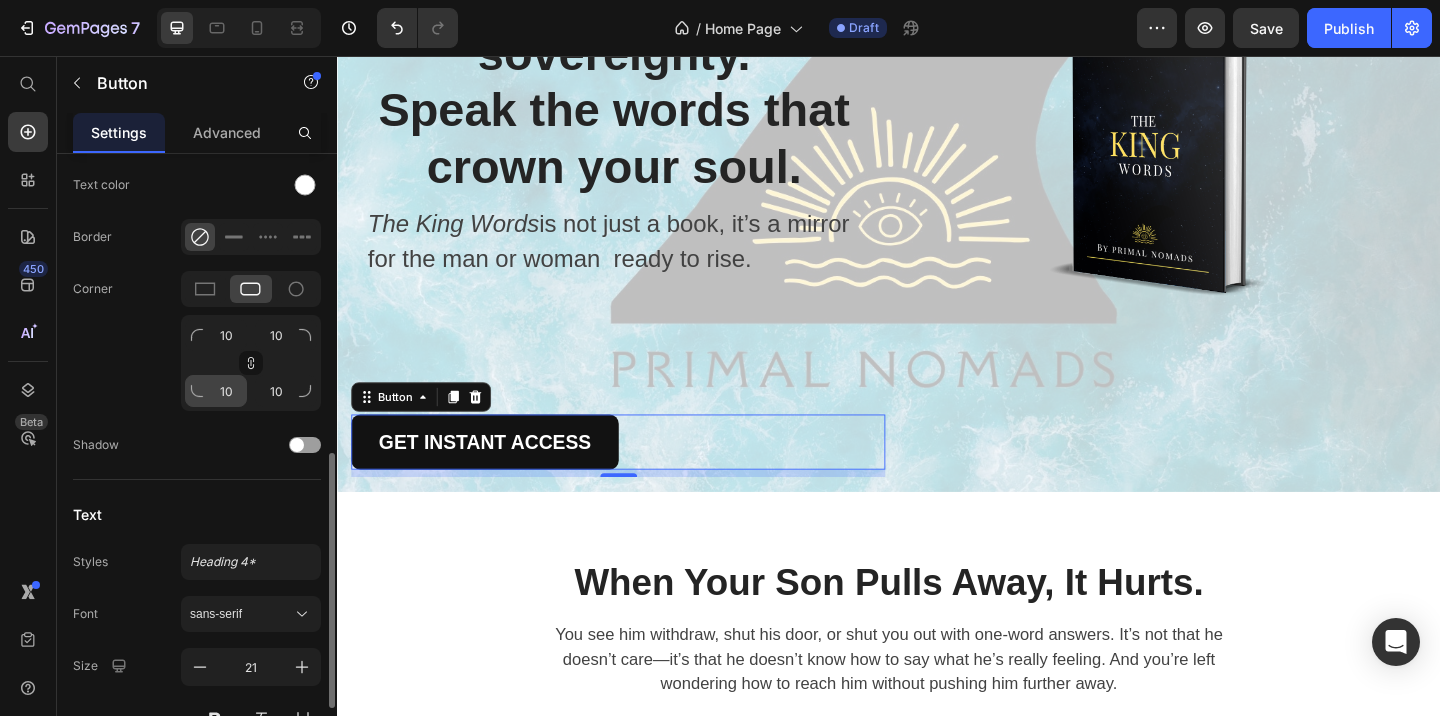scroll, scrollTop: 878, scrollLeft: 0, axis: vertical 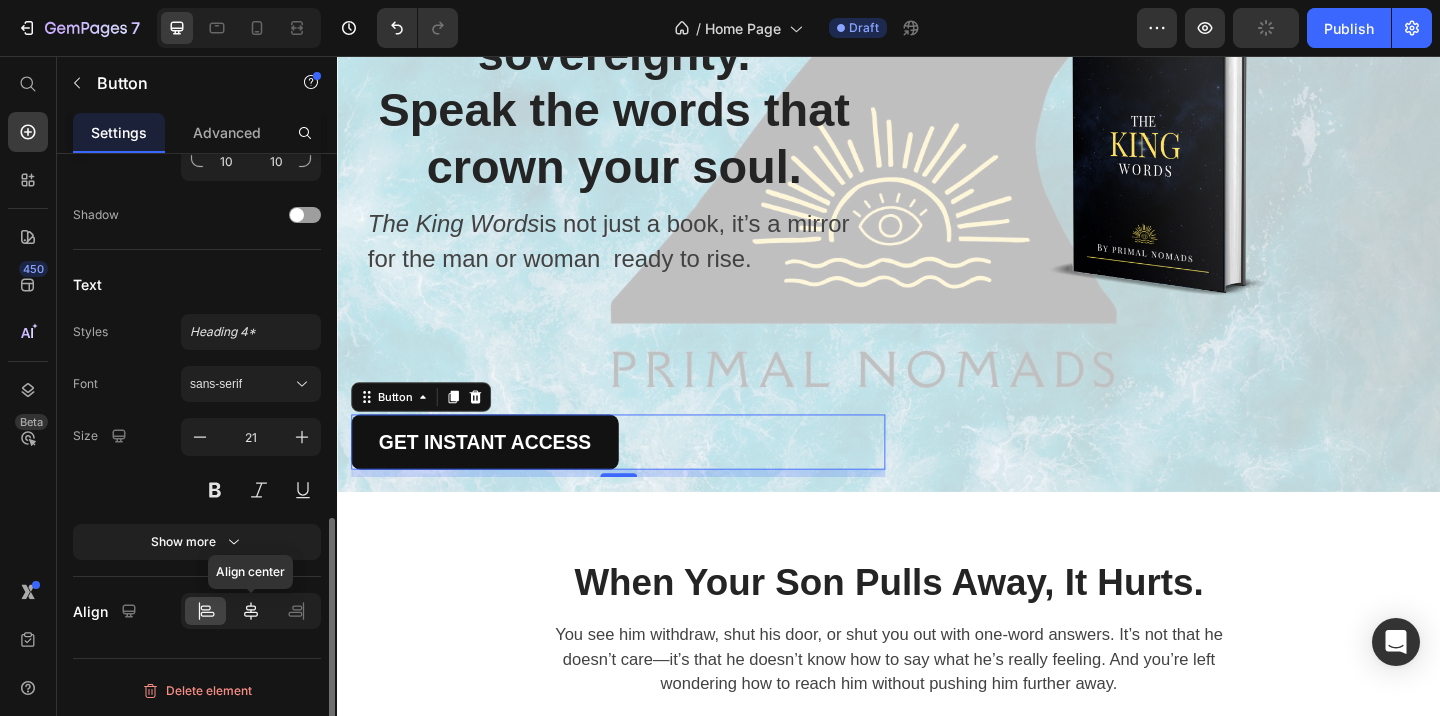 click 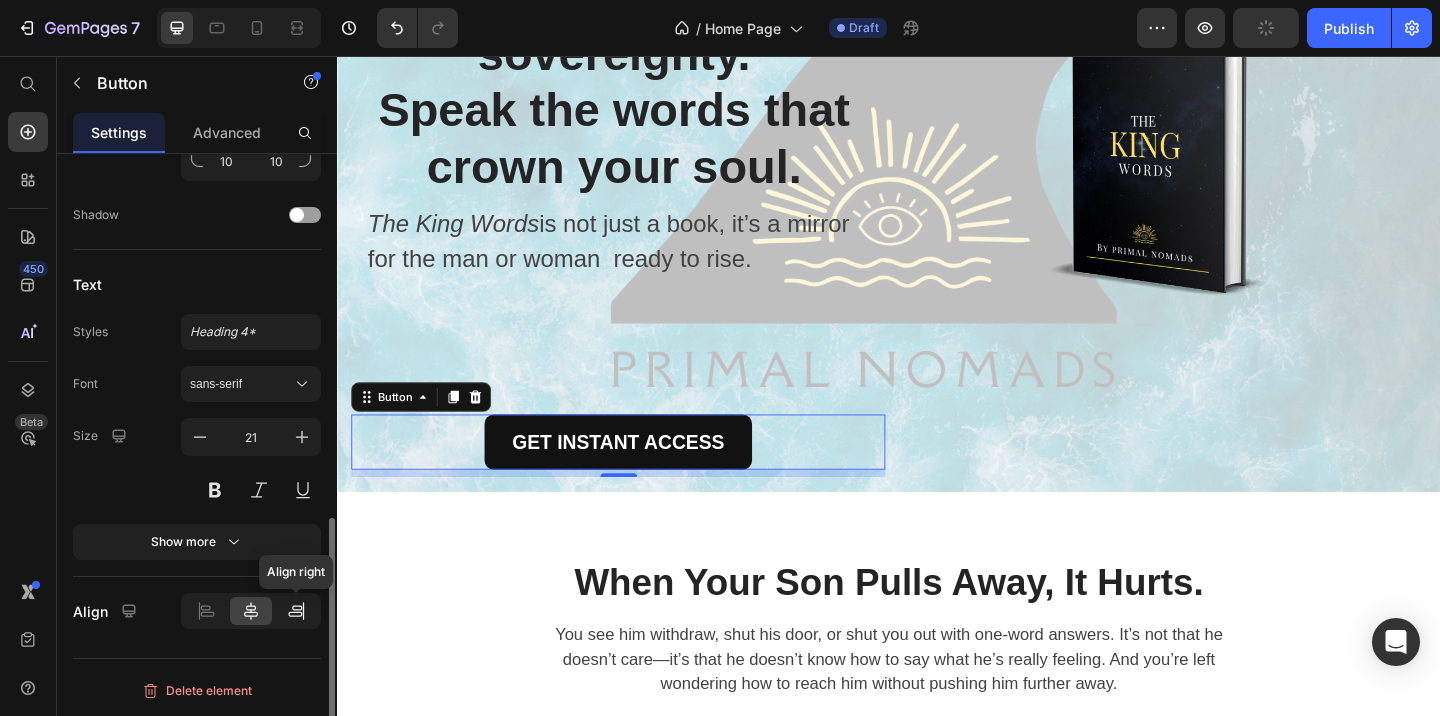 click 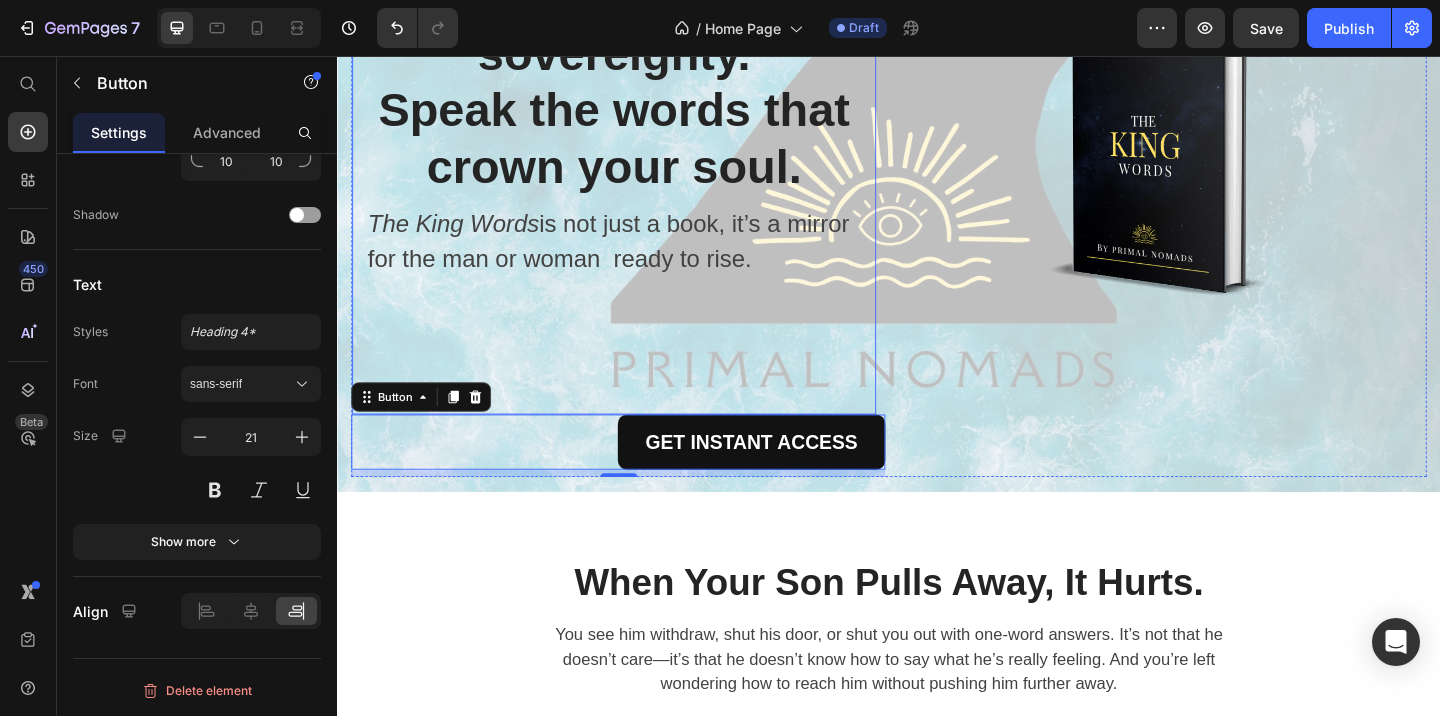 click on "⁠⁠⁠⁠⁠⁠⁠ Step into your sovereignty.  Speak the words that crown your soul. Heading The King Words  is not just a book, it’s a mirror for the man or woman  ready to rise. Text block Row" at bounding box center (638, 161) 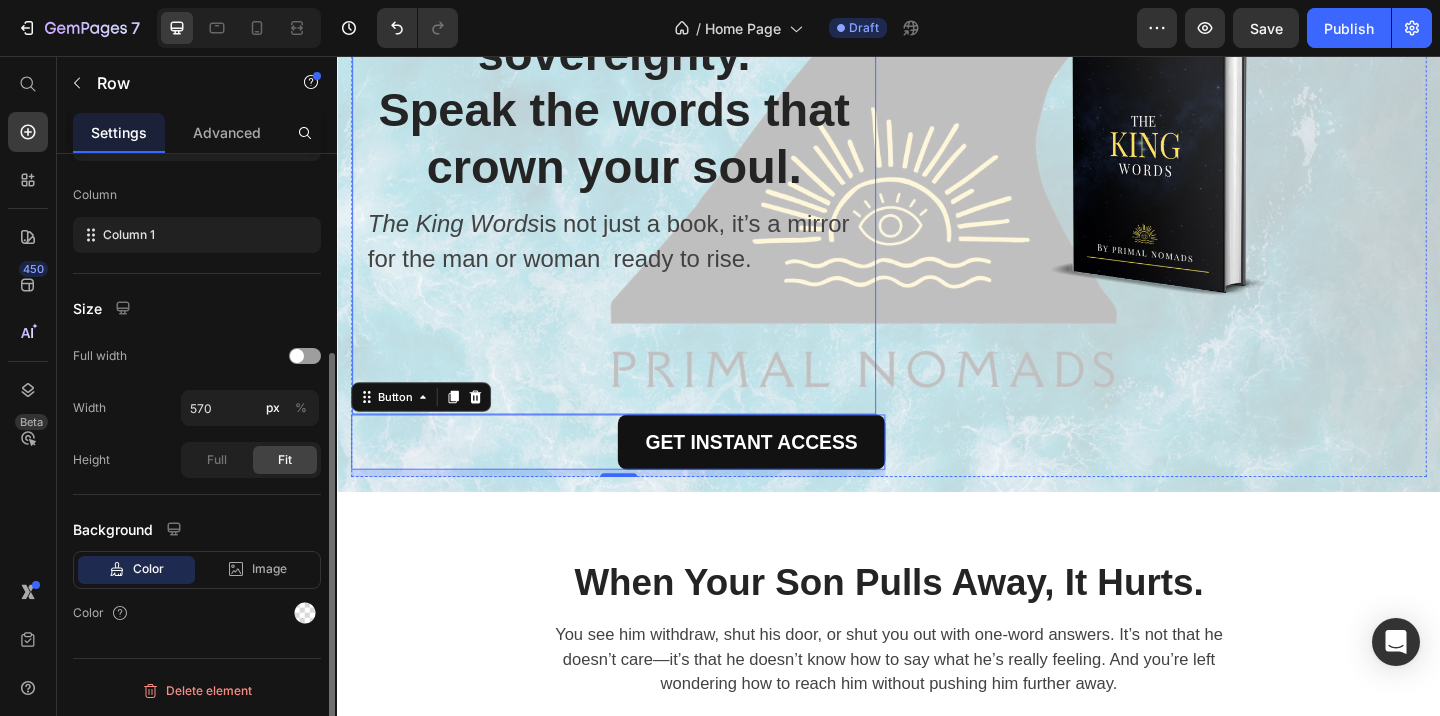 scroll, scrollTop: 0, scrollLeft: 0, axis: both 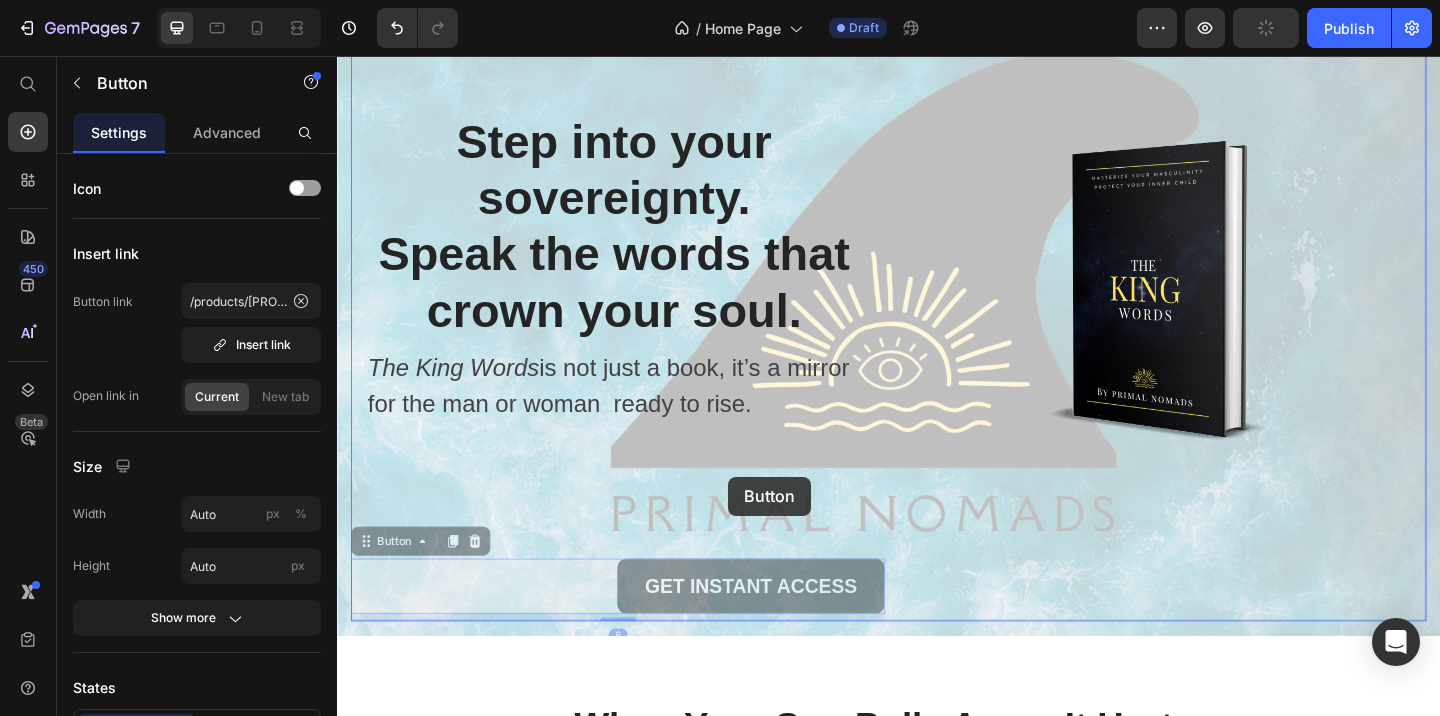 drag, startPoint x: 917, startPoint y: 651, endPoint x: 762, endPoint y: 514, distance: 206.86711 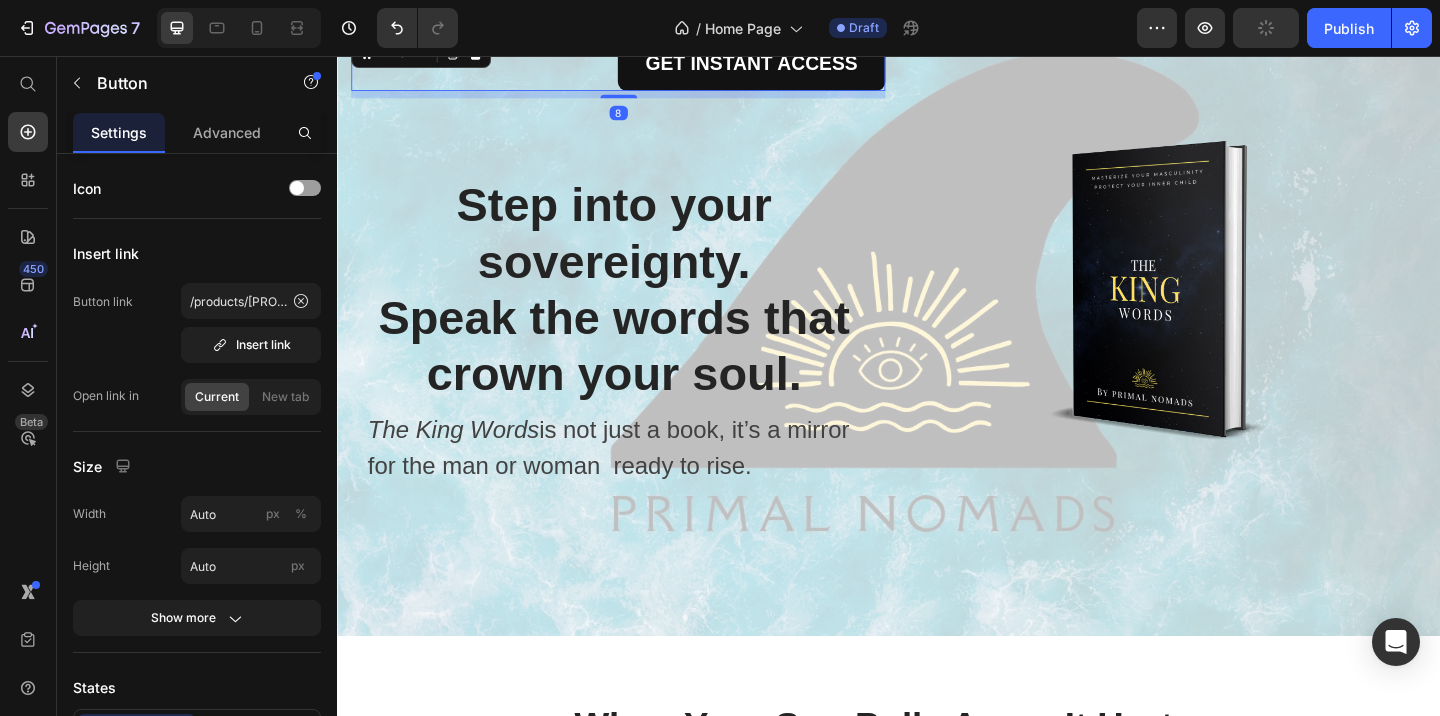 scroll, scrollTop: 0, scrollLeft: 0, axis: both 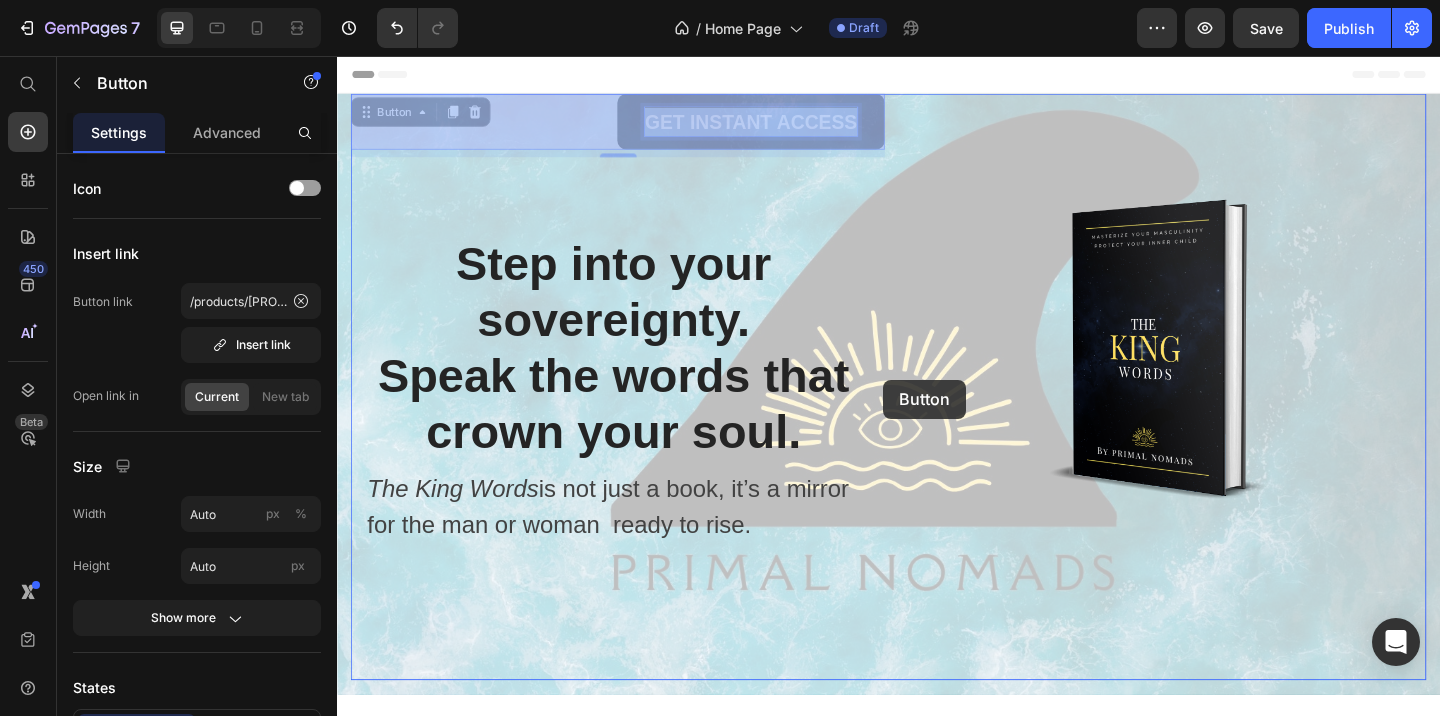 drag, startPoint x: 884, startPoint y: 132, endPoint x: 931, endPoint y: 408, distance: 279.9732 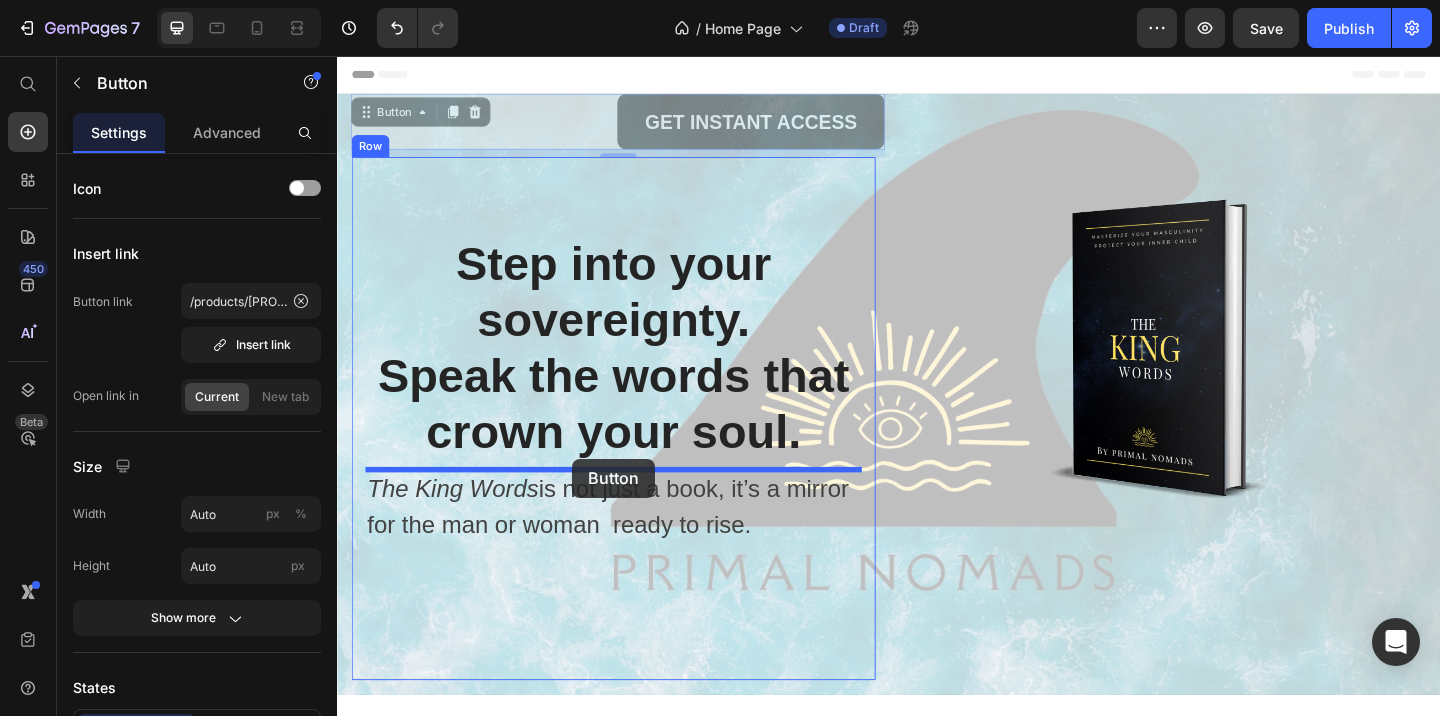 drag, startPoint x: 605, startPoint y: 137, endPoint x: 593, endPoint y: 494, distance: 357.20163 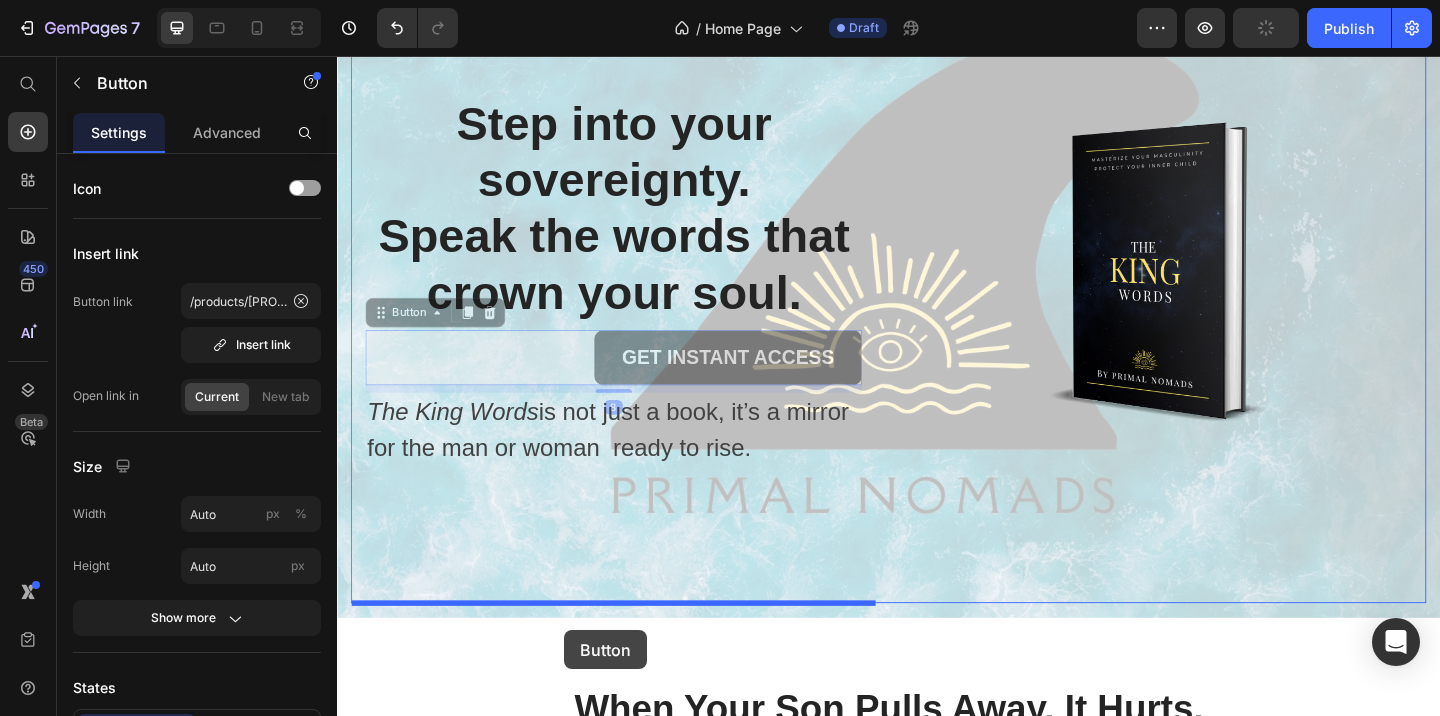 drag, startPoint x: 599, startPoint y: 482, endPoint x: 584, endPoint y: 681, distance: 199.56453 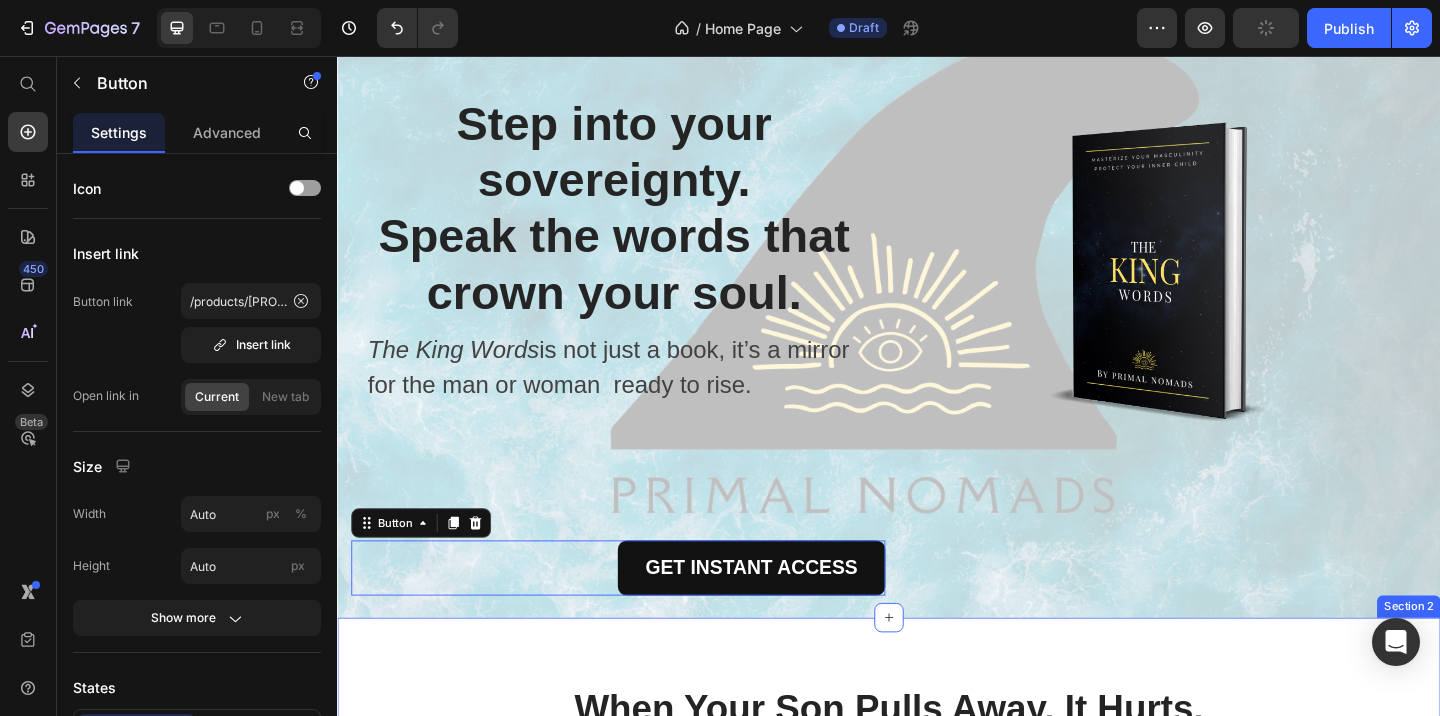 scroll, scrollTop: 108, scrollLeft: 0, axis: vertical 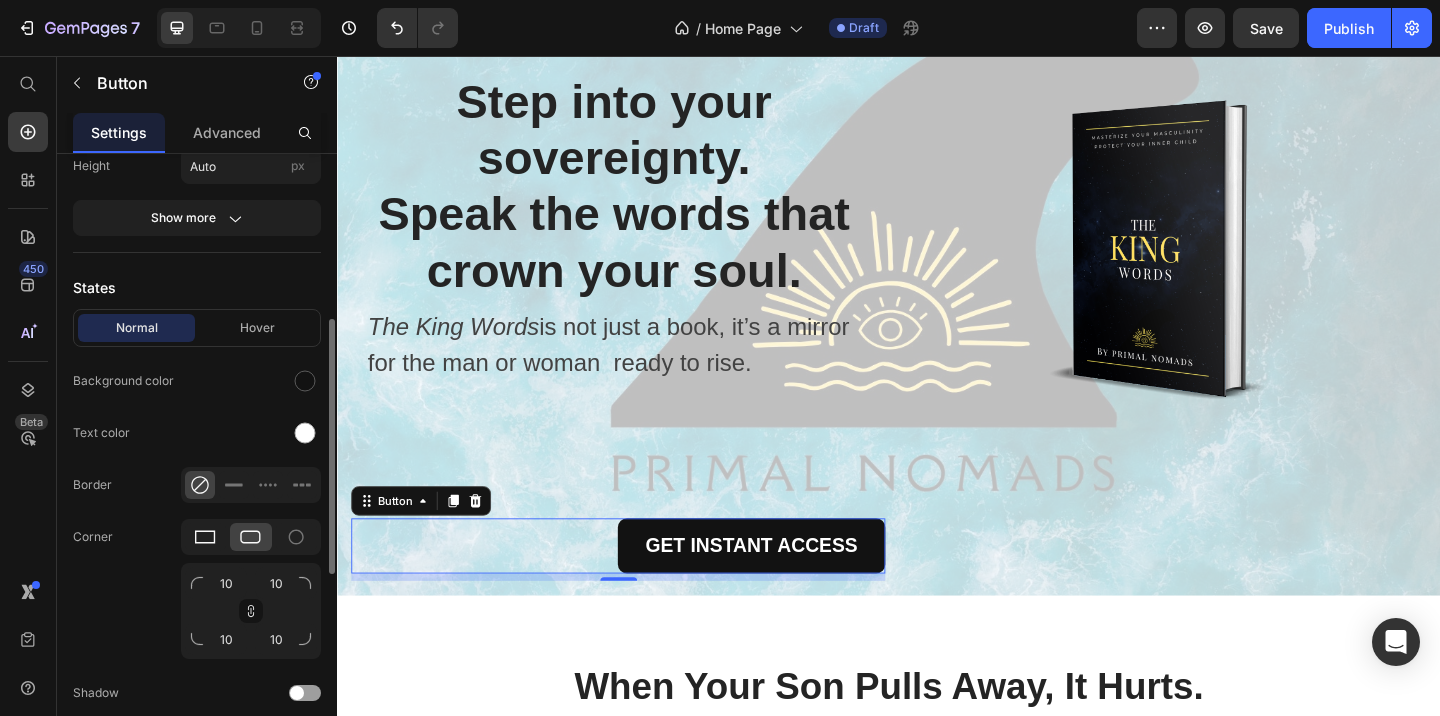 click 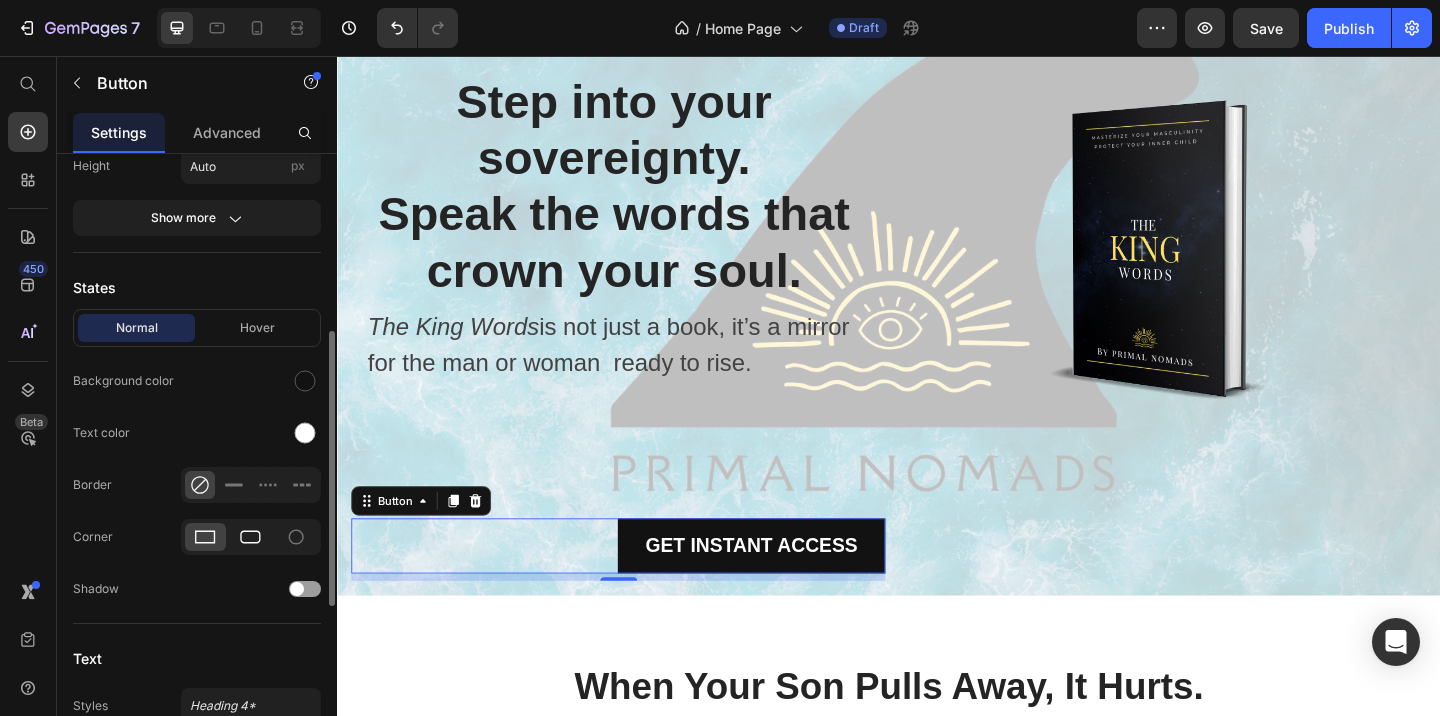 click 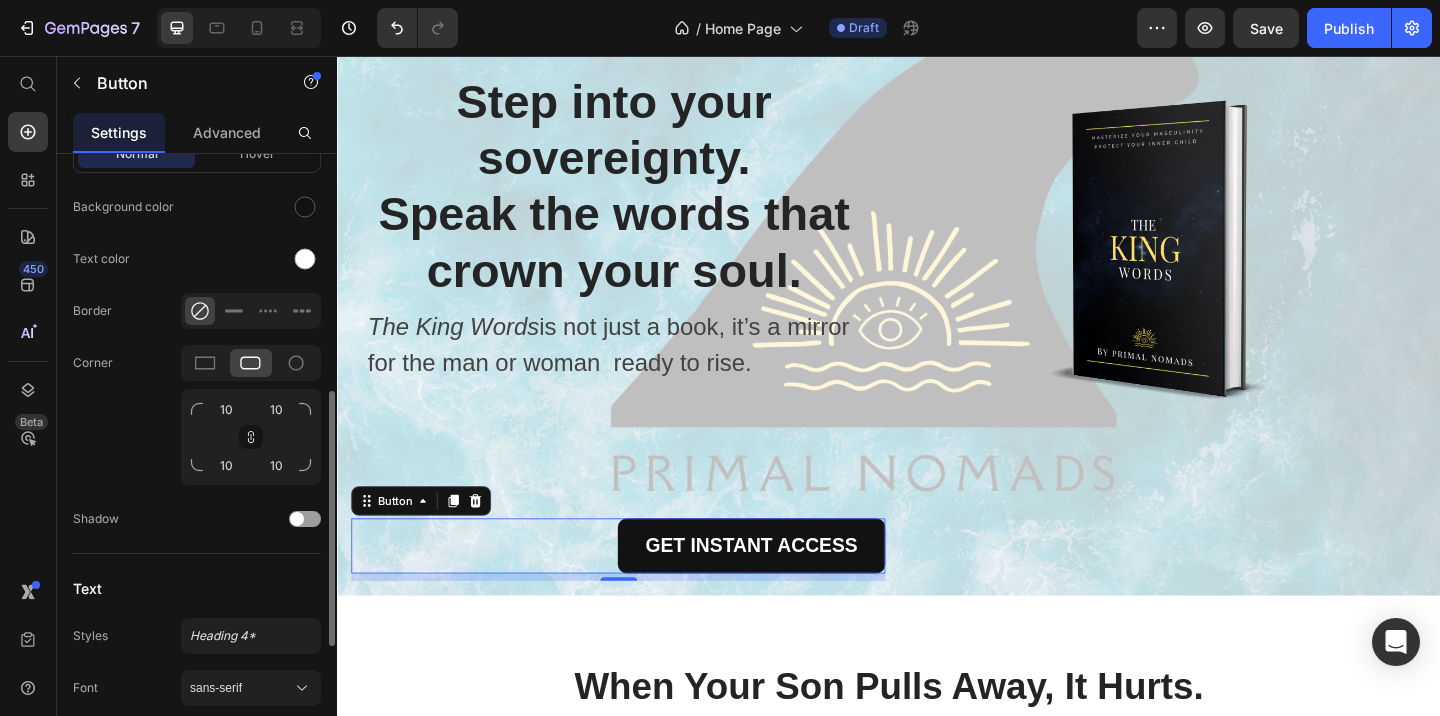 scroll, scrollTop: 576, scrollLeft: 0, axis: vertical 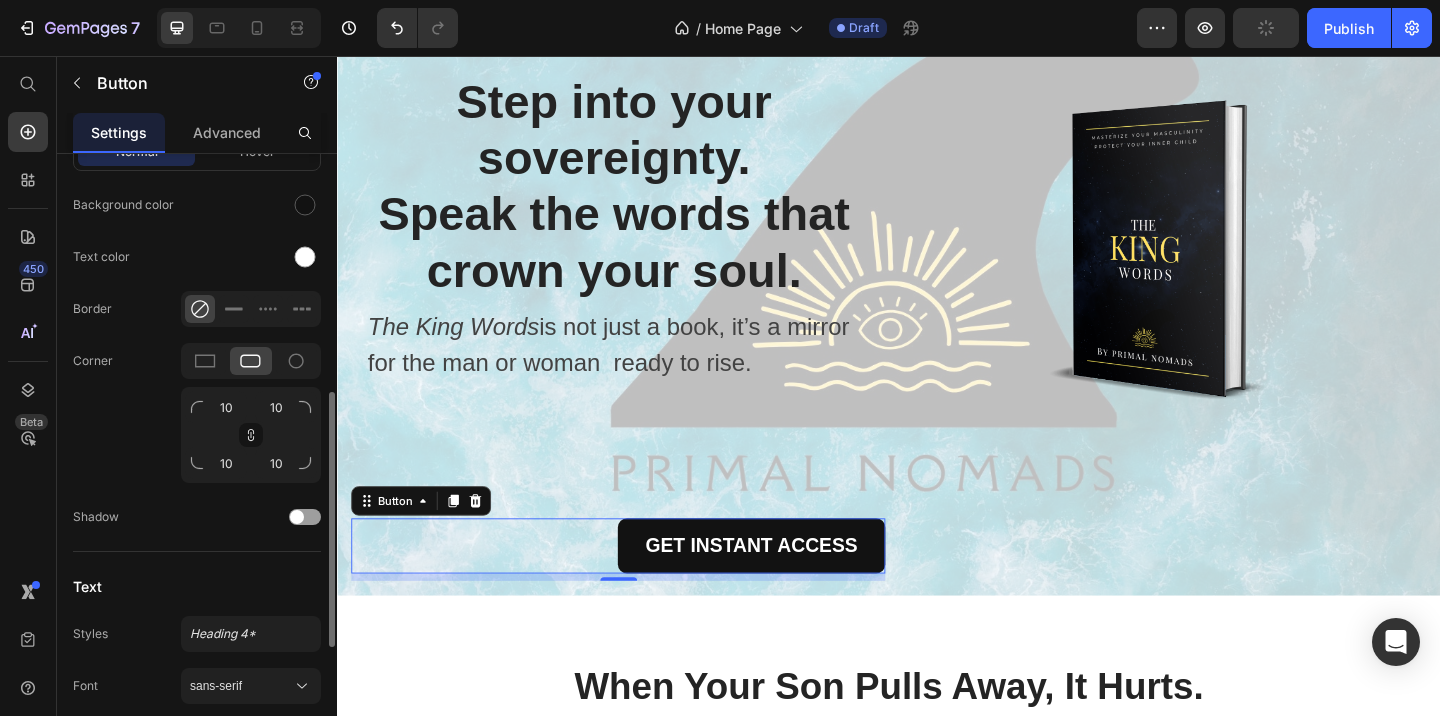drag, startPoint x: 250, startPoint y: 439, endPoint x: 225, endPoint y: 438, distance: 25.019993 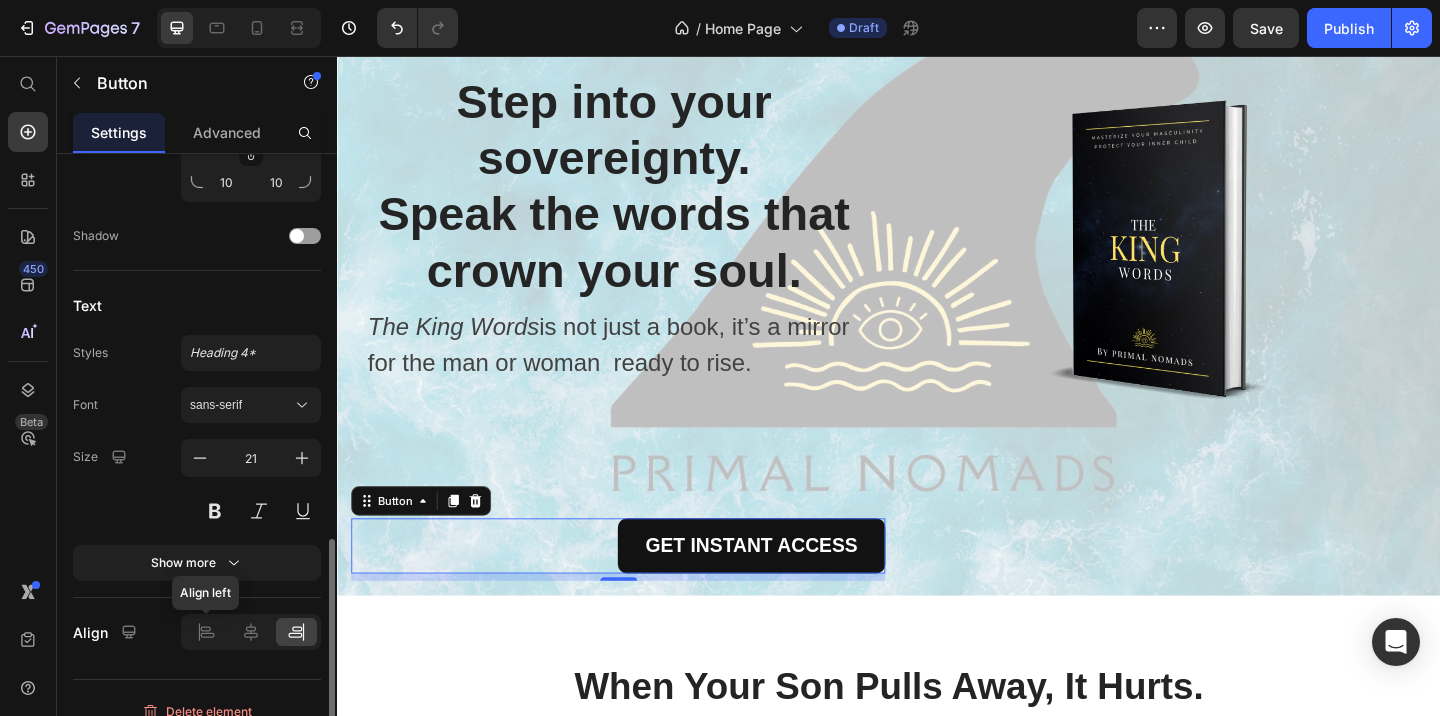 scroll, scrollTop: 878, scrollLeft: 0, axis: vertical 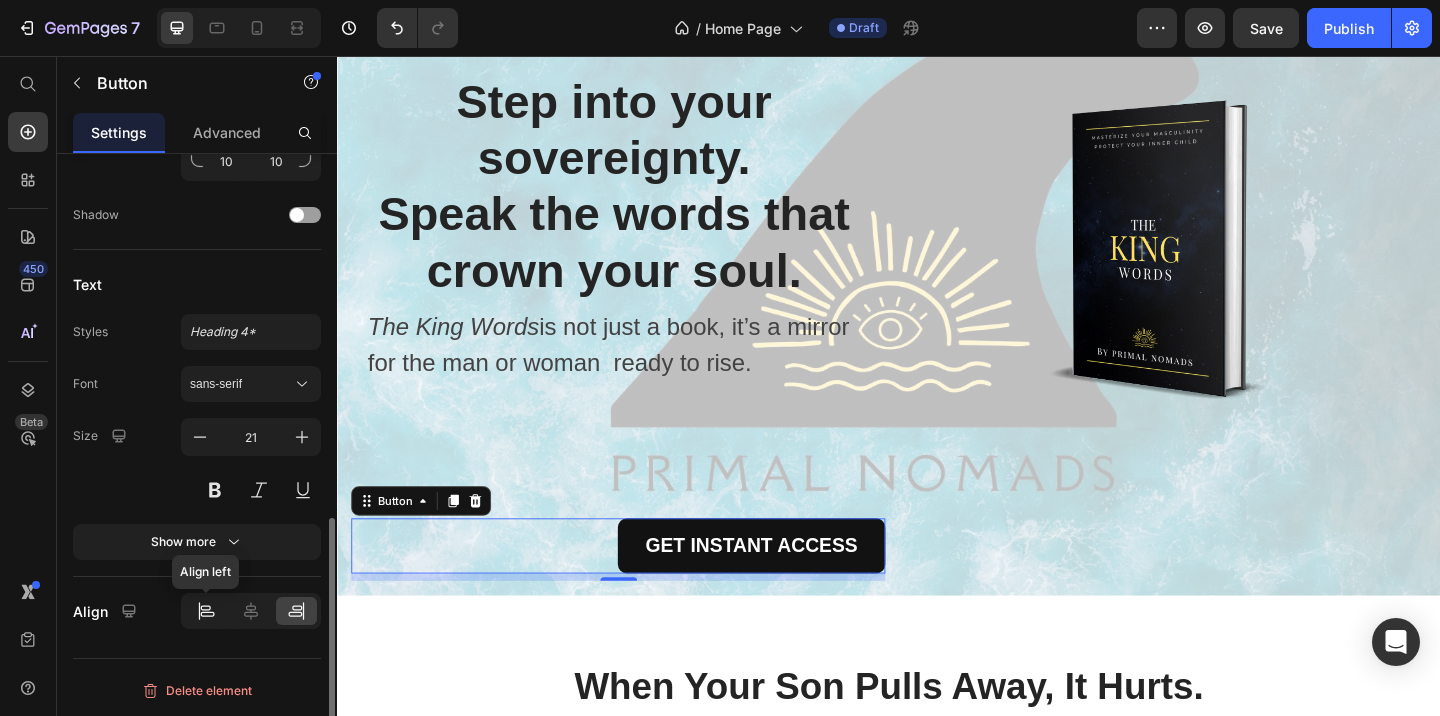 click 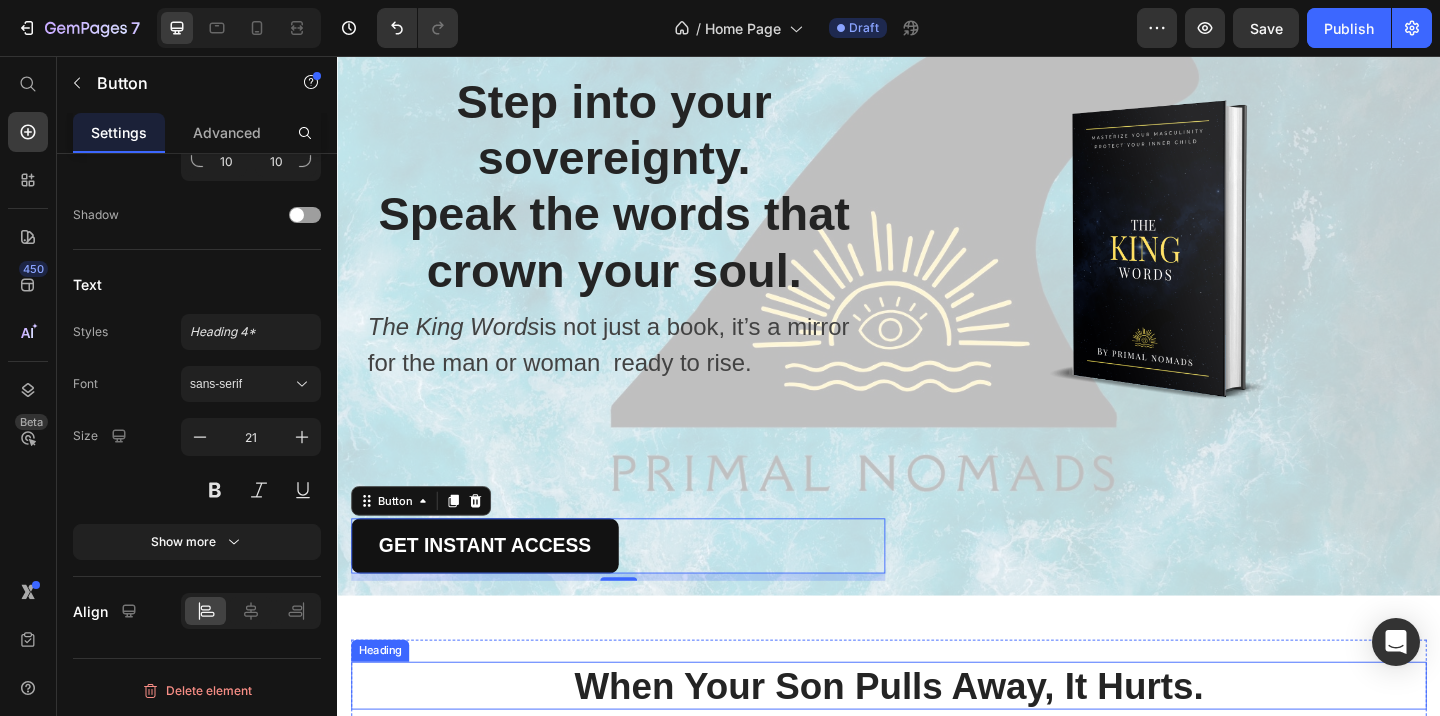 click on "When Your Son Pulls Away, It Hurts." at bounding box center [937, 741] 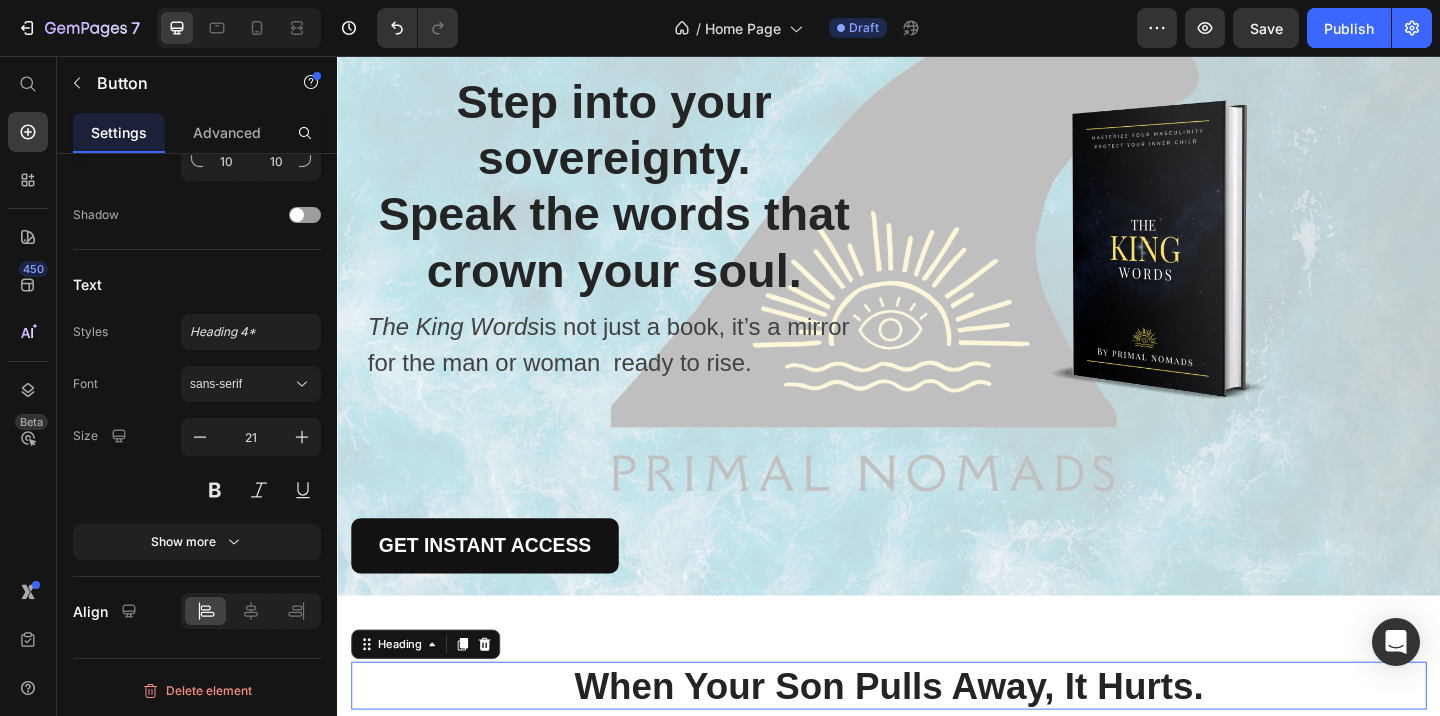 scroll, scrollTop: 0, scrollLeft: 0, axis: both 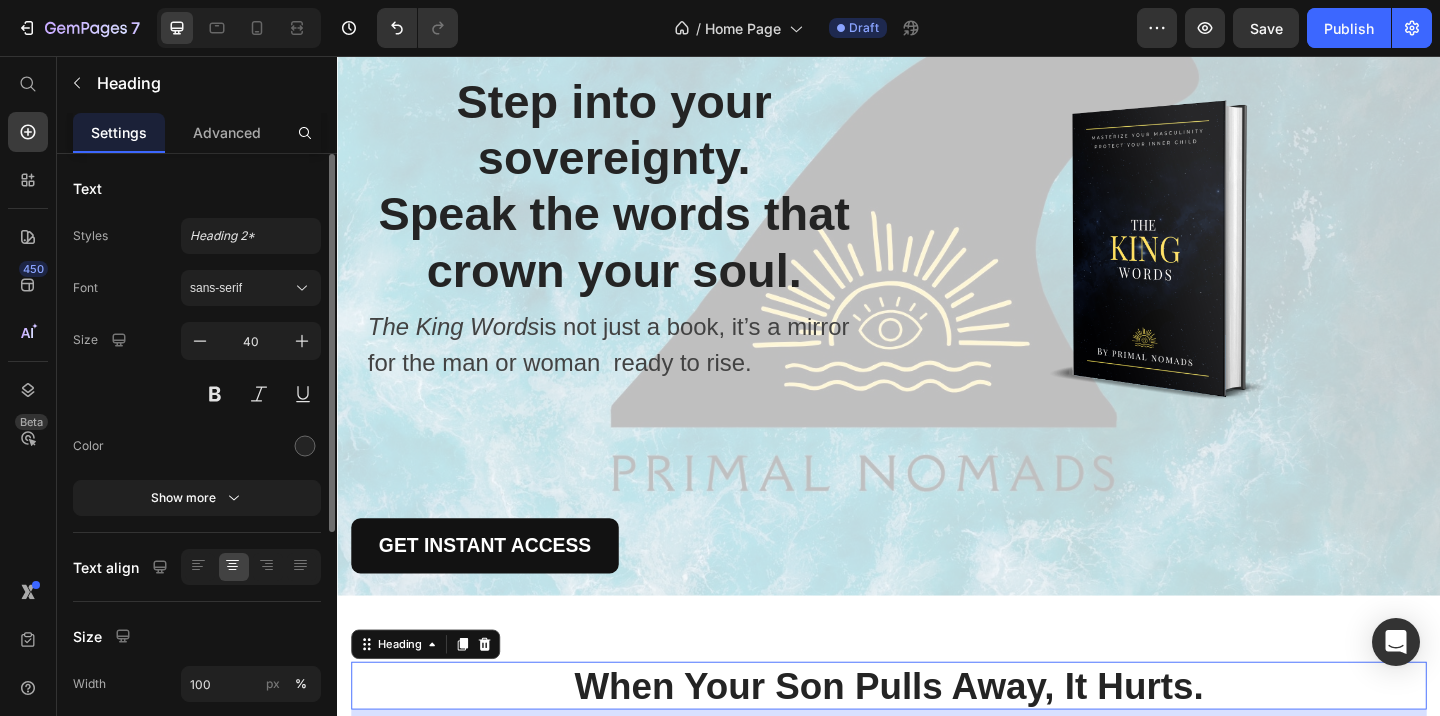 click on "When Your Son Pulls Away, It Hurts. Heading   16 You see him withdraw, shut his door, or shut you out with one-word answers. It’s not that he doesn’t care—it’s that he doesn’t know how to say what he’s really feeling. And you’re left wondering how to reach him without pushing him further away. Text block Row Image Hides in His Room or Behind Screens Heading He retreats to his room or escapes into his phone, shutting you out. It feels impossible to break through without starting an argument or making him pull away even more. Text block Row Image Snaps Over Small Things Heading Little requests or questions lead to big blow-ups. You’re left walking on eggshells, wondering how to discipline without pushing him further away. Text block Row Image Stops Sharing Anything Real Heading Conversations become surface-level, one-word answers. You miss the closeness you used to have, and fear that silence is replacing trust. Text block Row Start Helping Him Today Button Row Image Row Row Section 2" at bounding box center [937, 1122] 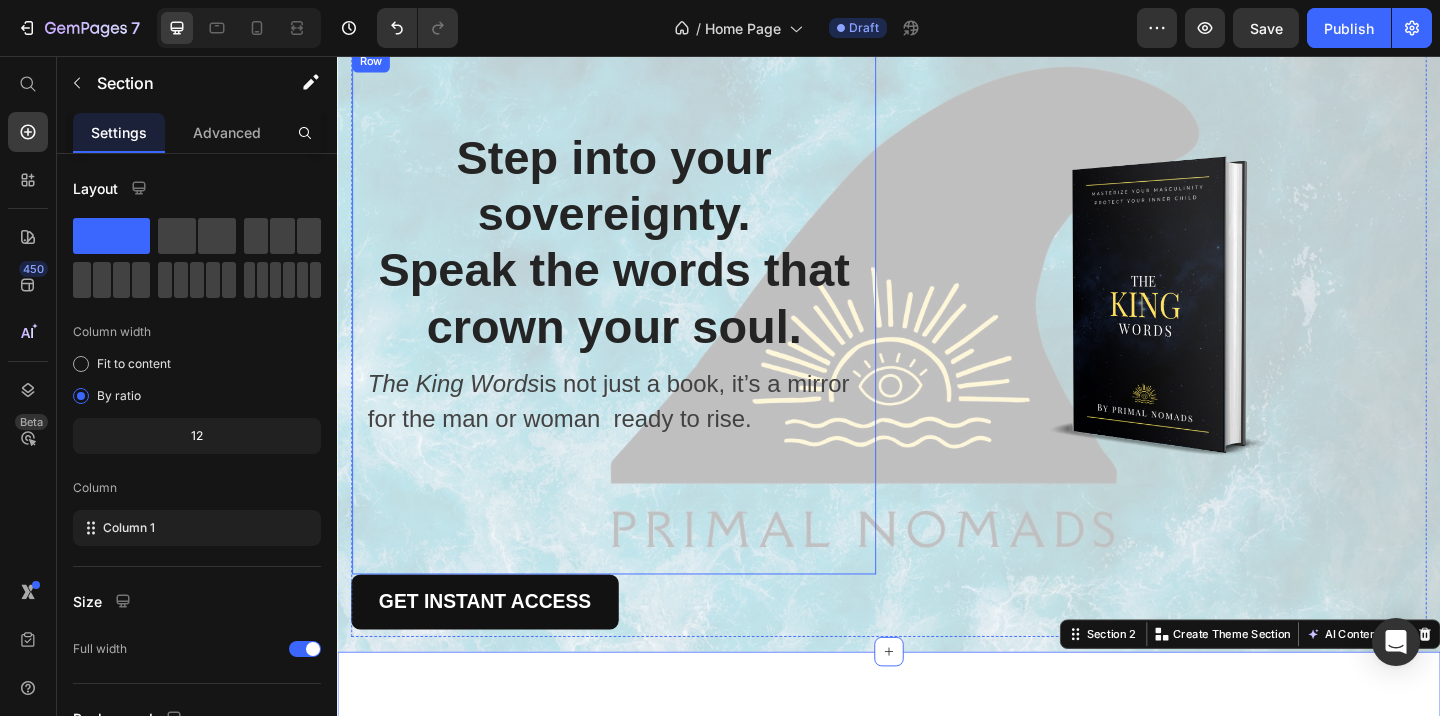 scroll, scrollTop: 46, scrollLeft: 0, axis: vertical 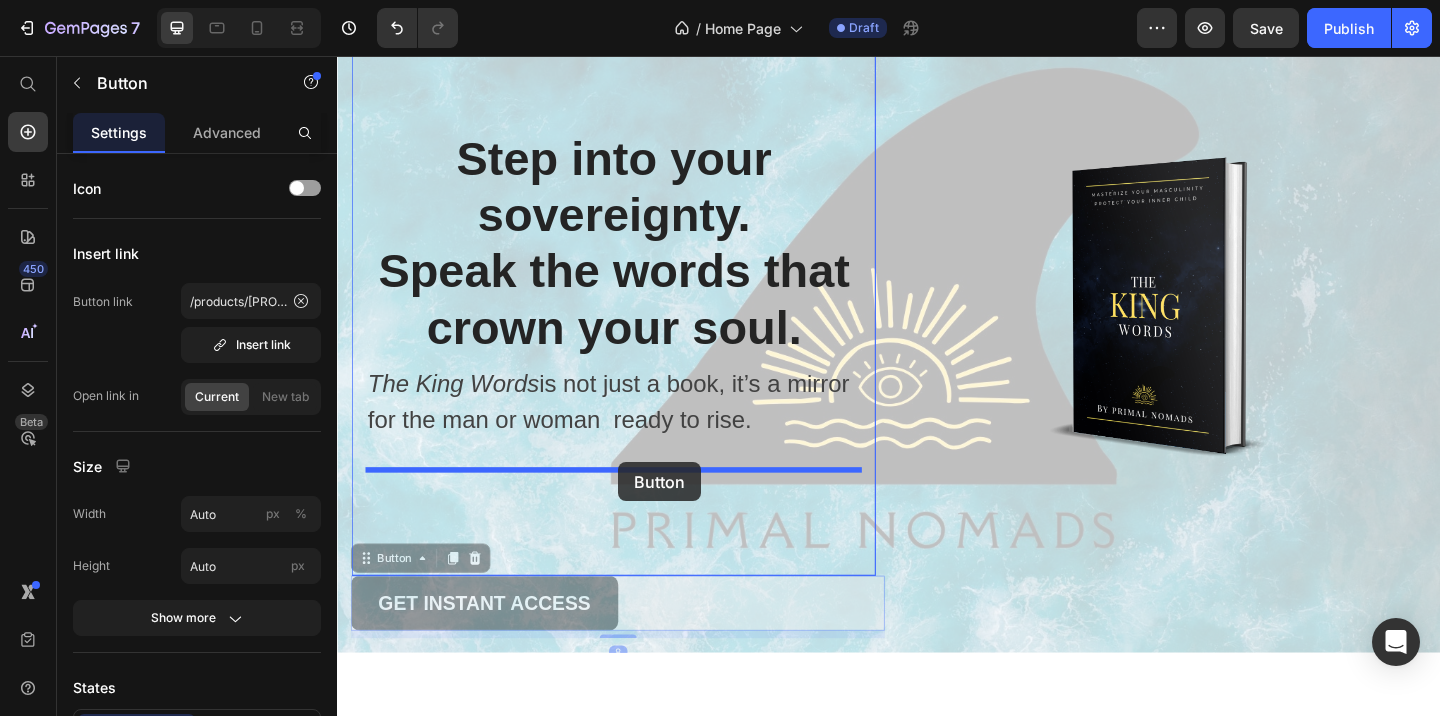 drag, startPoint x: 644, startPoint y: 647, endPoint x: 643, endPoint y: 498, distance: 149.00336 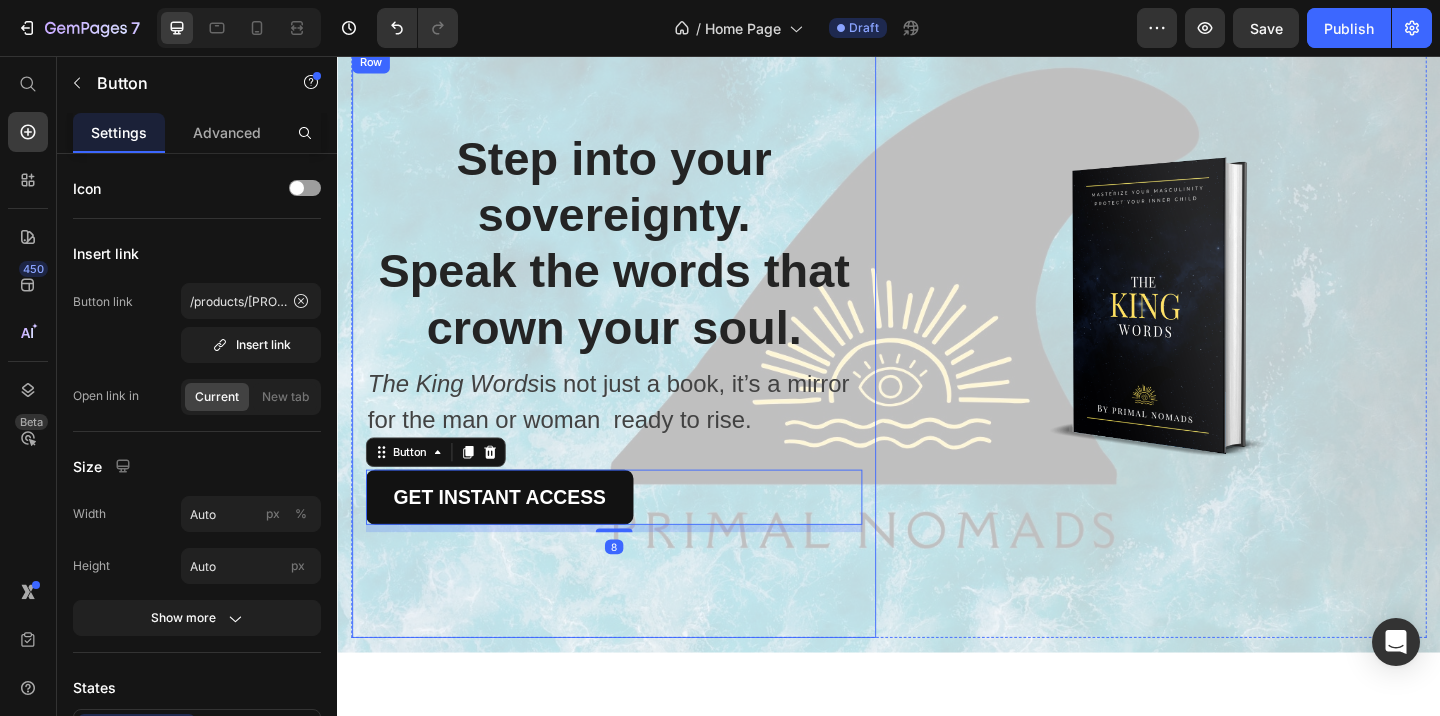 click on "⁠⁠⁠⁠⁠⁠⁠ Step into your sovereignty.  Speak the words that crown your soul. Heading The King Words  is not just a book, it’s a mirror for the man or woman  ready to rise. Text block GET INSTANT ACCESS Button   8 Row" at bounding box center (638, 370) 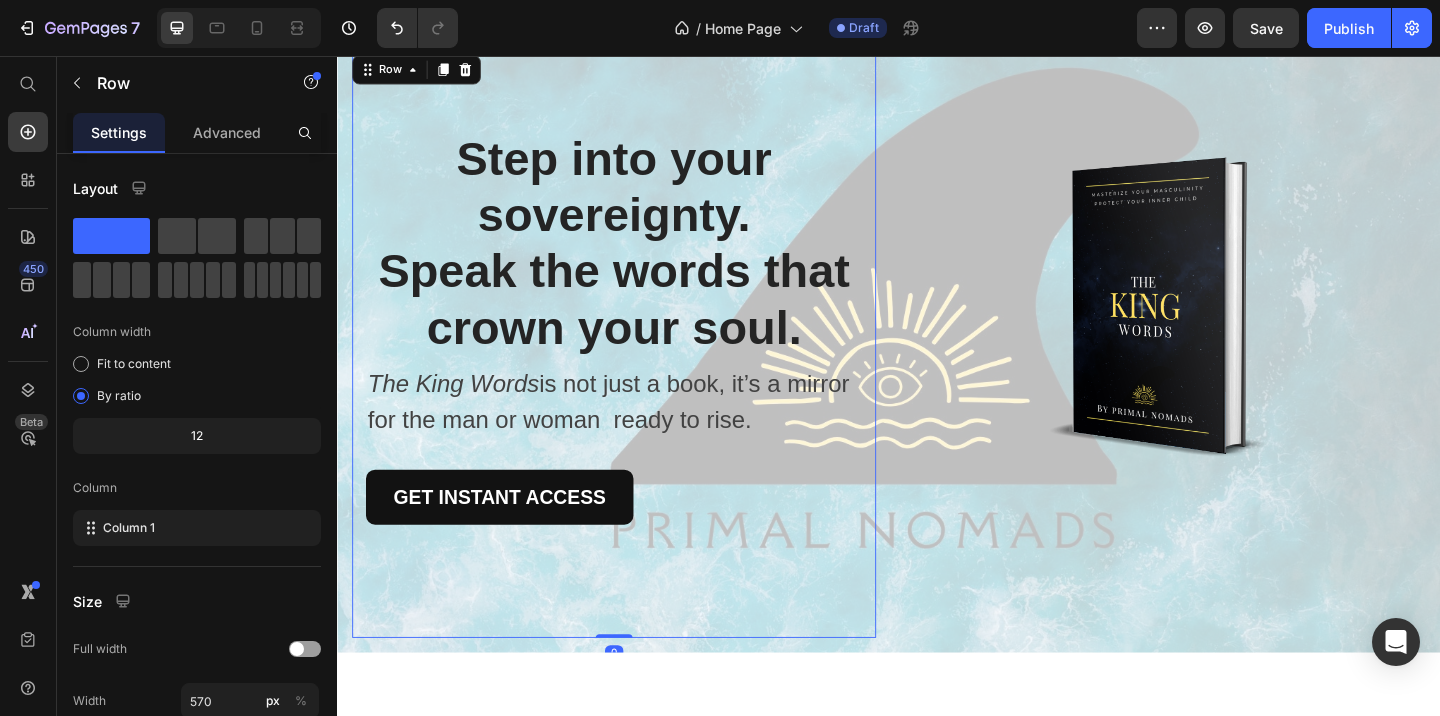 click on "When Your Son Pulls Away, It Hurts. Heading You see him withdraw, shut his door, or shut you out with one-word answers. It’s not that he doesn’t care—it’s that he doesn’t know how to say what he’s really feeling. And you’re left wondering how to reach him without pushing him further away. Text block Row Image Hides in His Room or Behind Screens Heading He retreats to his room or escapes into his phone, shutting you out. It feels impossible to break through without starting an argument or making him pull away even more. Text block Row Image Snaps Over Small Things Heading Little requests or questions lead to big blow-ups. You’re left walking on eggshells, wondering how to discipline without pushing him further away. Text block Row Image Stops Sharing Anything Real Heading Conversations become surface-level, one-word answers. You miss the closeness you used to have, and fear that silence is replacing trust. Text block Row Start Helping Him Today Button Row Image Row Row Section 2" at bounding box center (937, 1184) 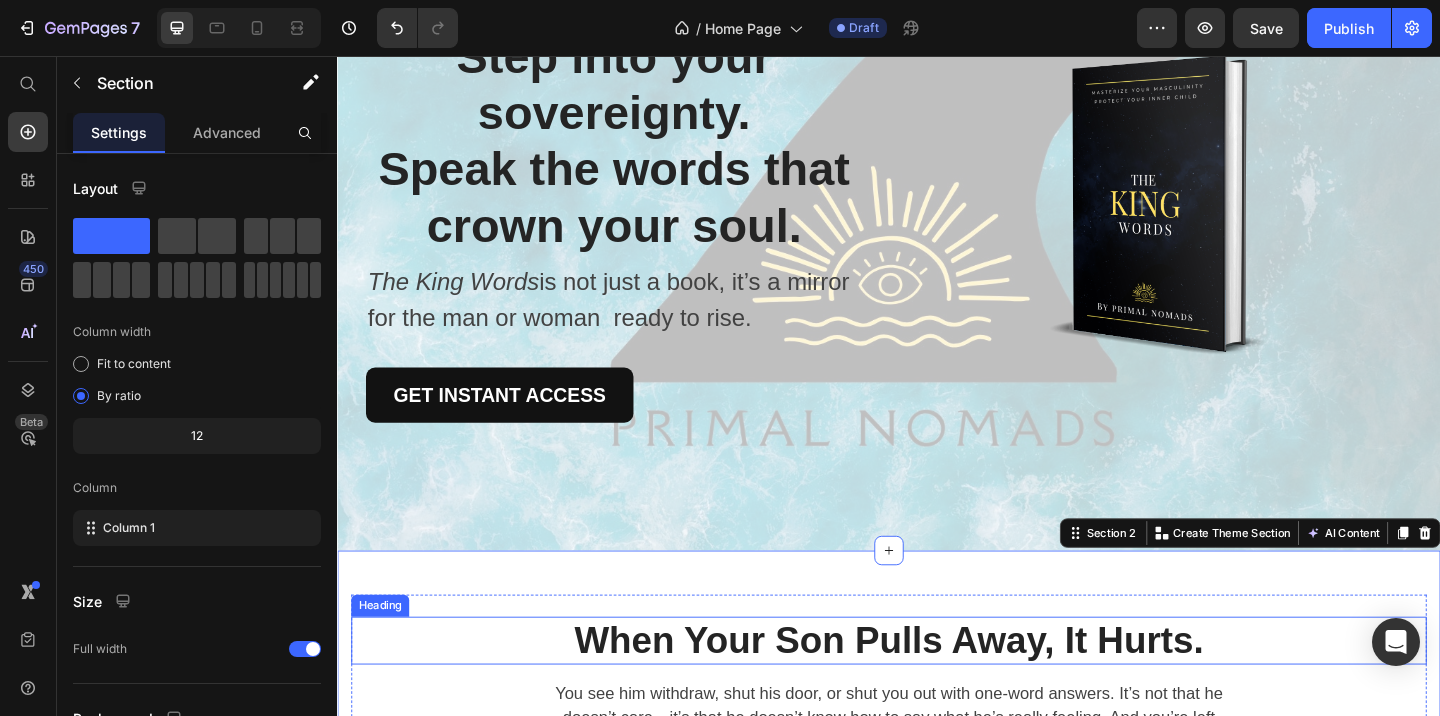 scroll, scrollTop: 155, scrollLeft: 0, axis: vertical 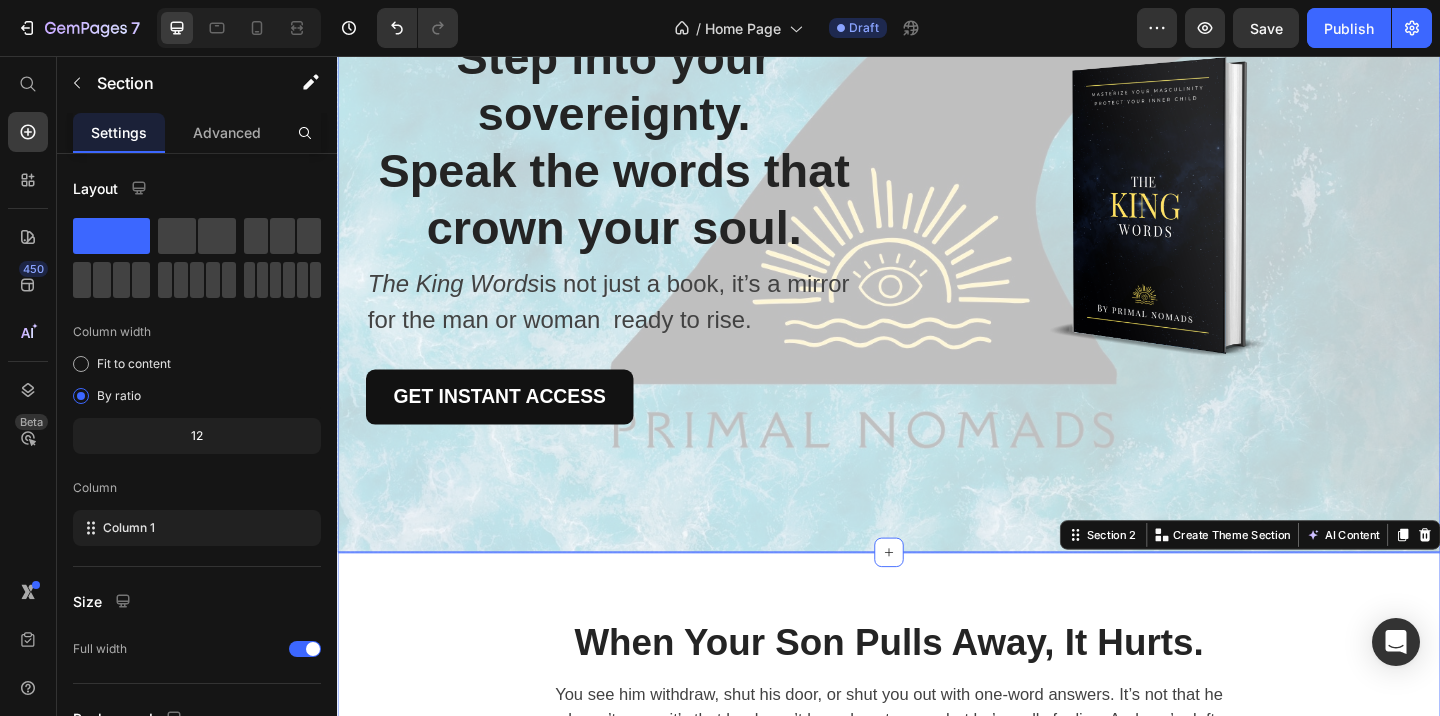 click on "⁠⁠⁠⁠⁠⁠⁠ Step into your sovereignty.  Speak the words that crown your soul. Heading The King Words  is not just a book, it’s a mirror for the man or woman  ready to rise. Text block GET INSTANT ACCESS Button Row Image Row Row Image" at bounding box center (937, 269) 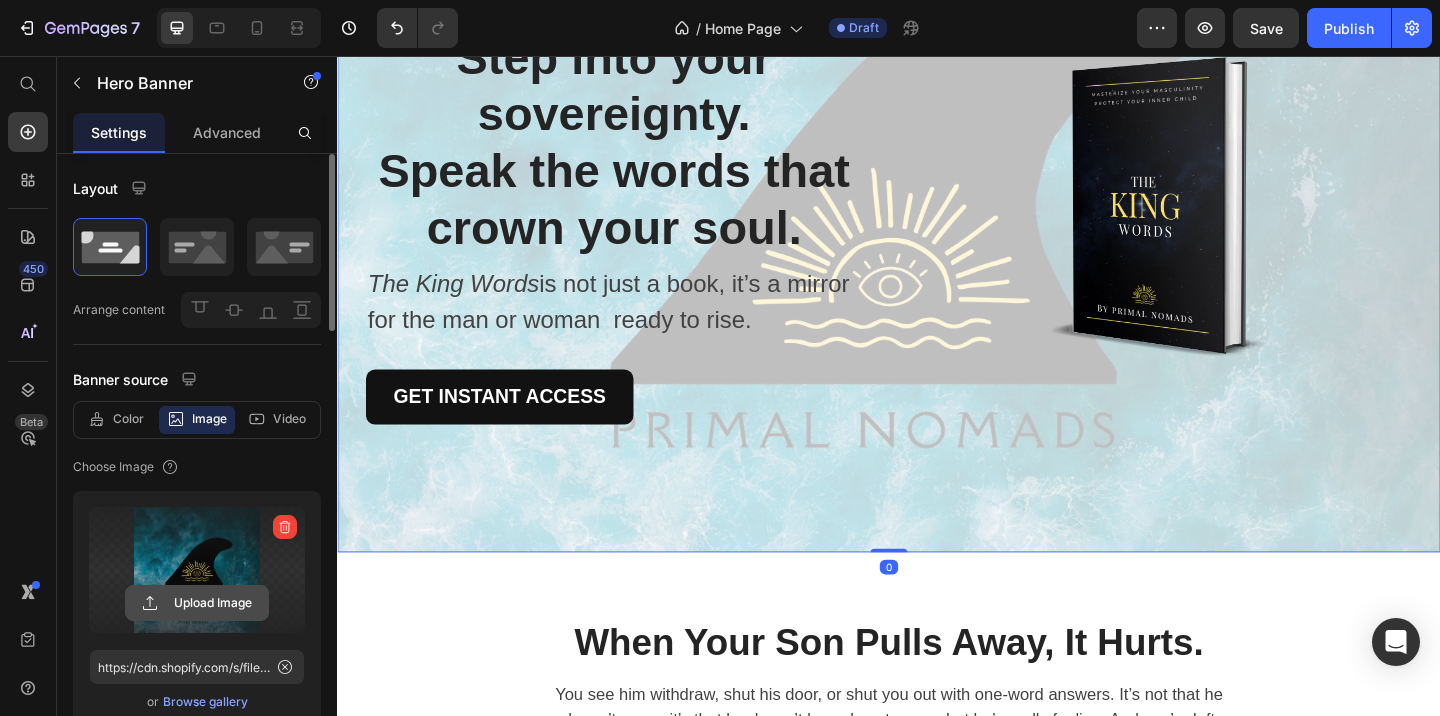 click 